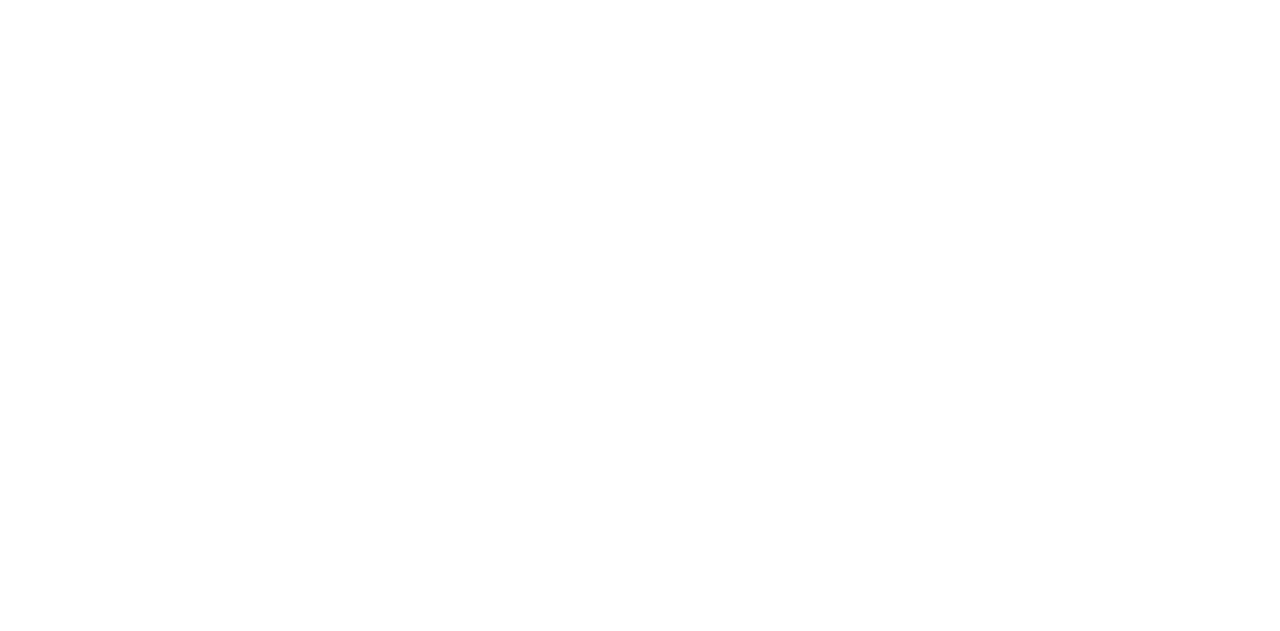 scroll, scrollTop: 0, scrollLeft: 0, axis: both 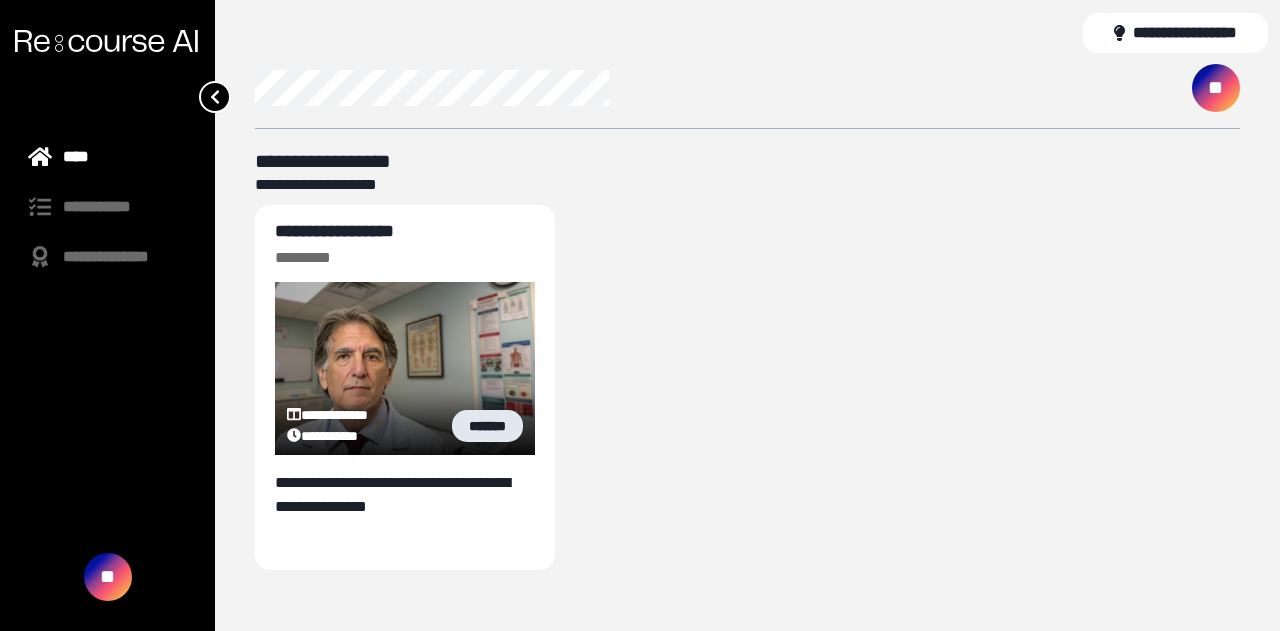 click on "*******" at bounding box center (487, 426) 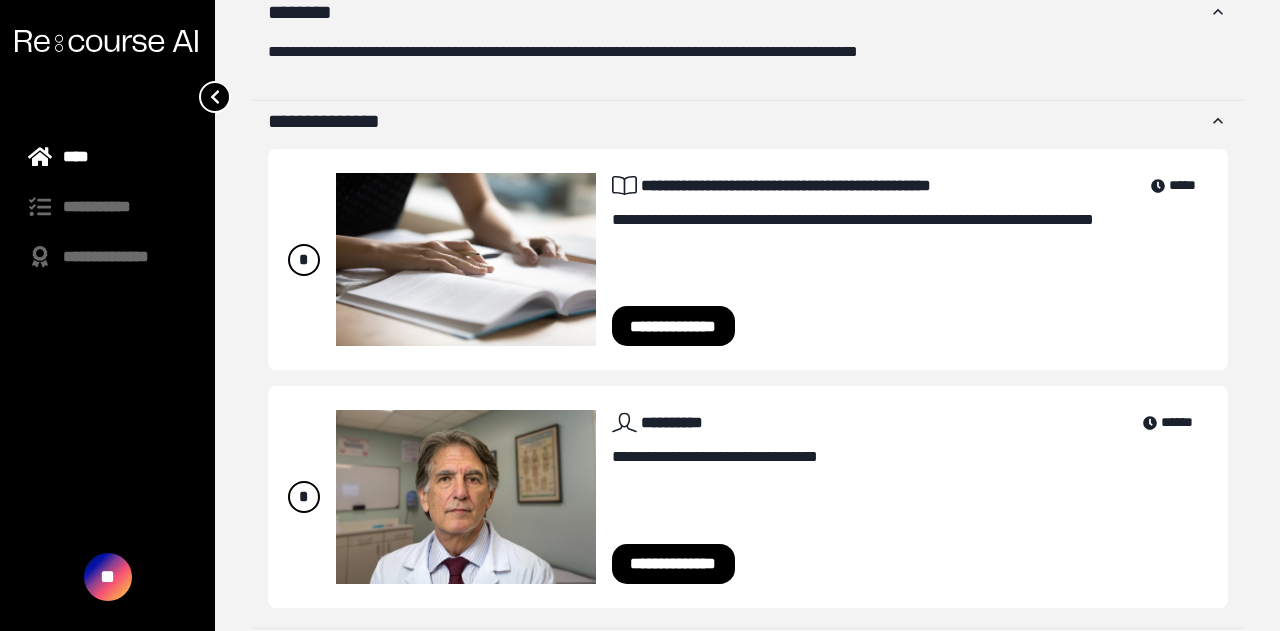 scroll, scrollTop: 430, scrollLeft: 0, axis: vertical 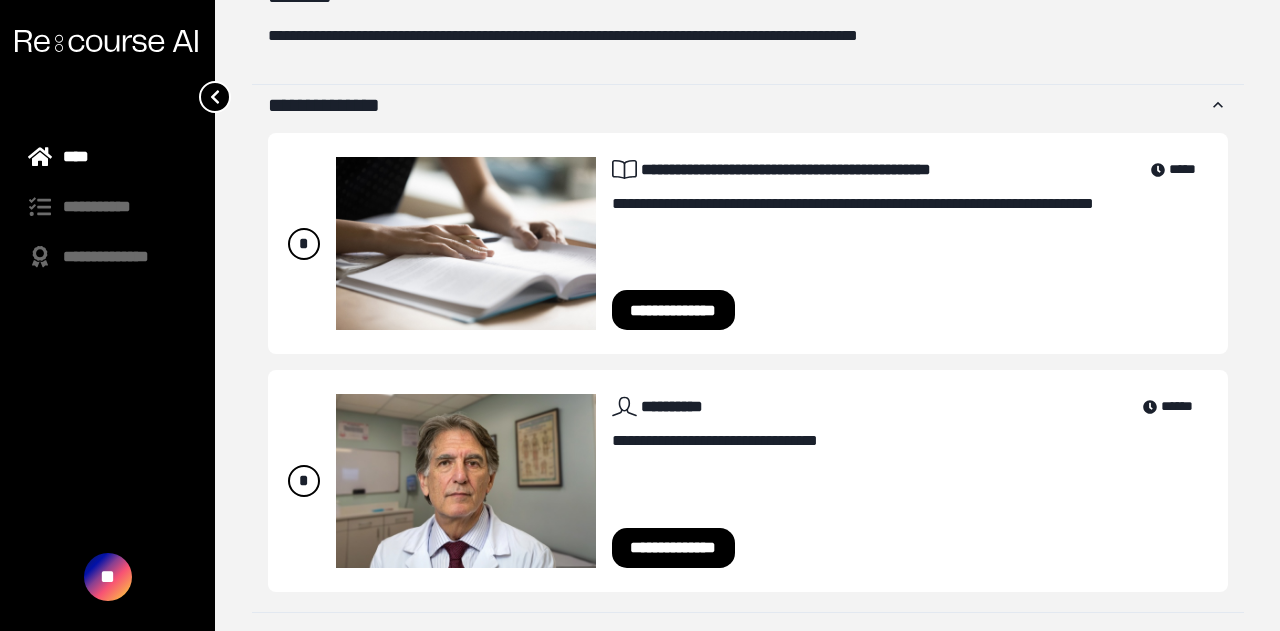 click on "**********" at bounding box center [674, 310] 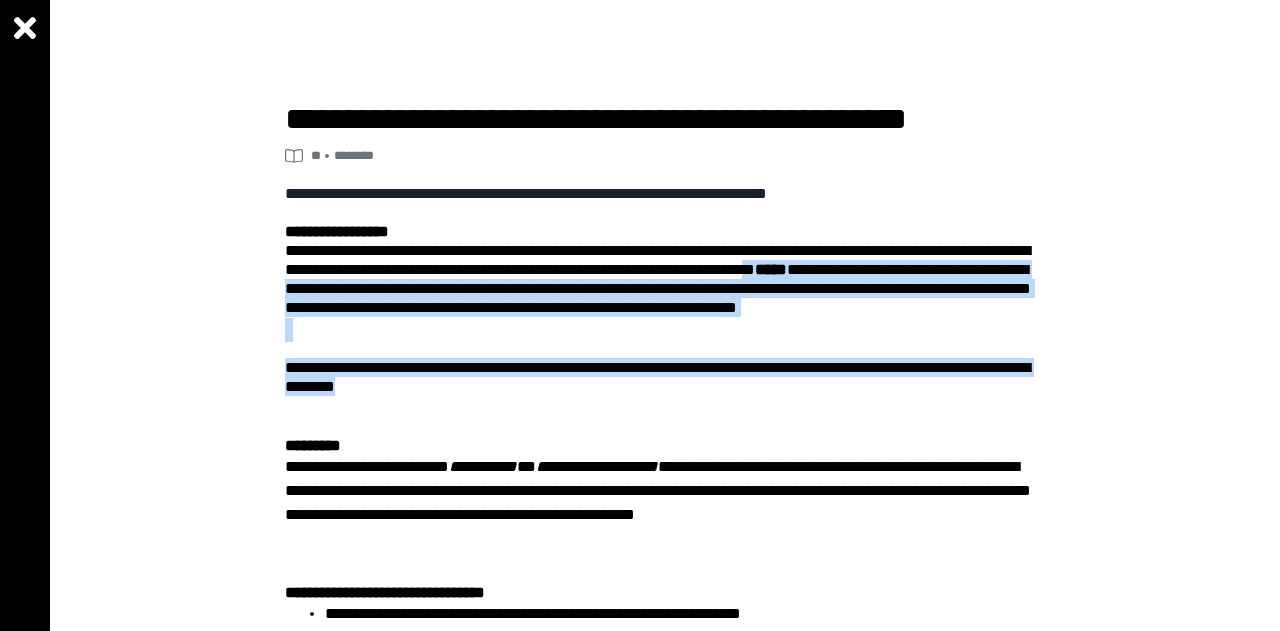 drag, startPoint x: 982, startPoint y: 265, endPoint x: 1050, endPoint y: 404, distance: 154.74171 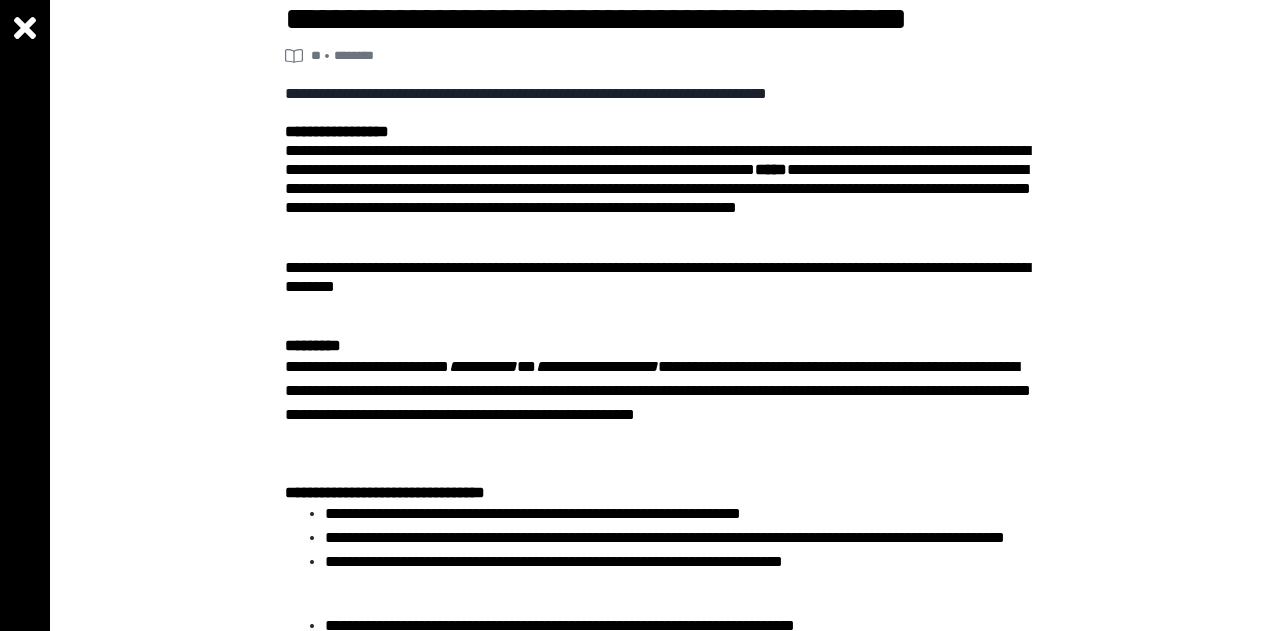 scroll, scrollTop: 200, scrollLeft: 0, axis: vertical 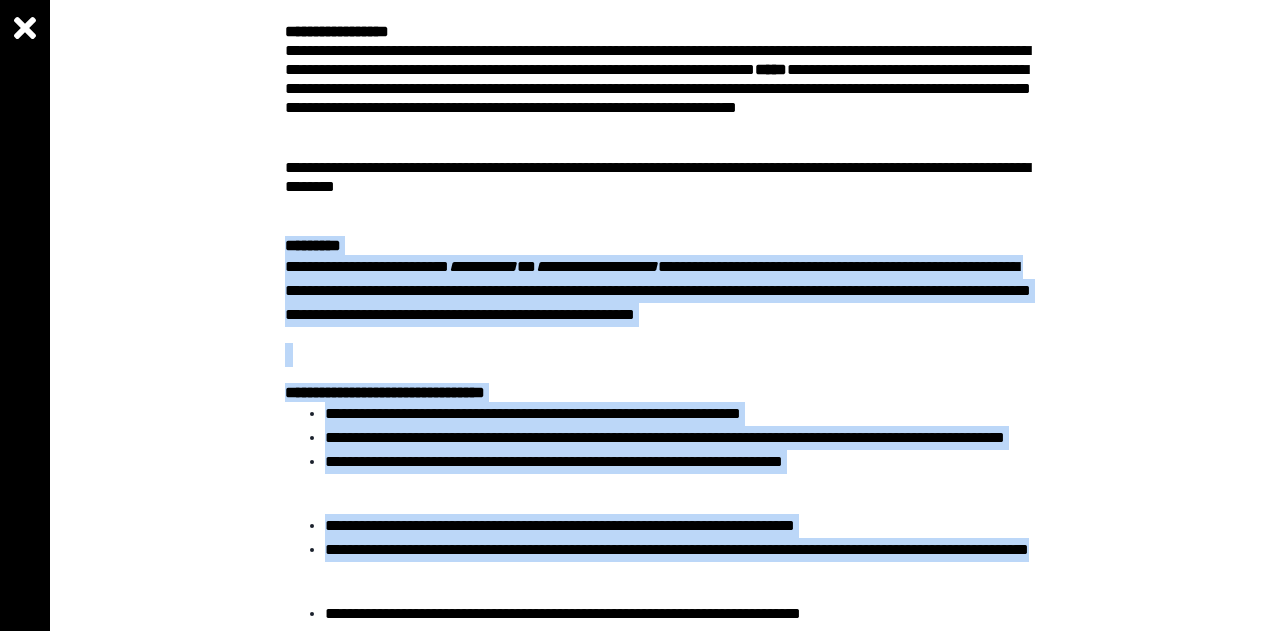 drag, startPoint x: 278, startPoint y: 265, endPoint x: 792, endPoint y: 601, distance: 614.0782 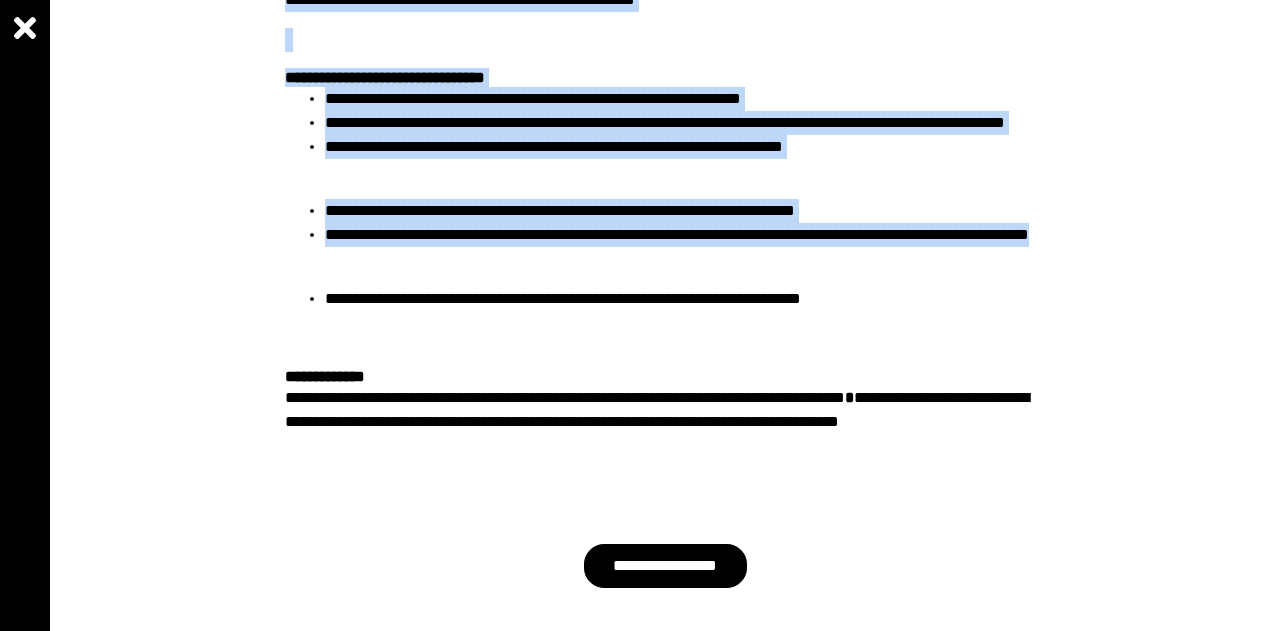 scroll, scrollTop: 520, scrollLeft: 0, axis: vertical 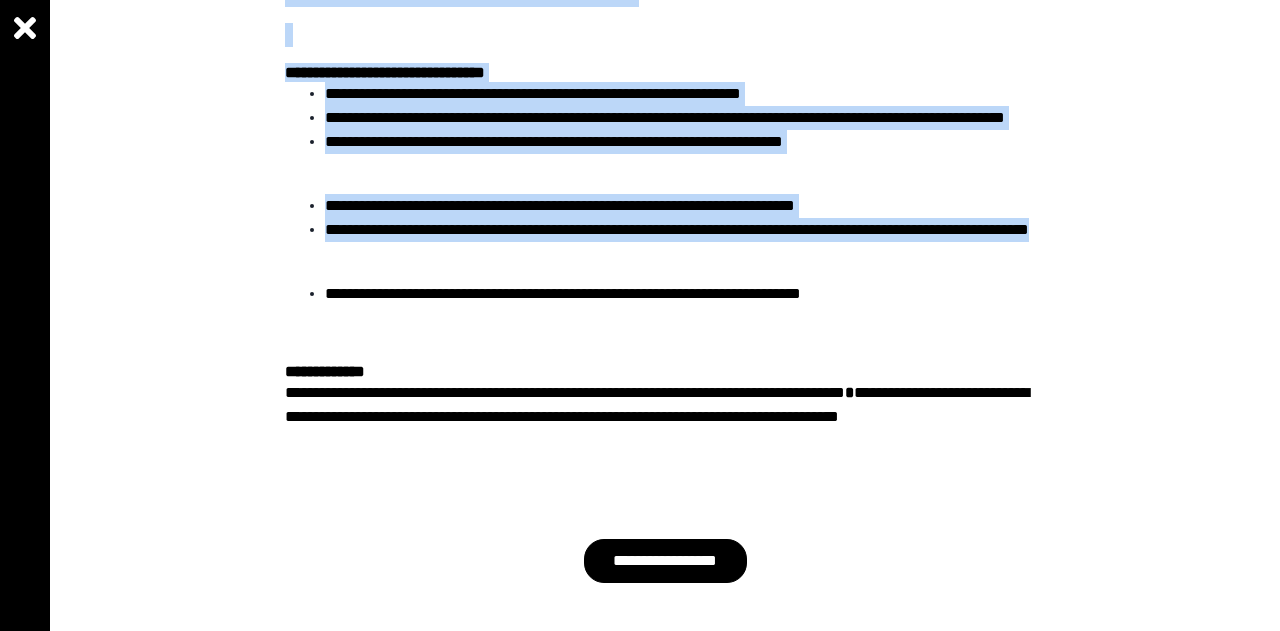 click on "**********" at bounding box center (665, 561) 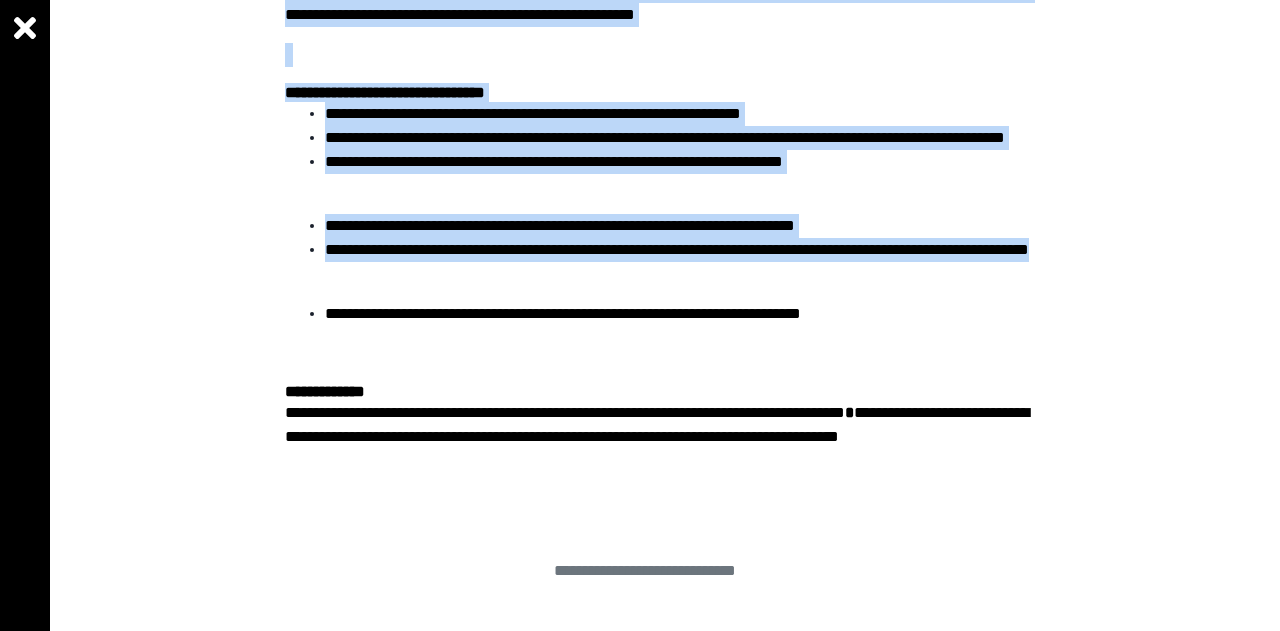 scroll, scrollTop: 499, scrollLeft: 0, axis: vertical 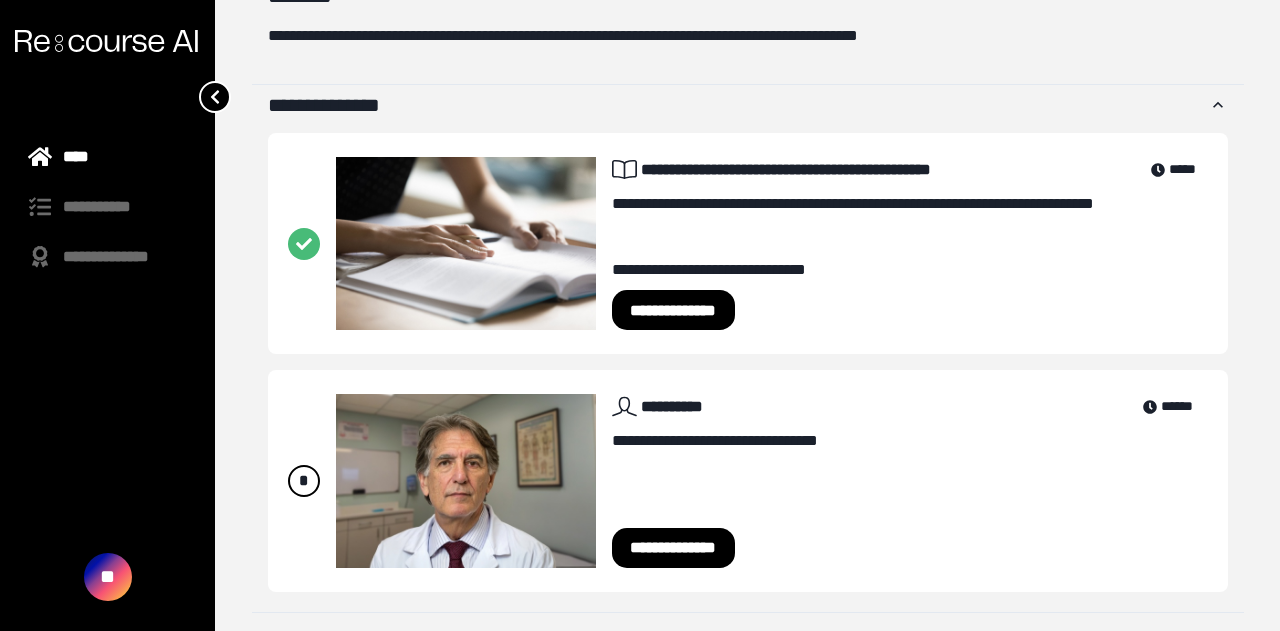 click on "**********" at bounding box center (674, 548) 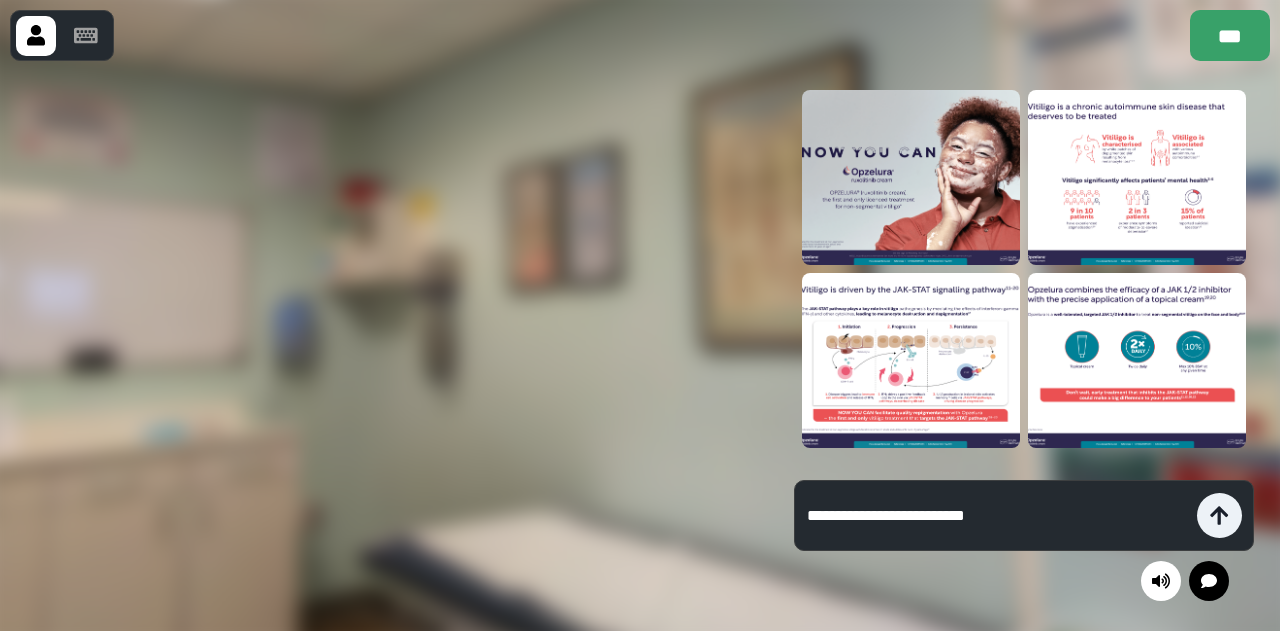 click on "**********" at bounding box center (997, 516) 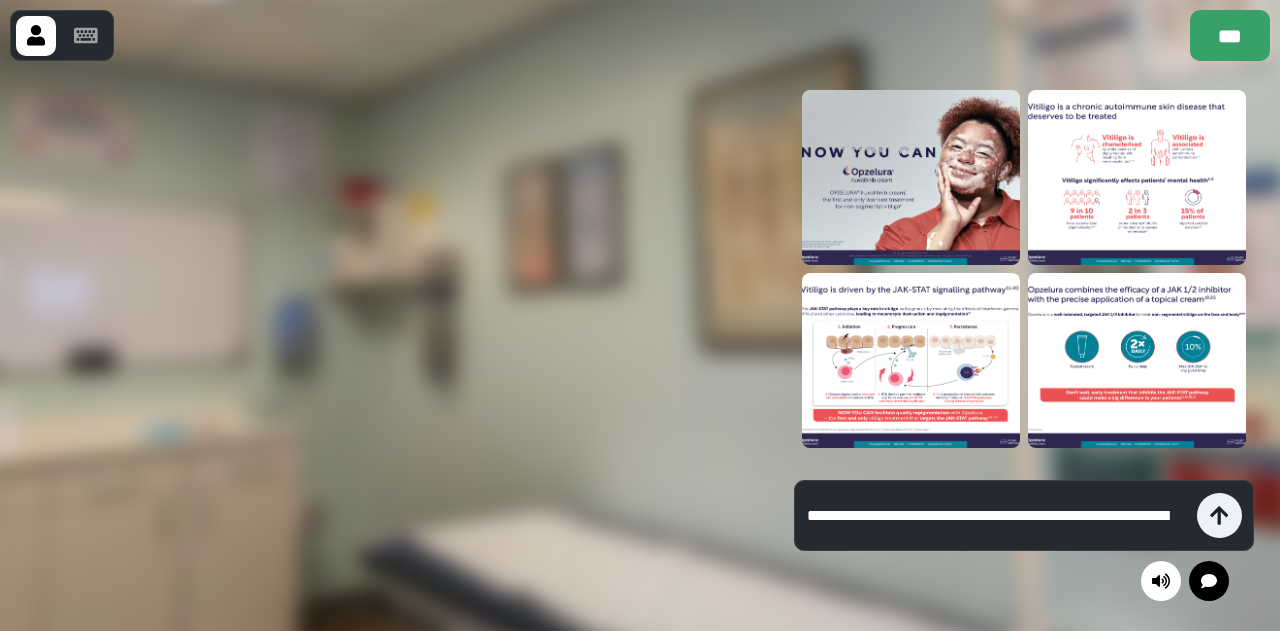 scroll, scrollTop: 0, scrollLeft: 0, axis: both 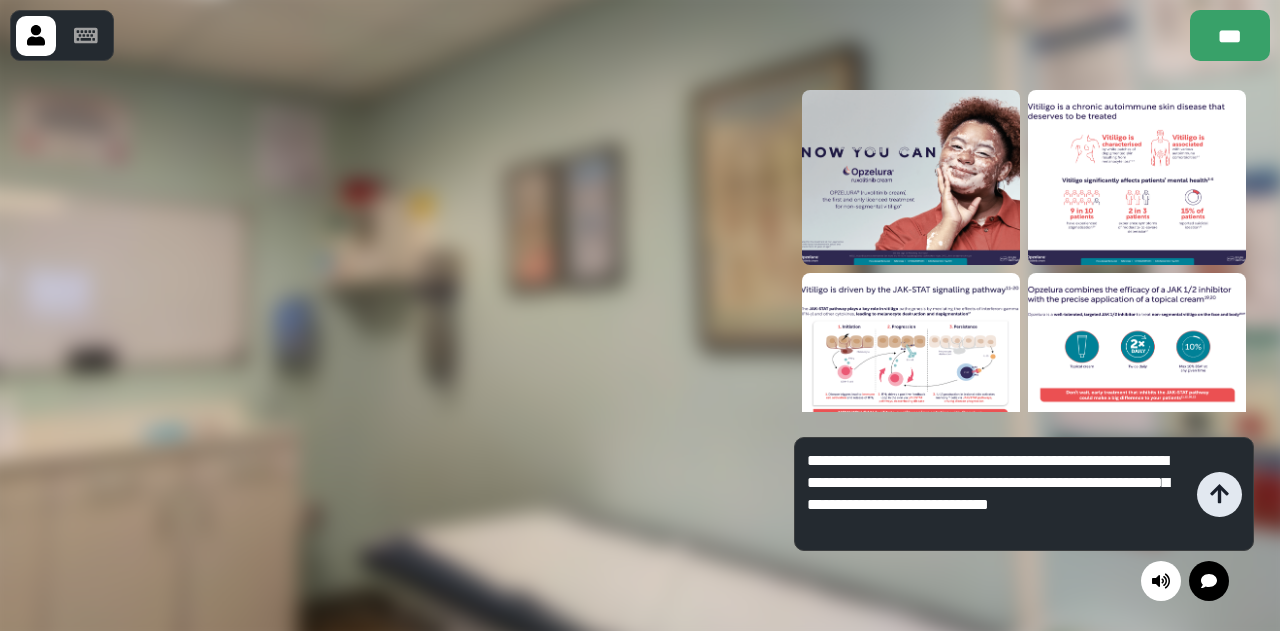 type on "**********" 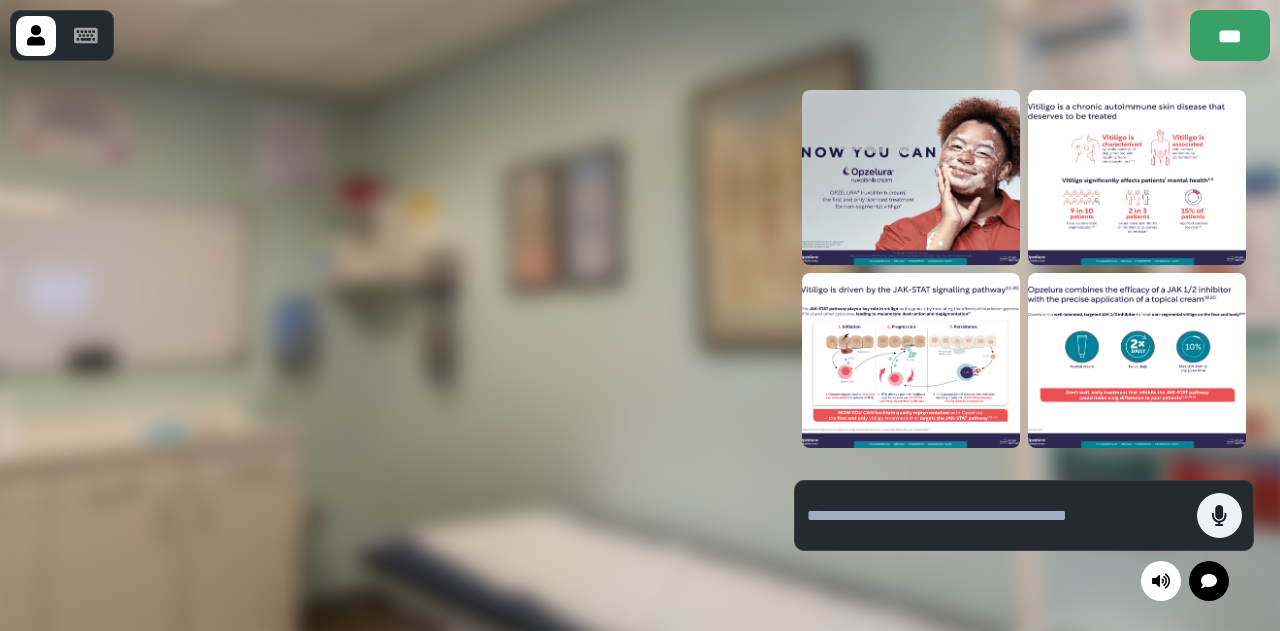 click at bounding box center [1137, 360] 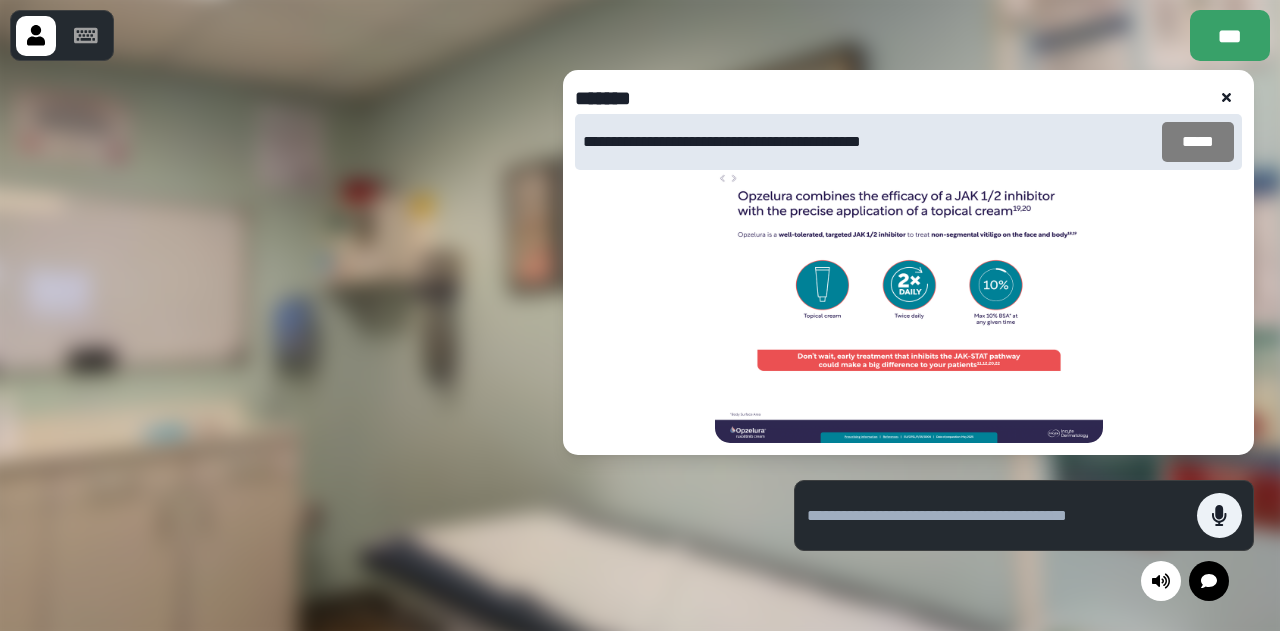 click on "*****" at bounding box center (1198, 142) 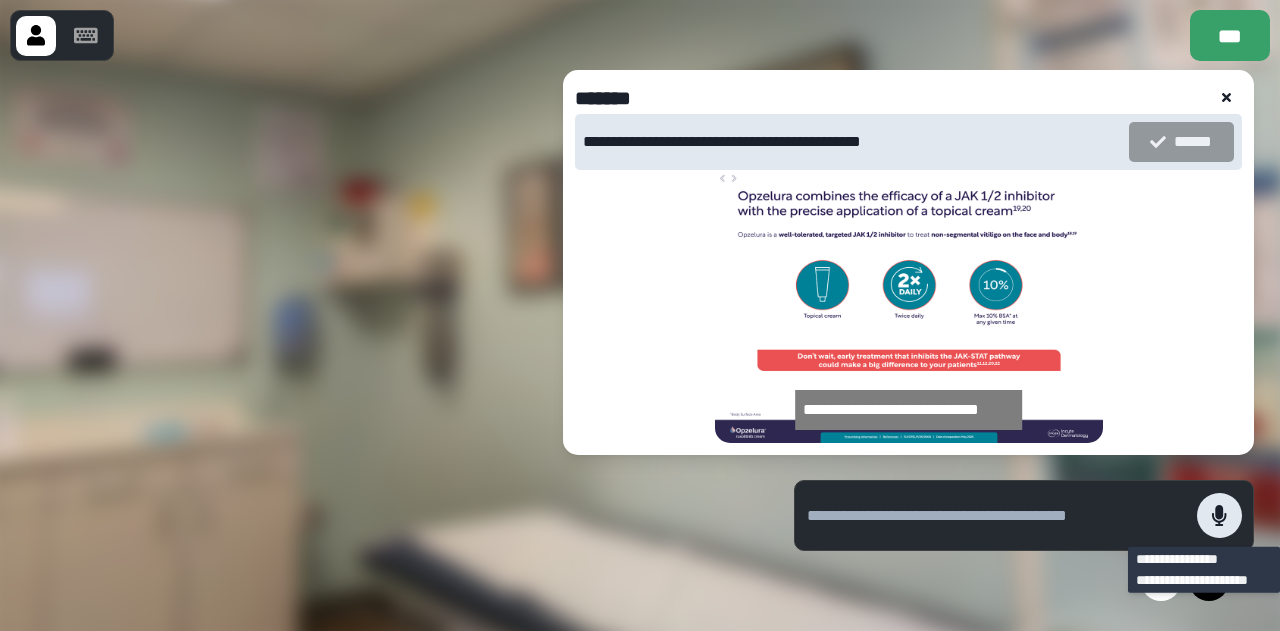 click 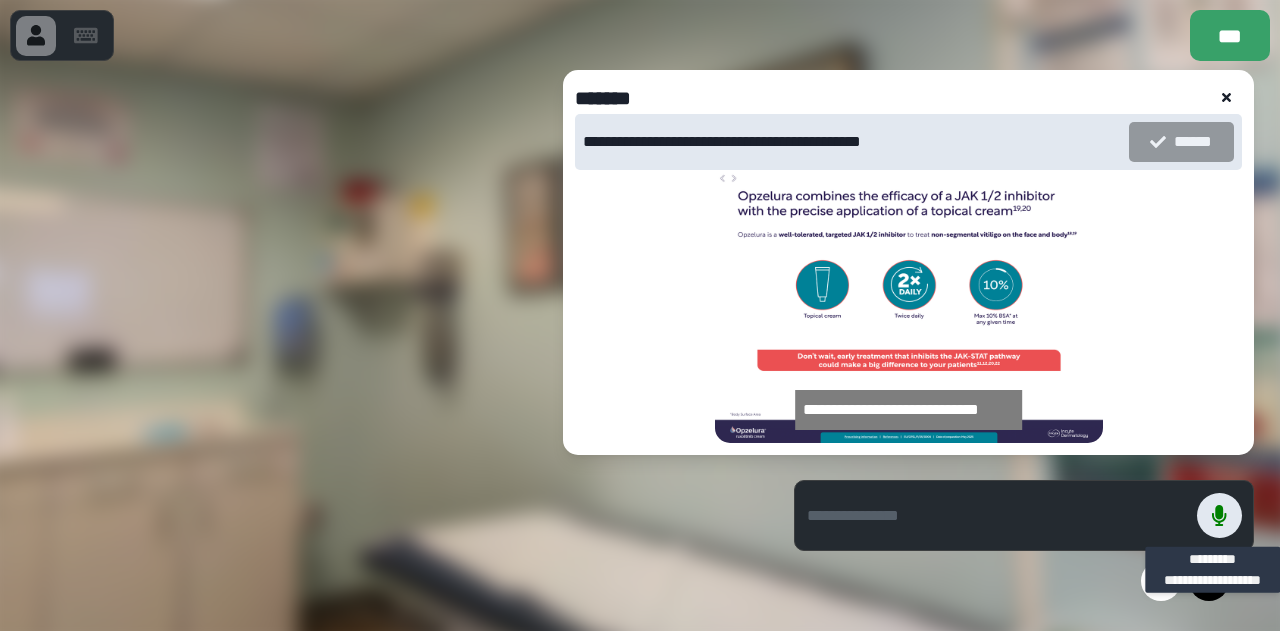 click 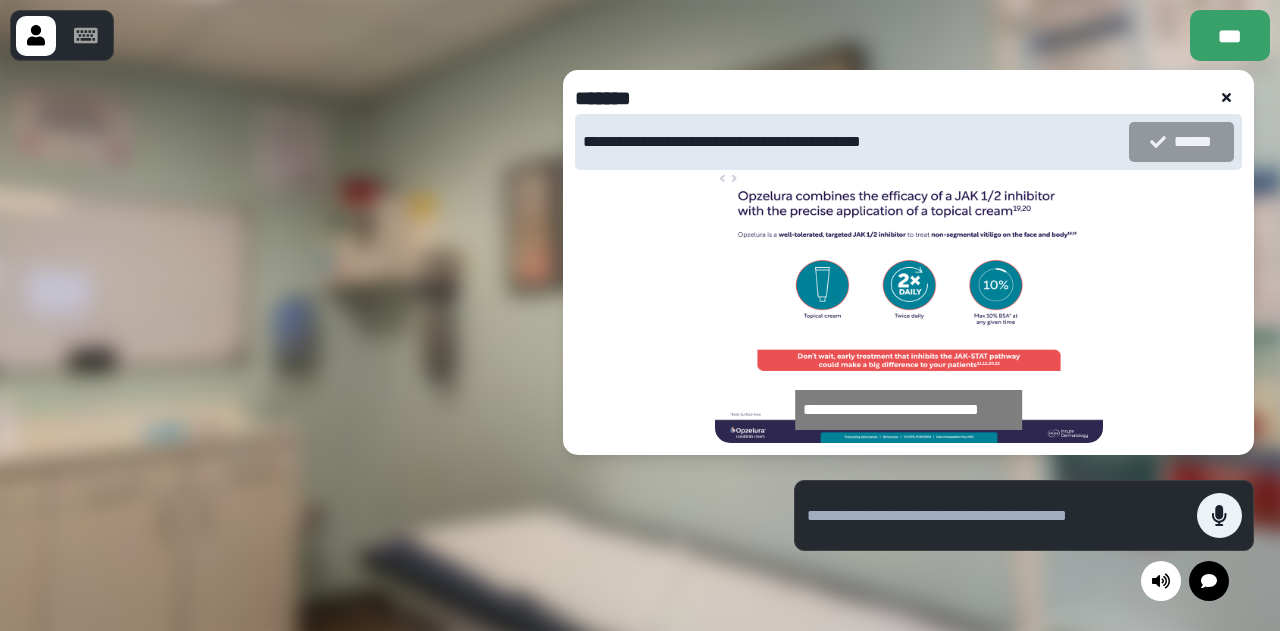 click 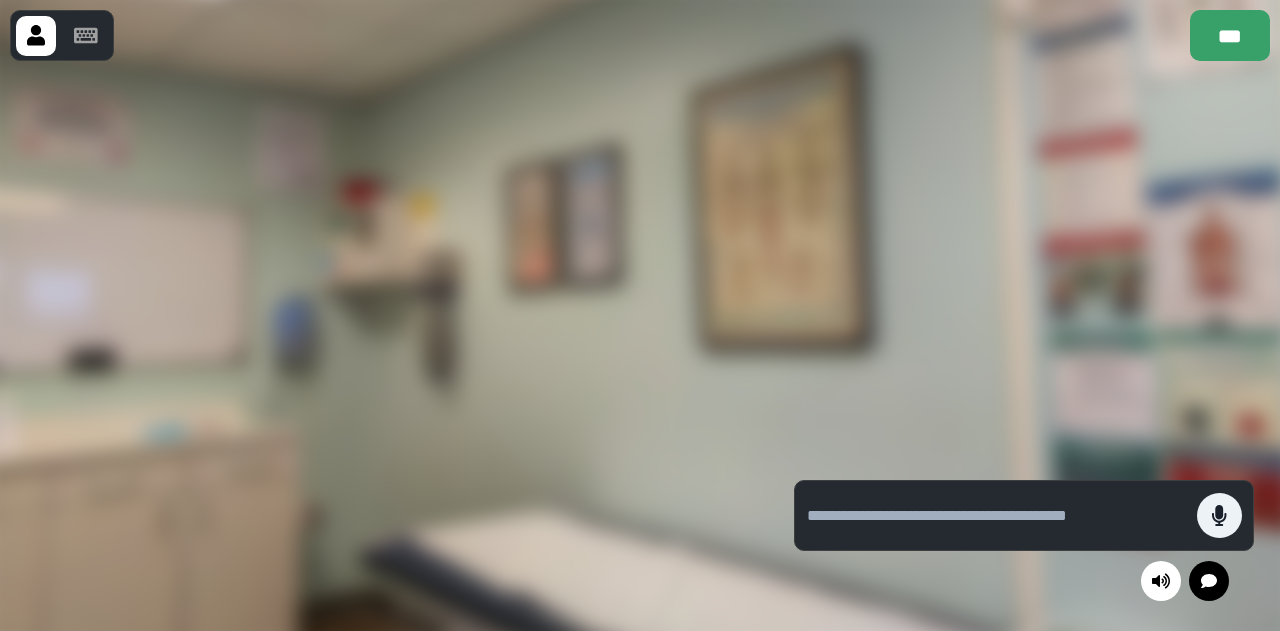 scroll, scrollTop: 363, scrollLeft: 0, axis: vertical 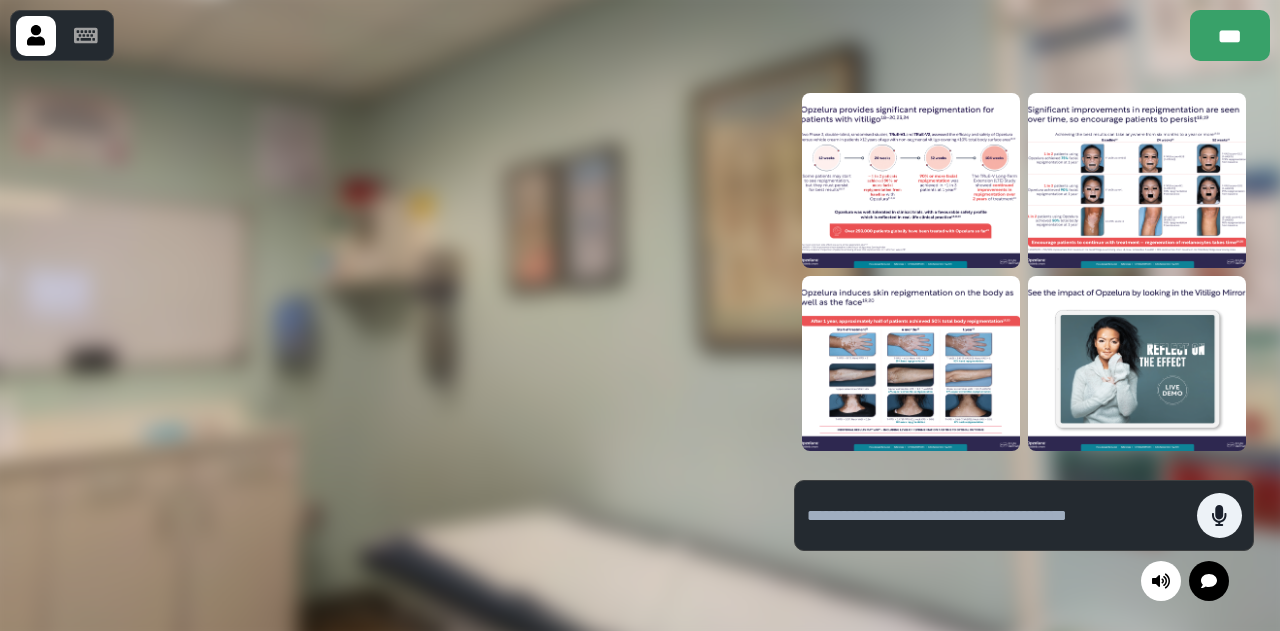 click at bounding box center (1137, 180) 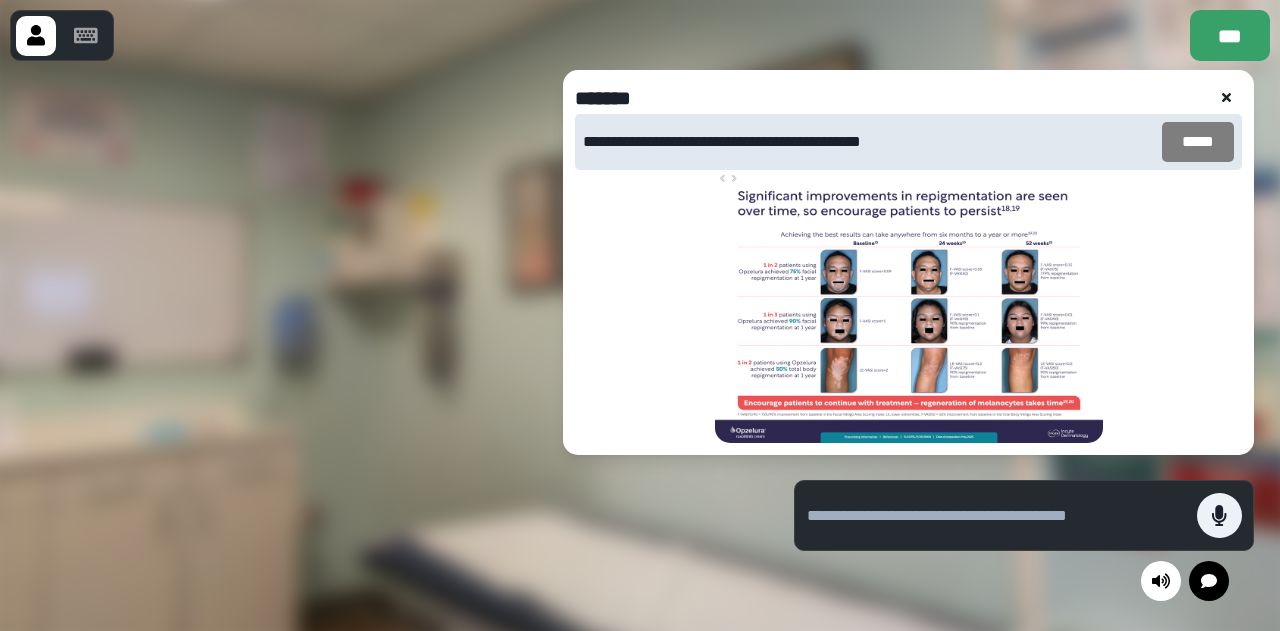 click on "*****" at bounding box center (1198, 142) 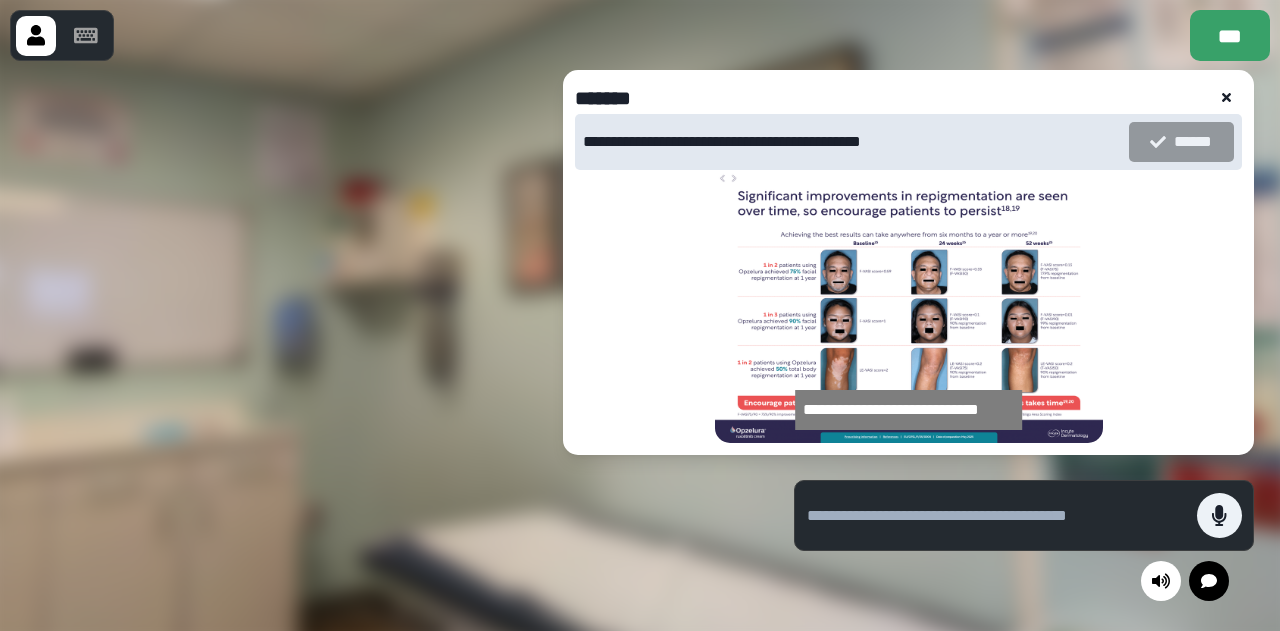 click at bounding box center (997, 516) 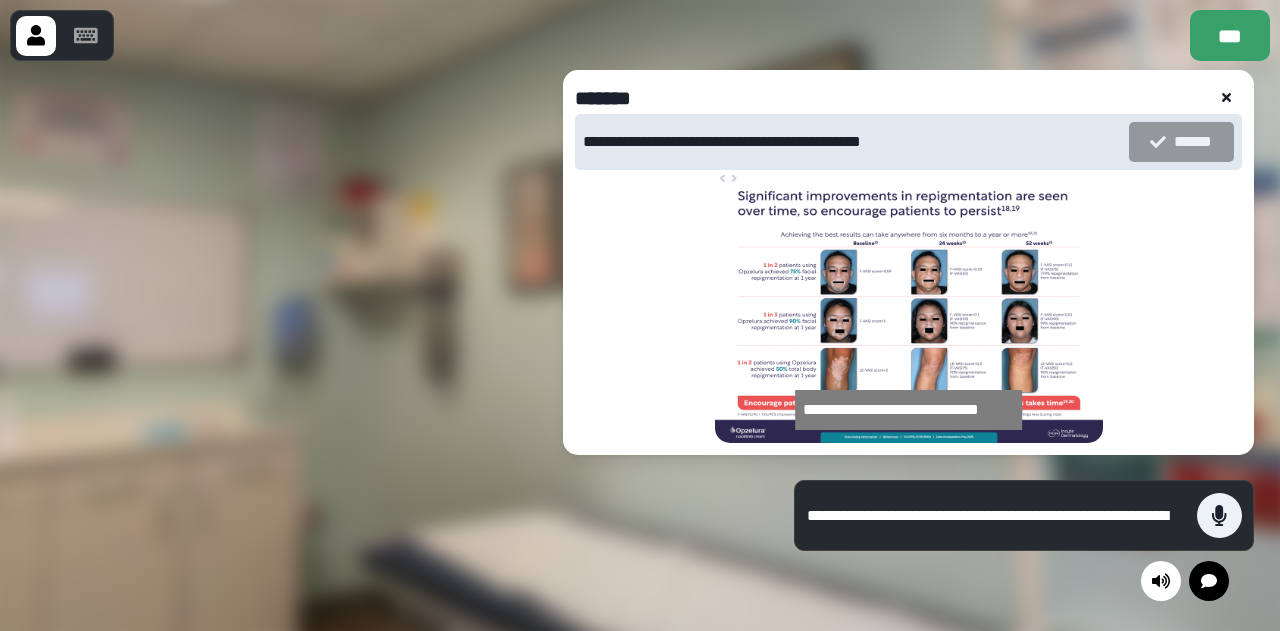 scroll, scrollTop: 0, scrollLeft: 0, axis: both 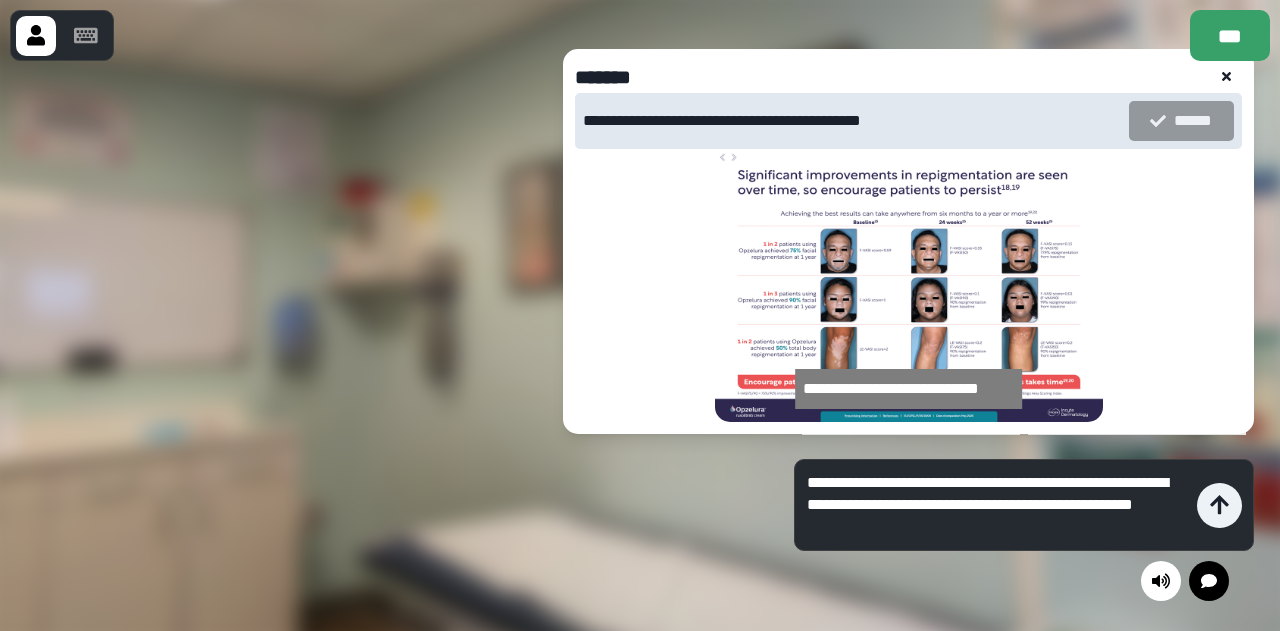 click on "**********" at bounding box center [997, 505] 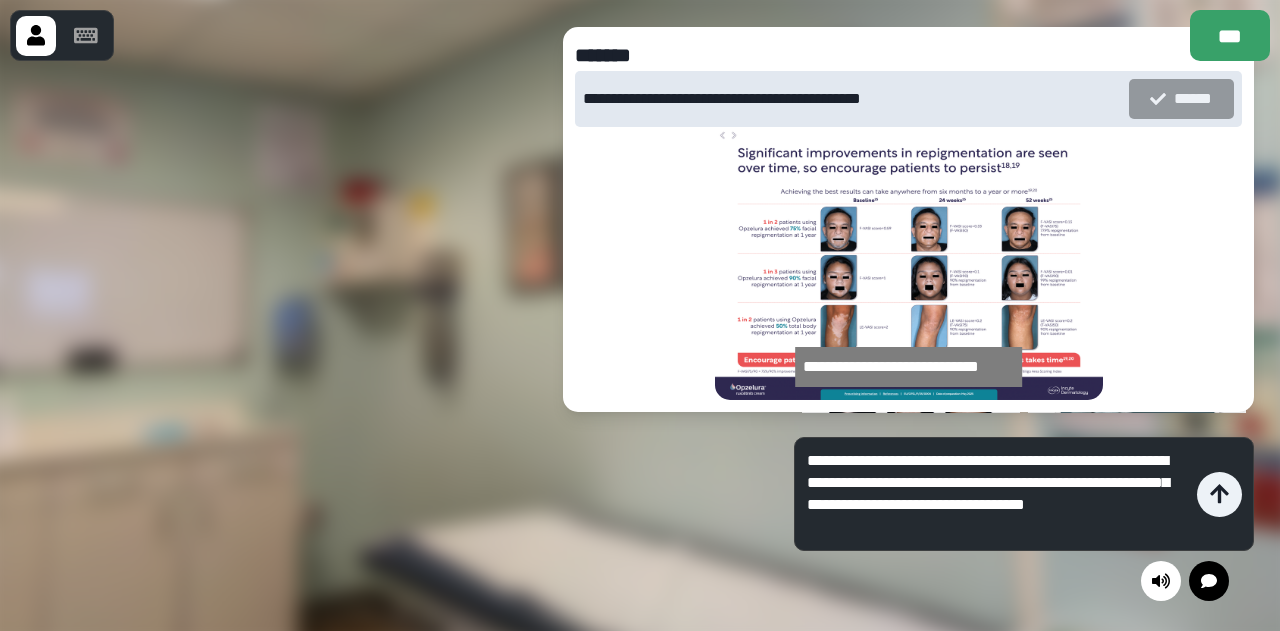 scroll, scrollTop: 0, scrollLeft: 0, axis: both 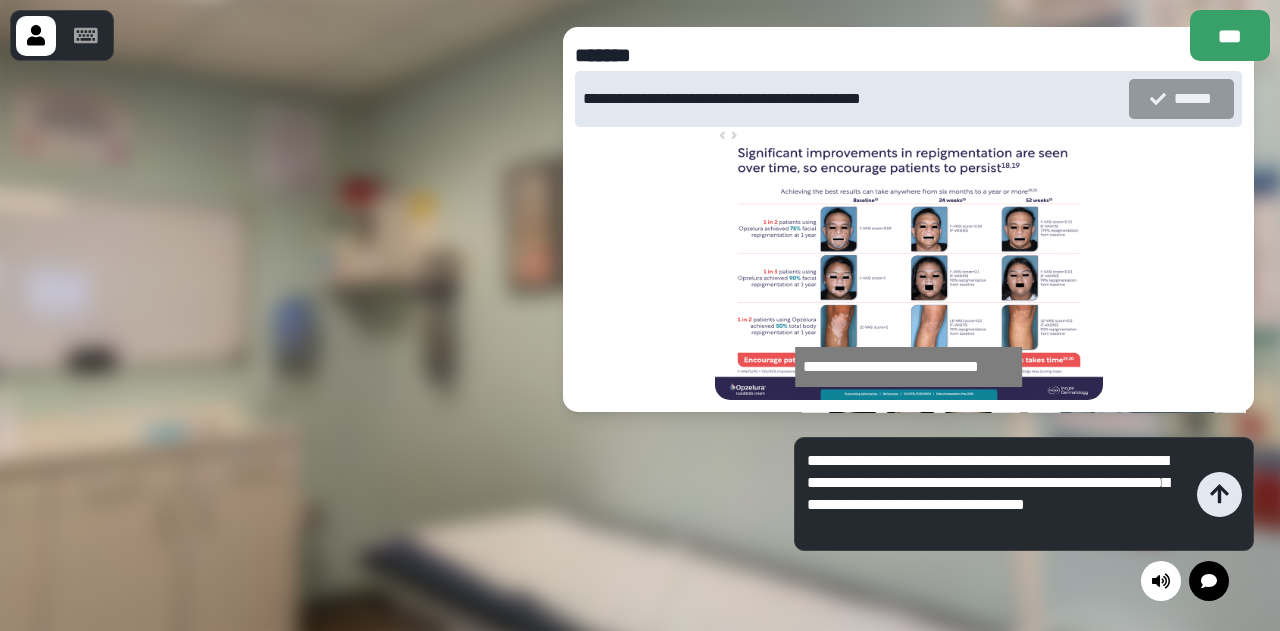 type on "**********" 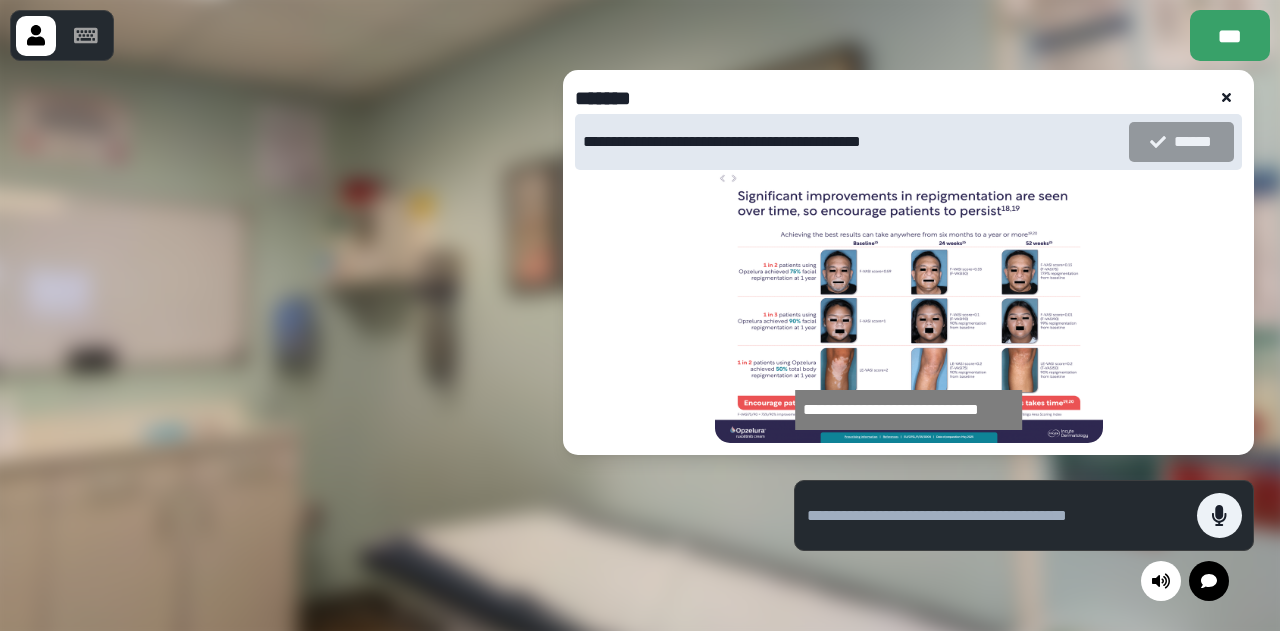 click 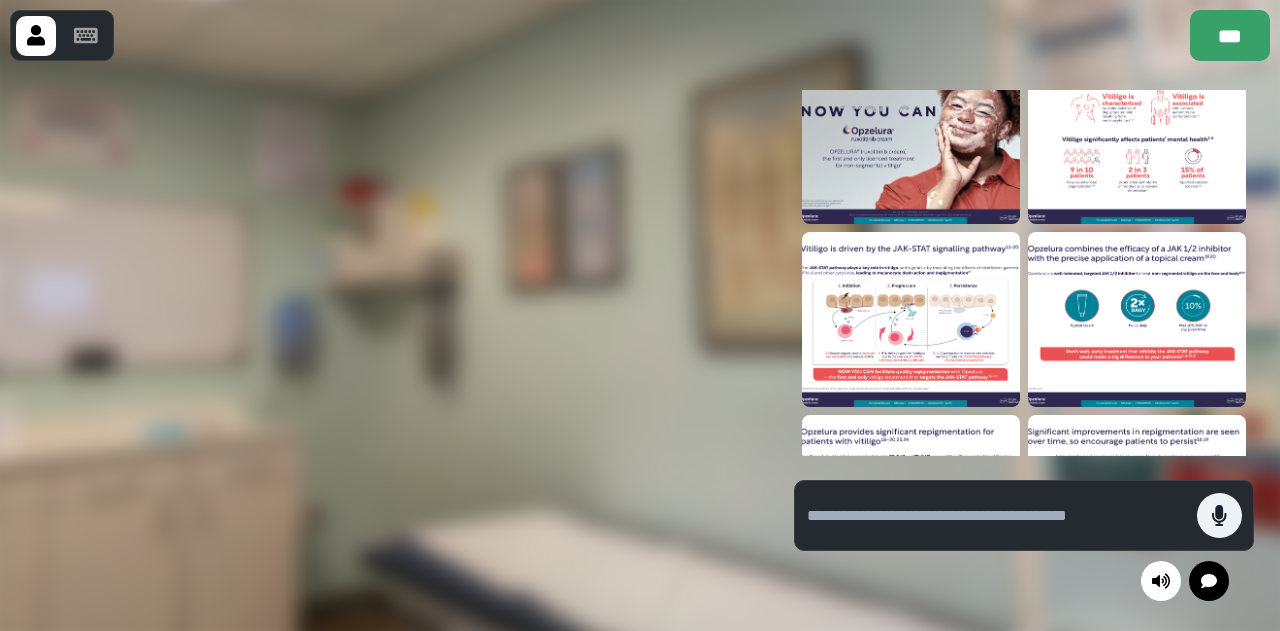 scroll, scrollTop: 0, scrollLeft: 0, axis: both 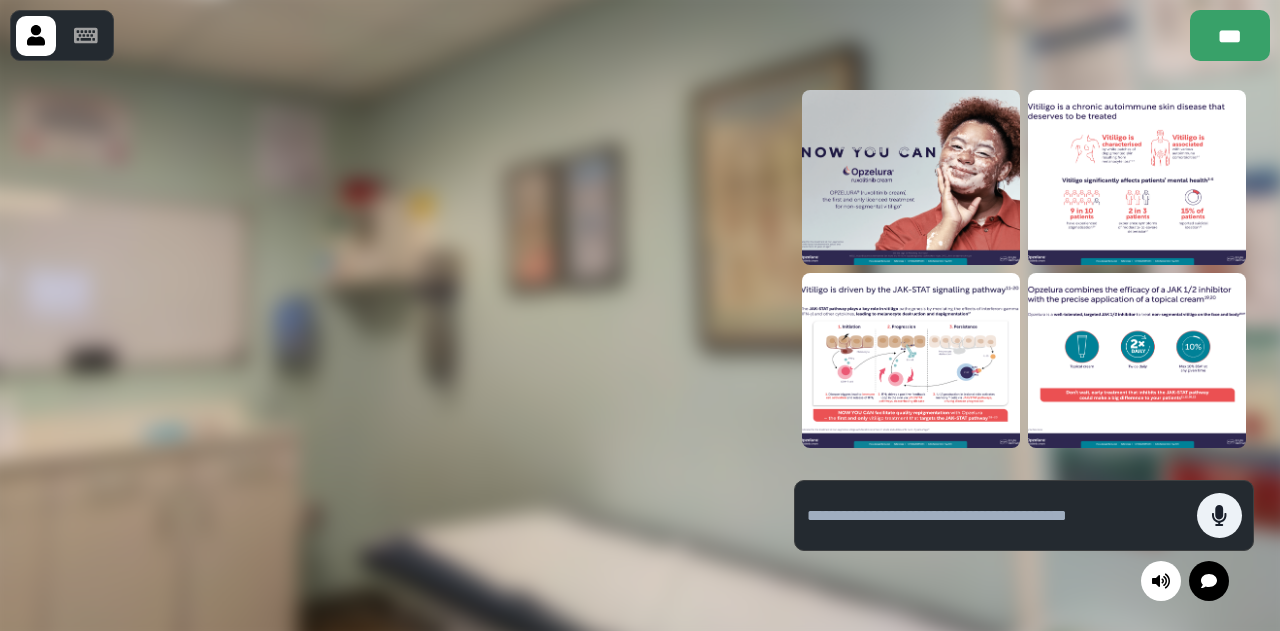 click at bounding box center (997, 516) 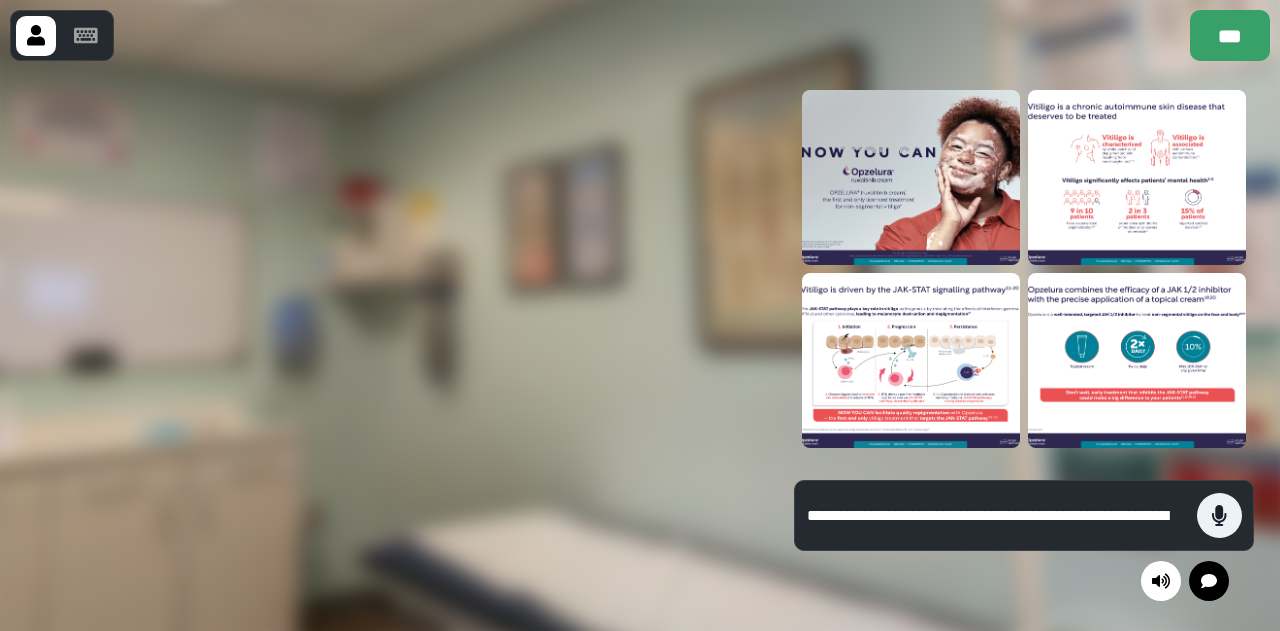 scroll, scrollTop: 0, scrollLeft: 0, axis: both 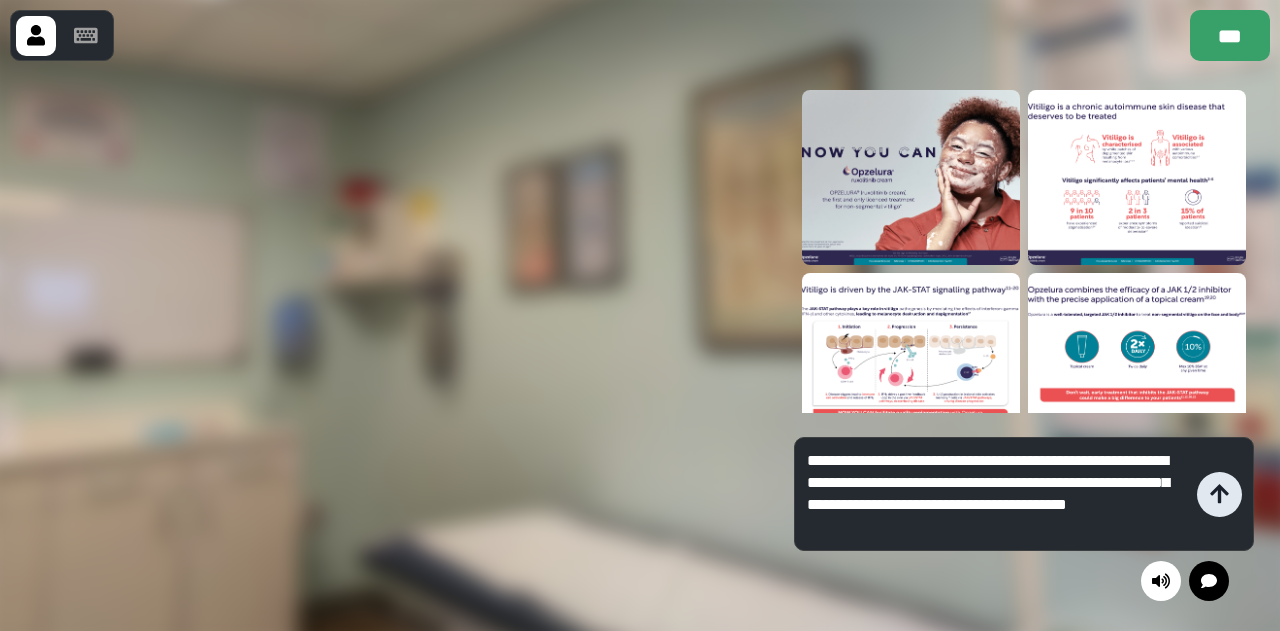 type on "**********" 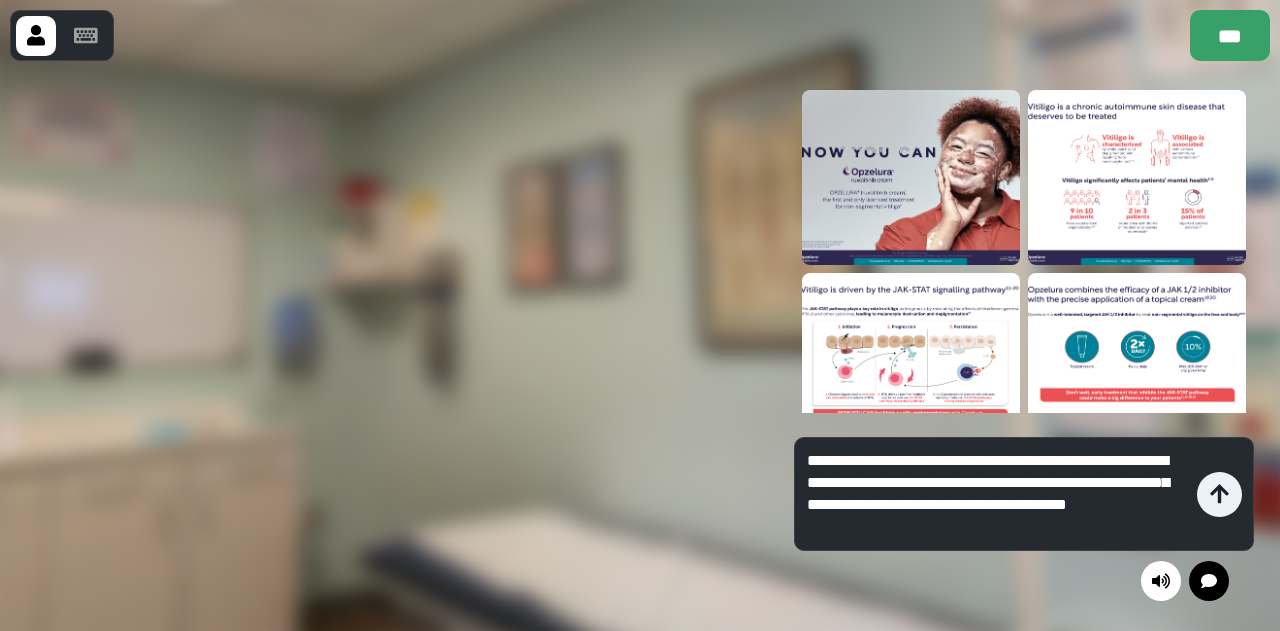 click 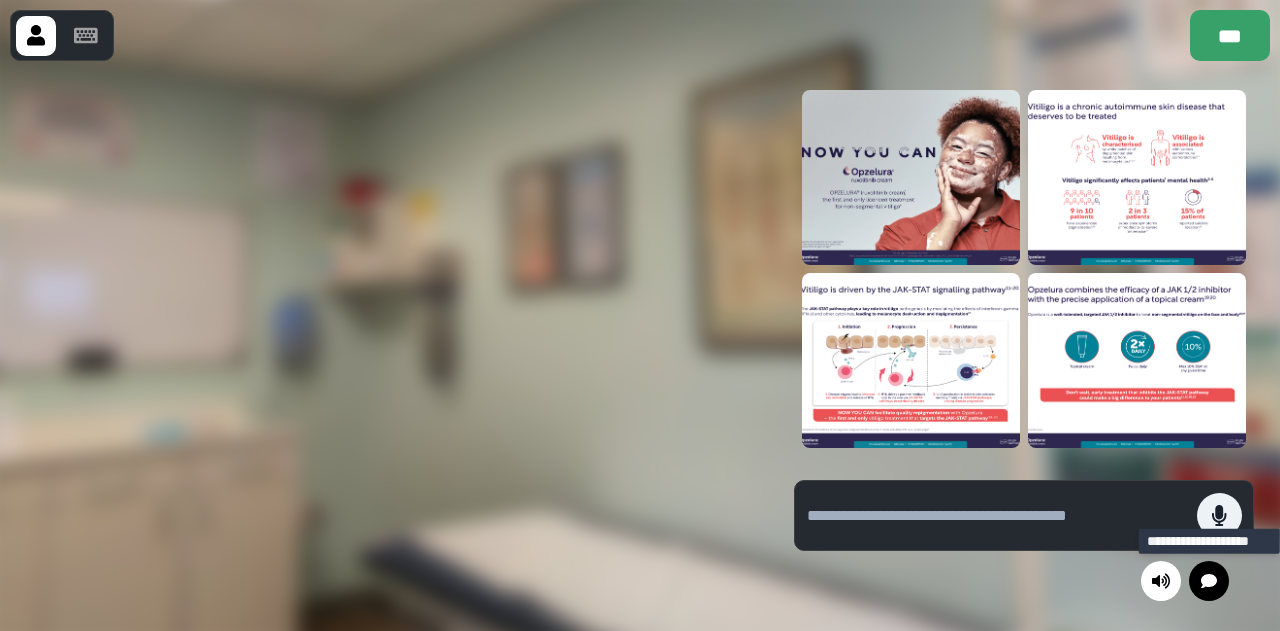 click 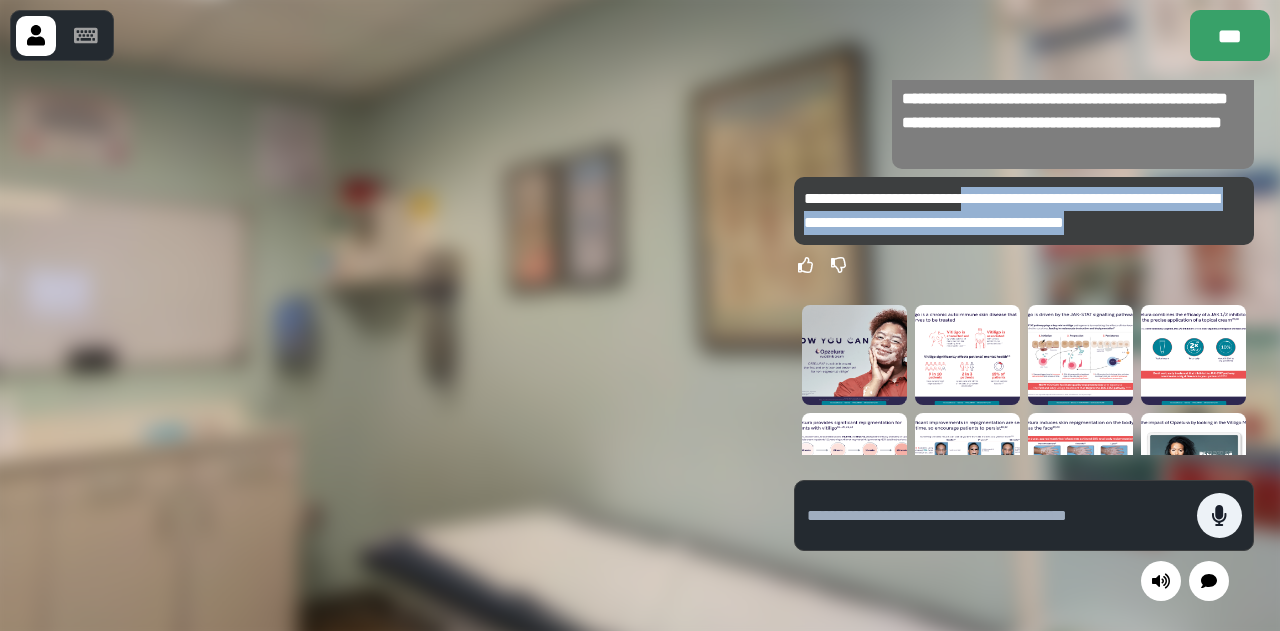 drag, startPoint x: 984, startPoint y: 200, endPoint x: 1214, endPoint y: 220, distance: 230.86794 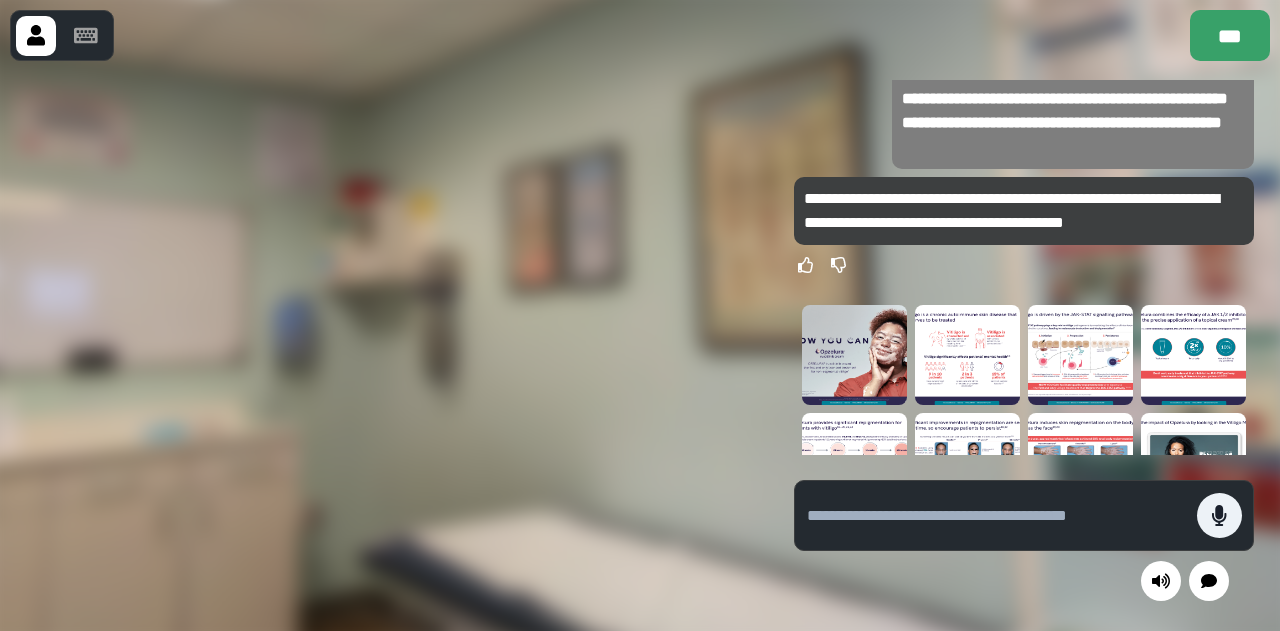 click at bounding box center [997, 516] 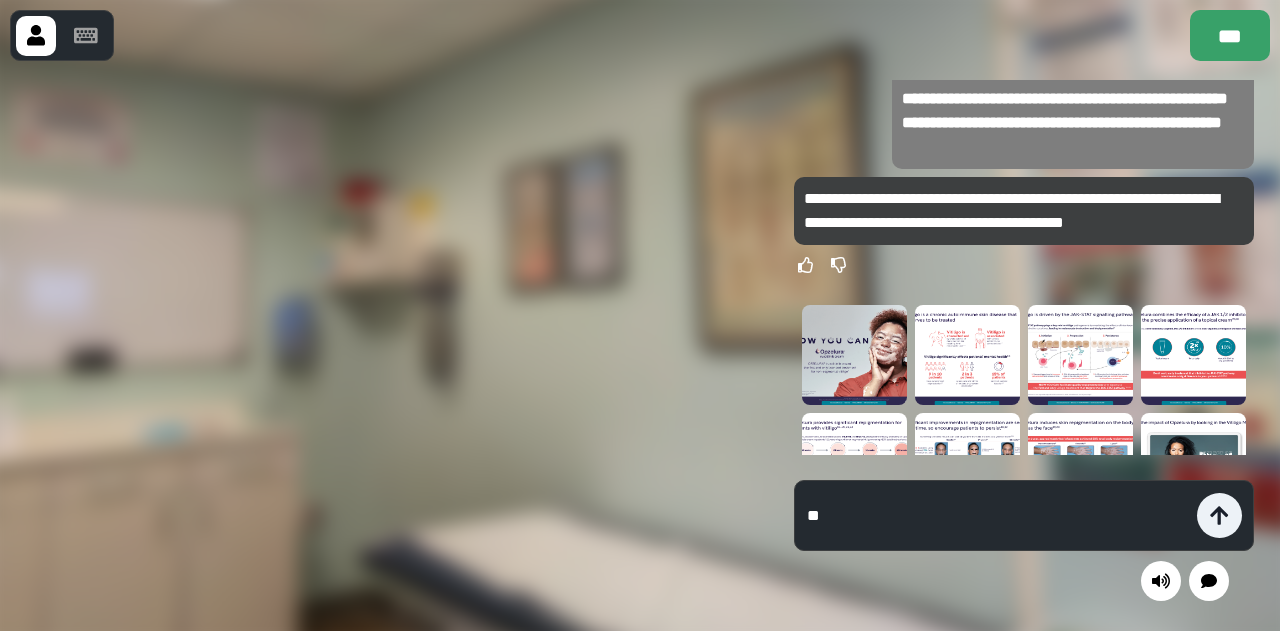 type on "*" 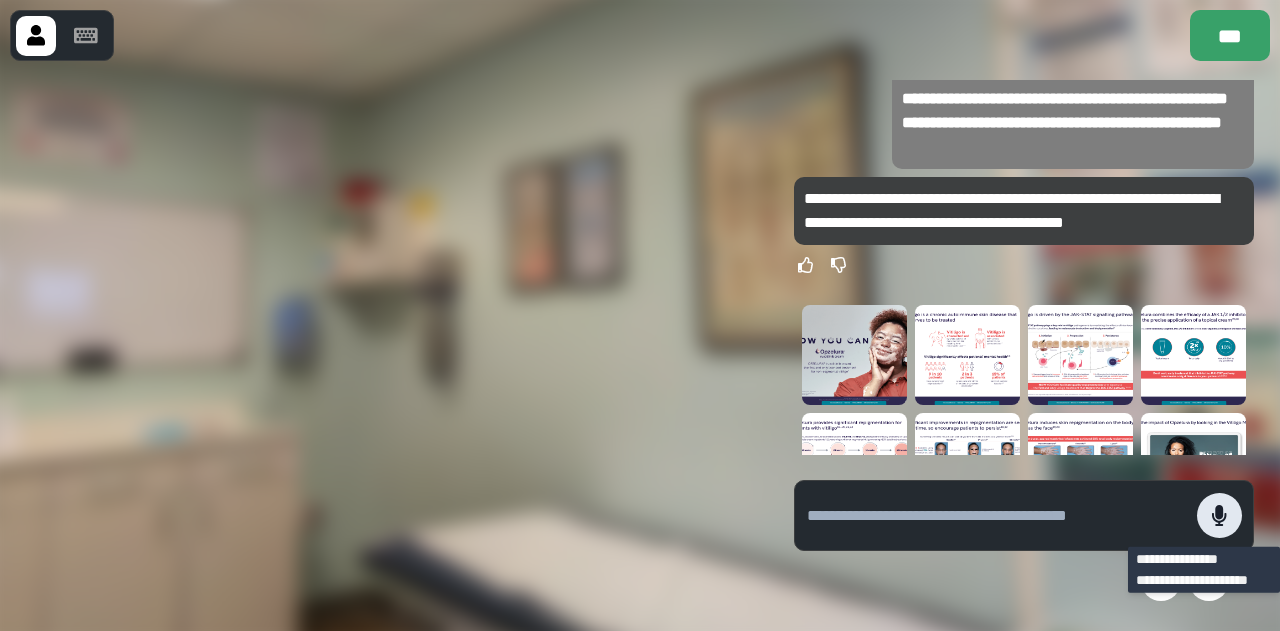 click 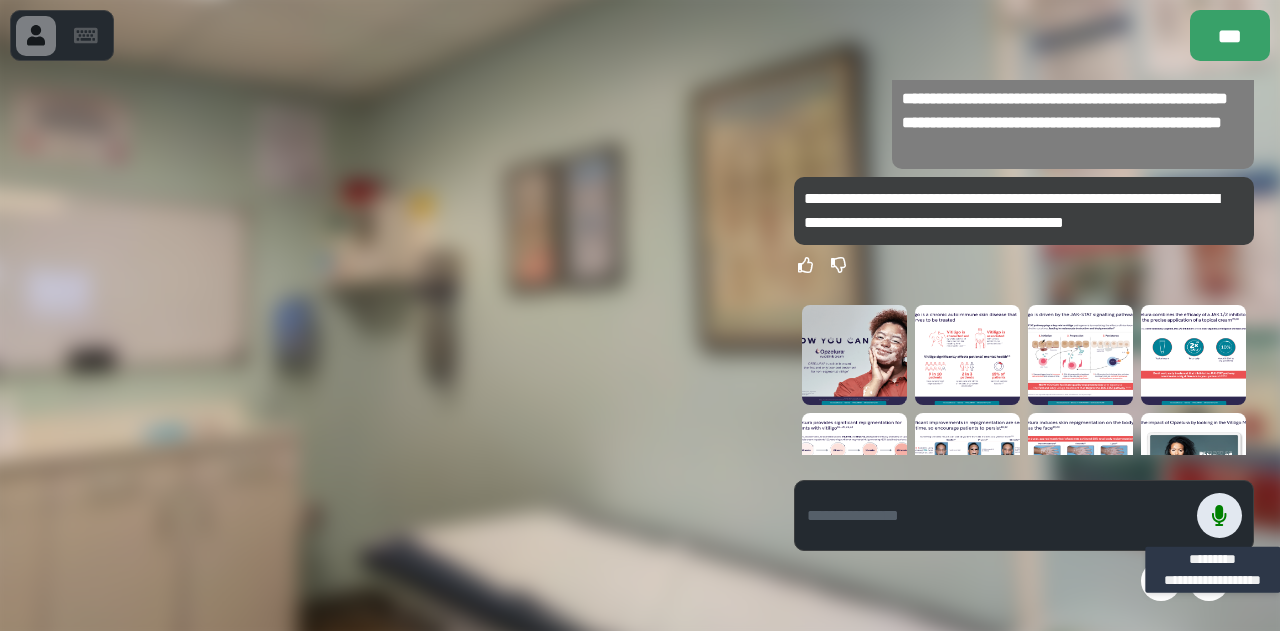 click 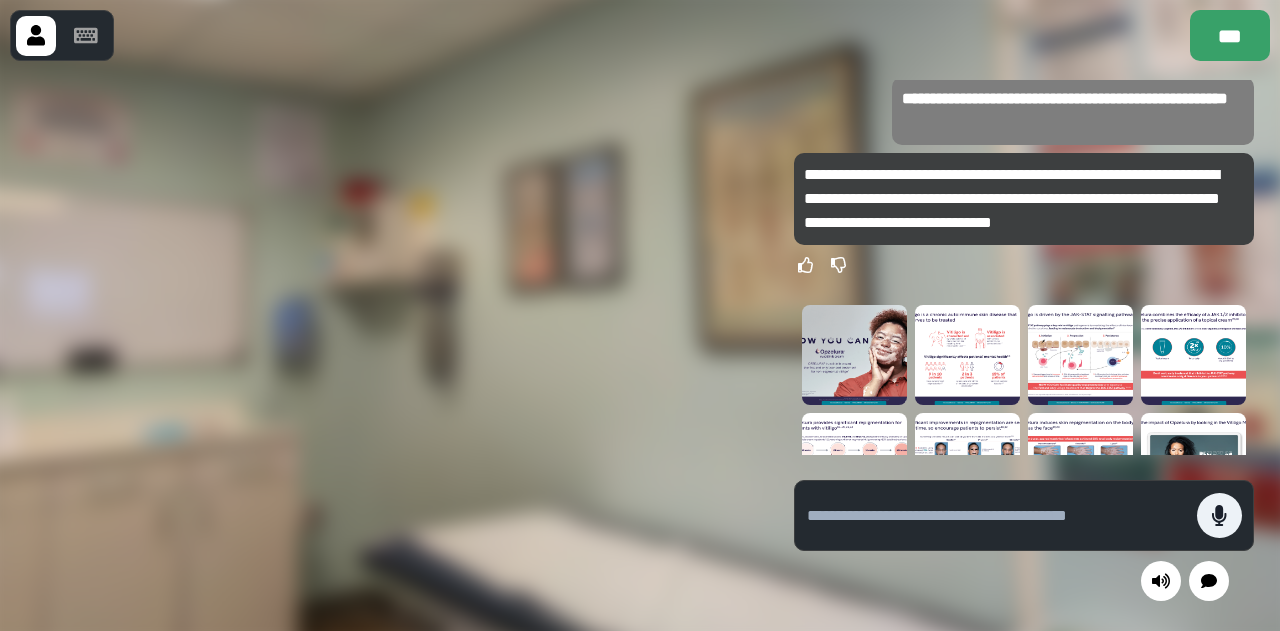 click at bounding box center [997, 516] 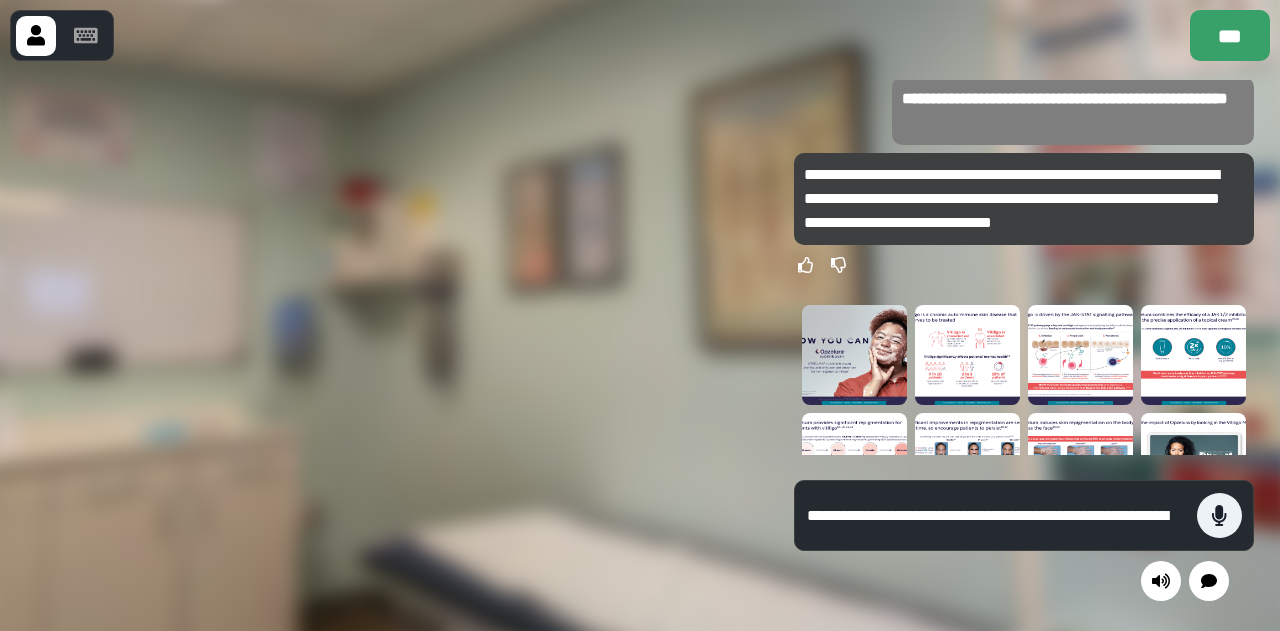 scroll, scrollTop: 0, scrollLeft: 0, axis: both 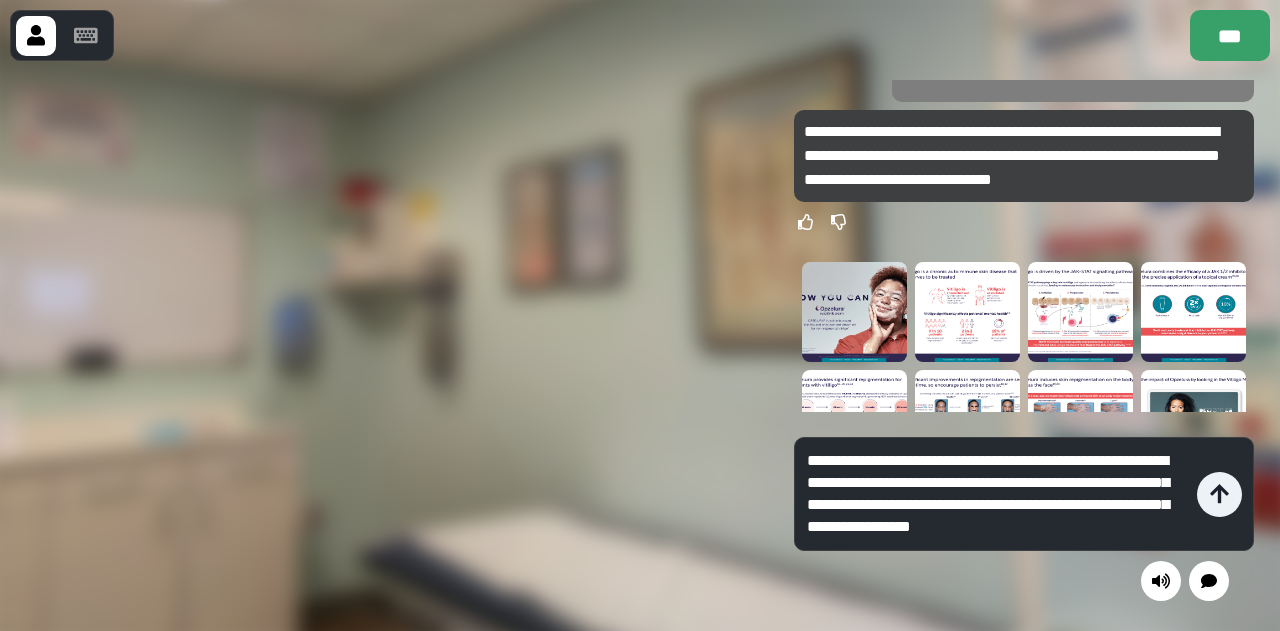 click on "**********" at bounding box center (997, 494) 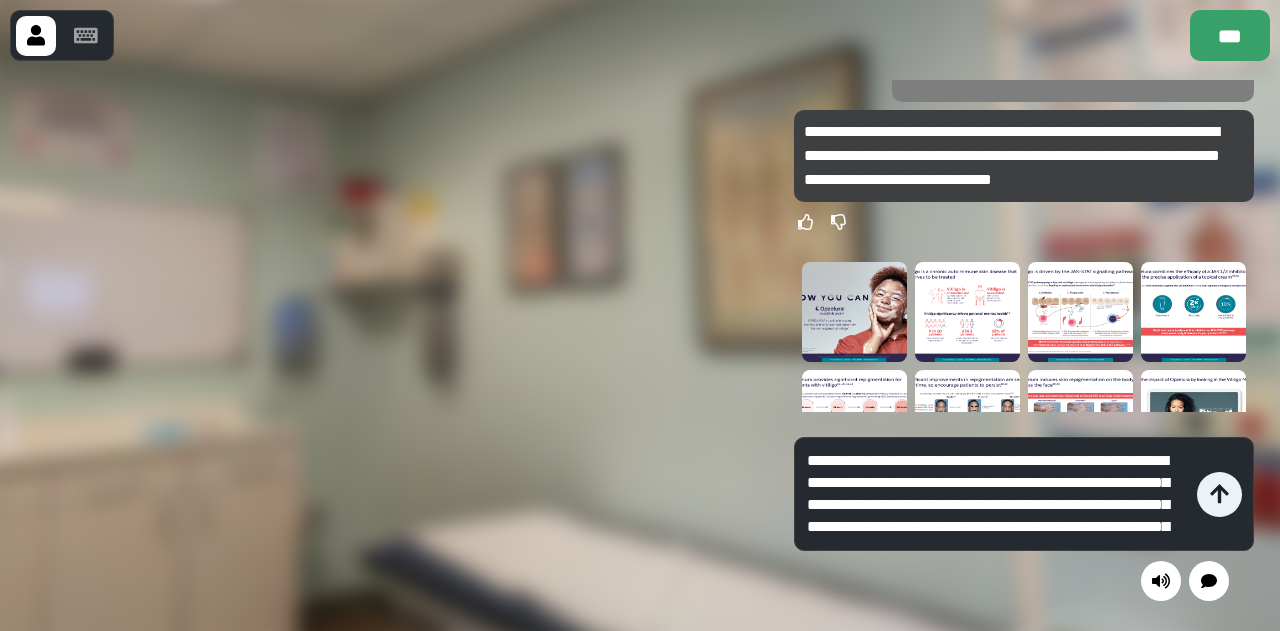 scroll, scrollTop: 42, scrollLeft: 0, axis: vertical 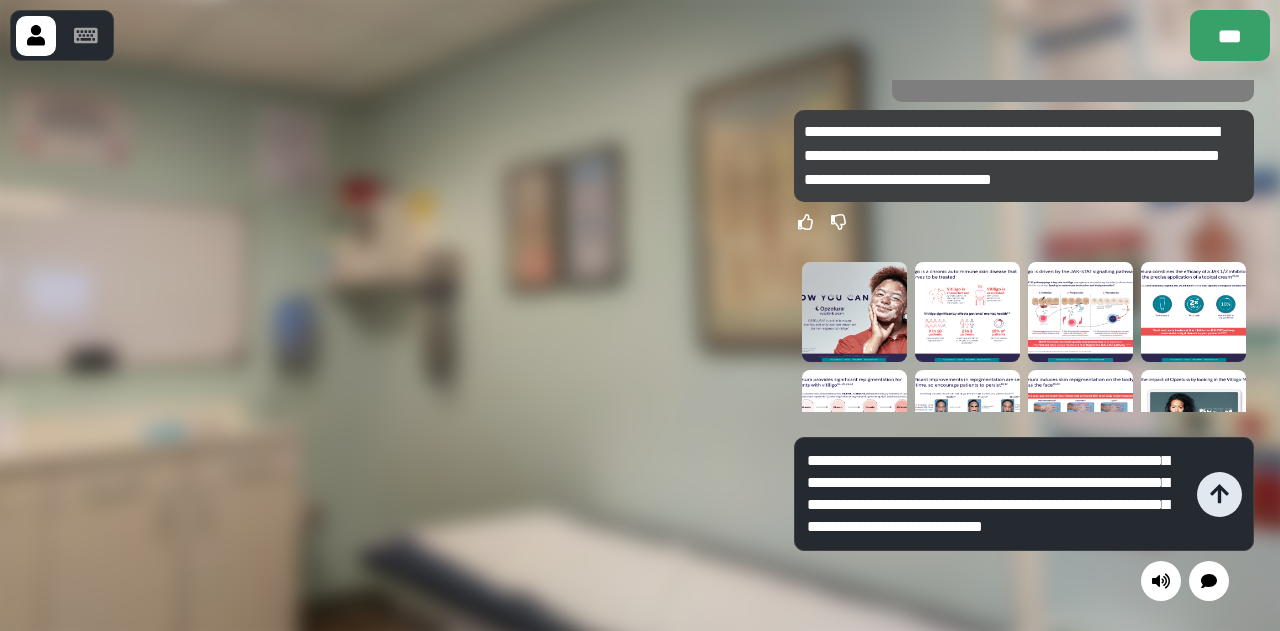 type on "**********" 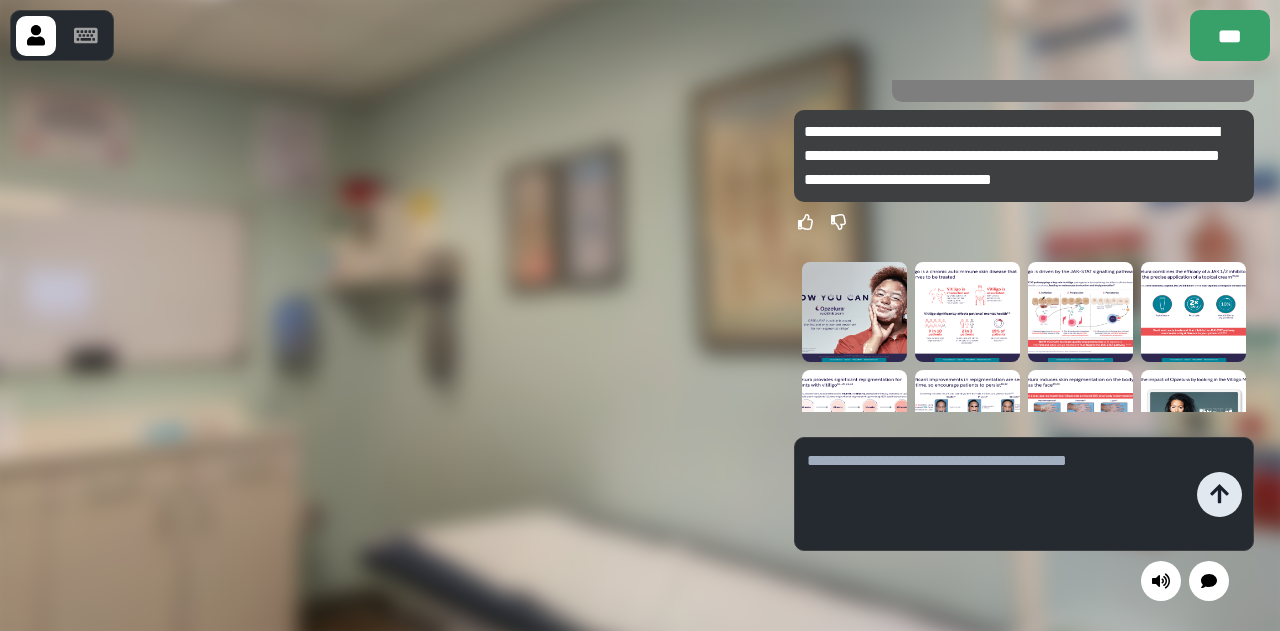 scroll, scrollTop: 0, scrollLeft: 0, axis: both 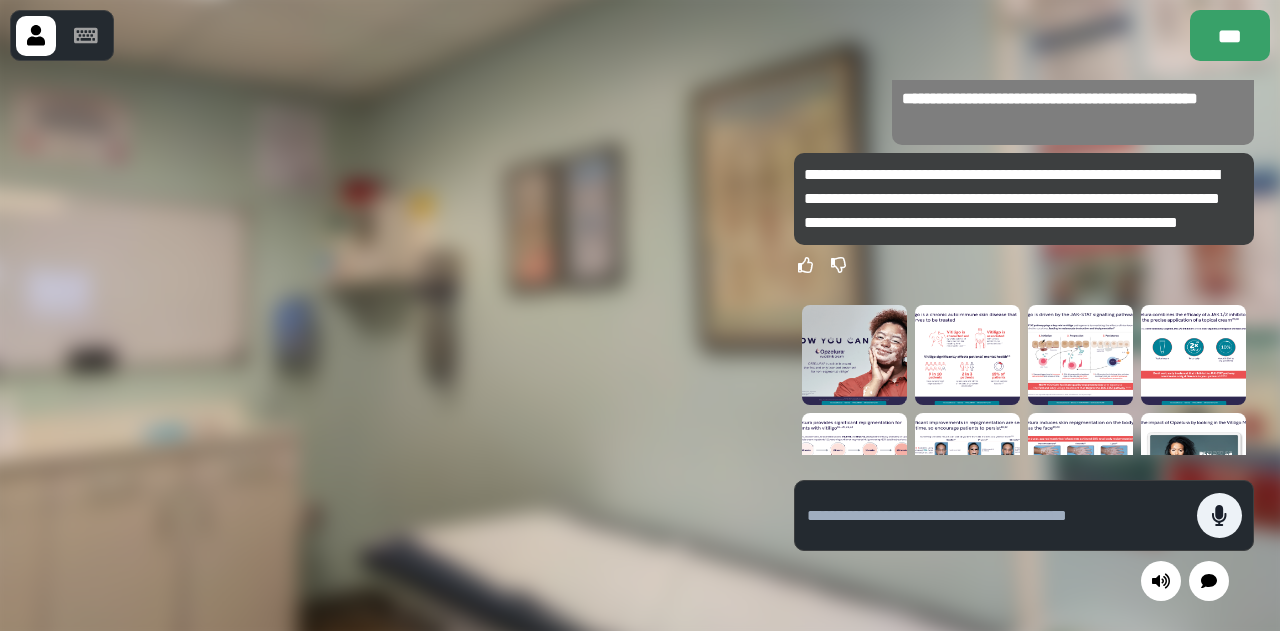 click at bounding box center [967, 355] 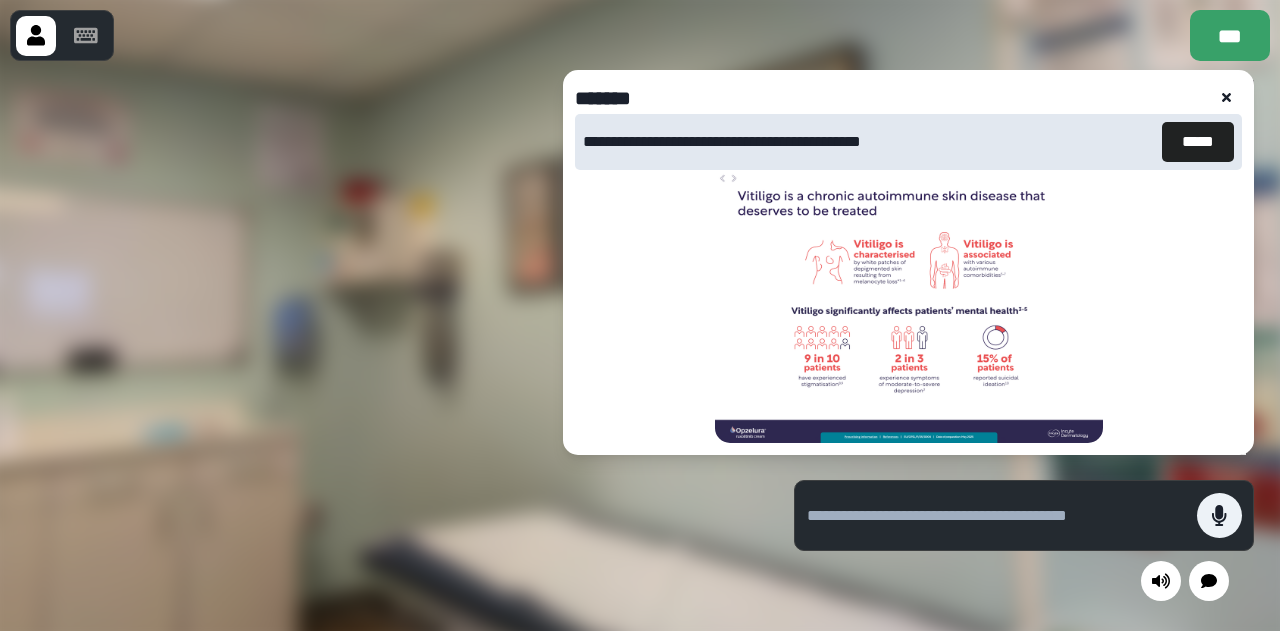 click 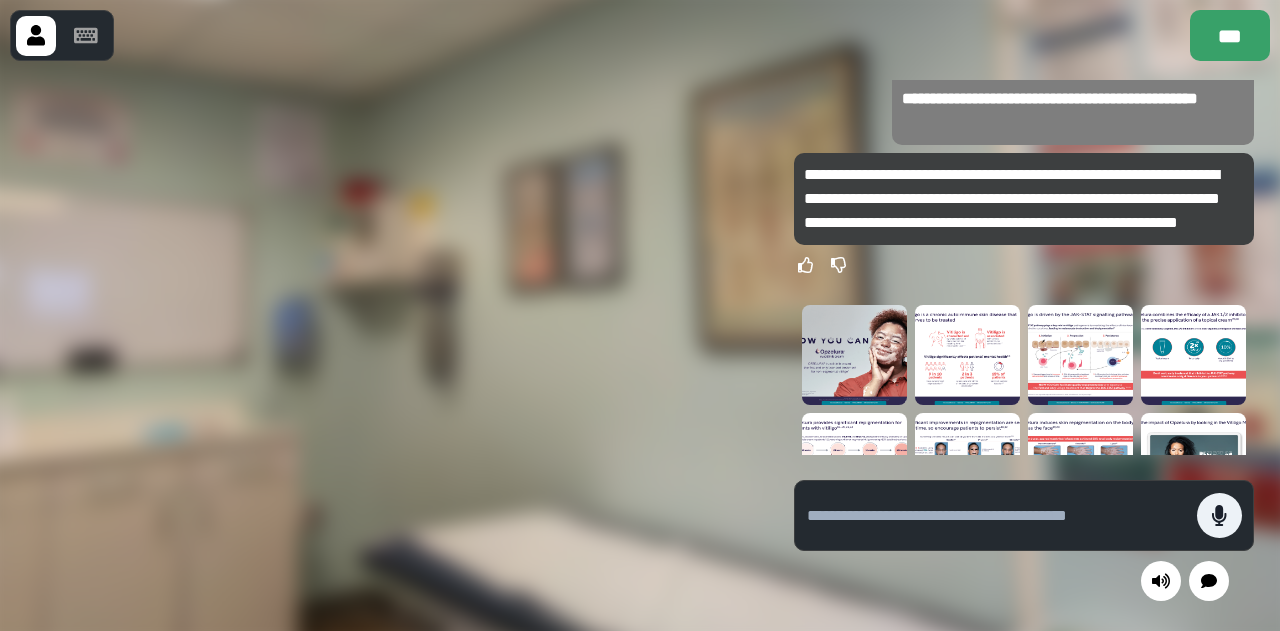 scroll, scrollTop: 100, scrollLeft: 0, axis: vertical 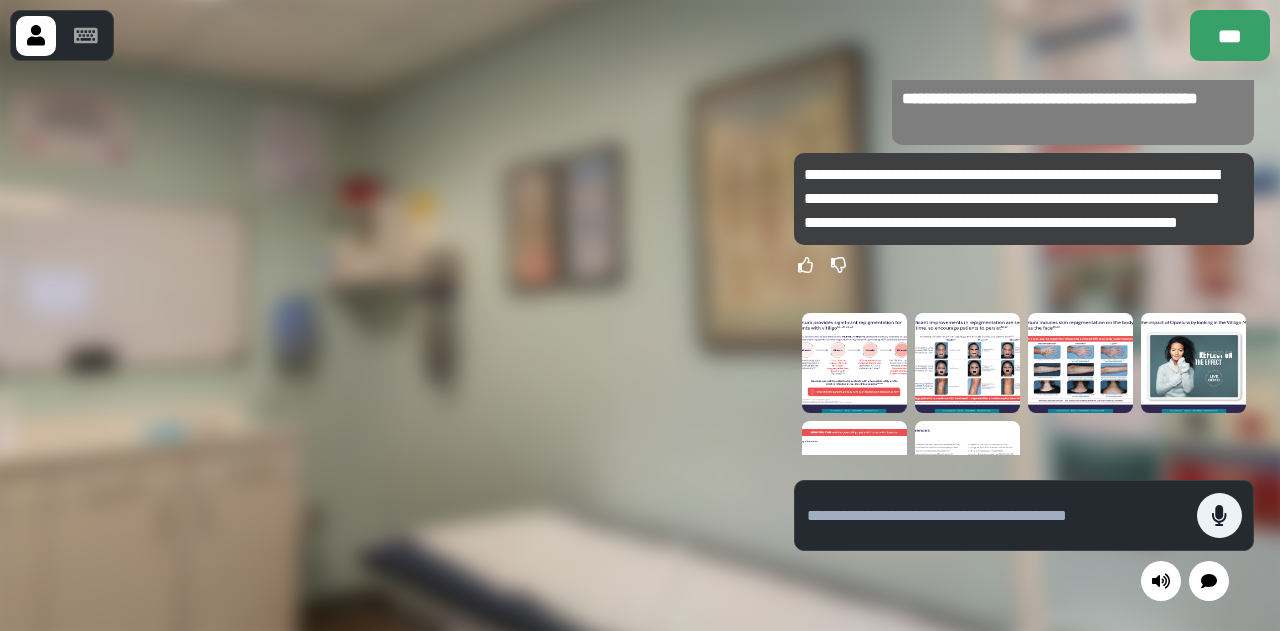 click at bounding box center [1193, 363] 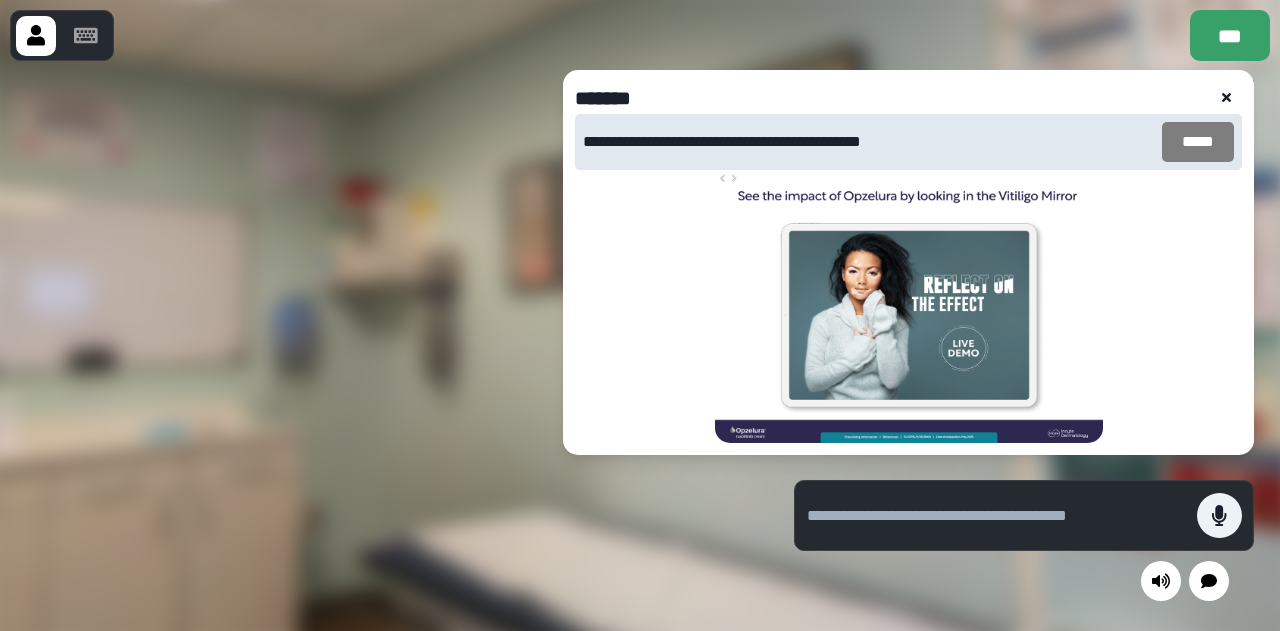 click on "*****" at bounding box center (1198, 142) 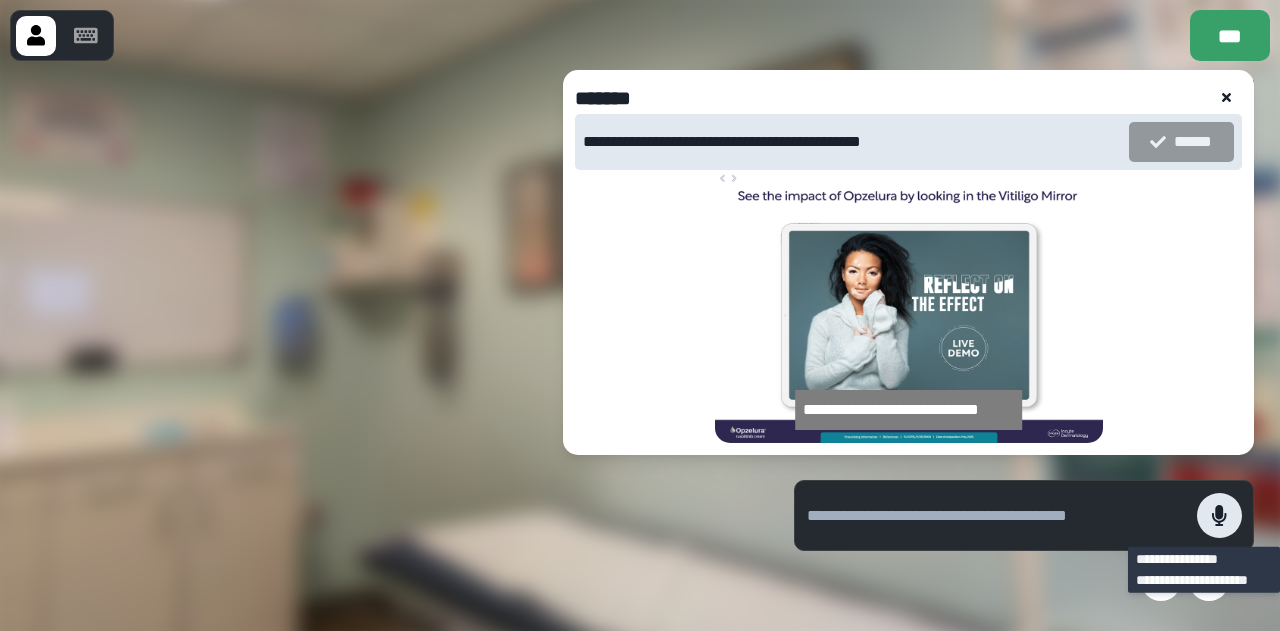 click at bounding box center [1219, 515] 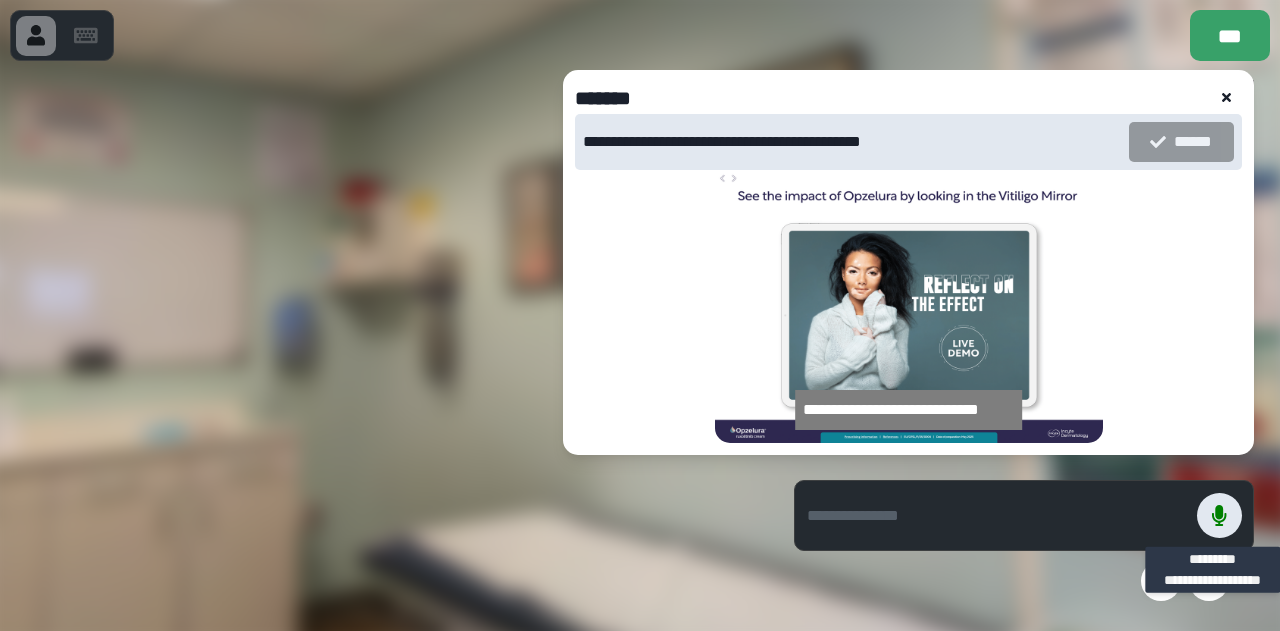 click at bounding box center (1219, 515) 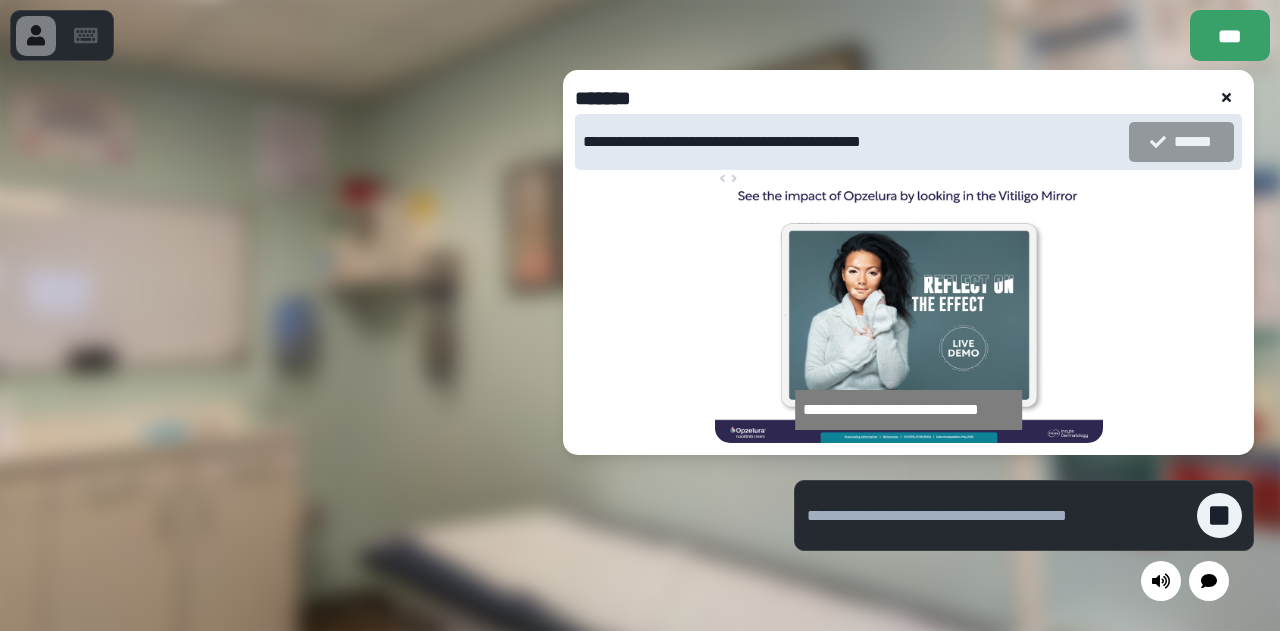 click 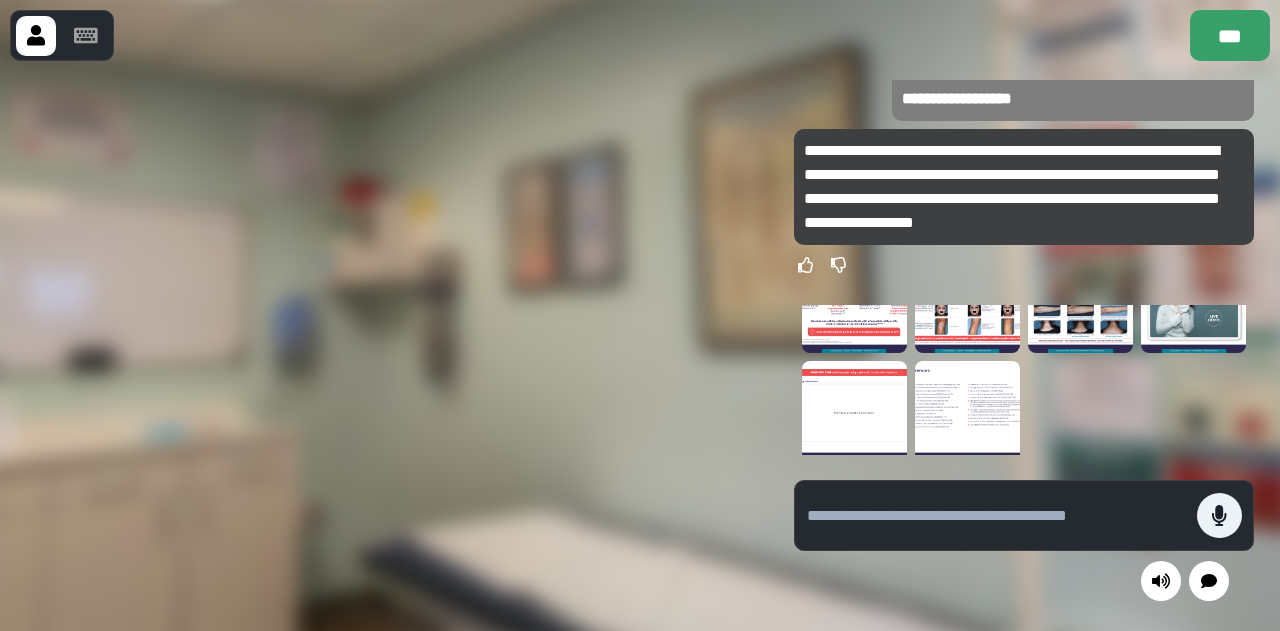 scroll, scrollTop: 166, scrollLeft: 0, axis: vertical 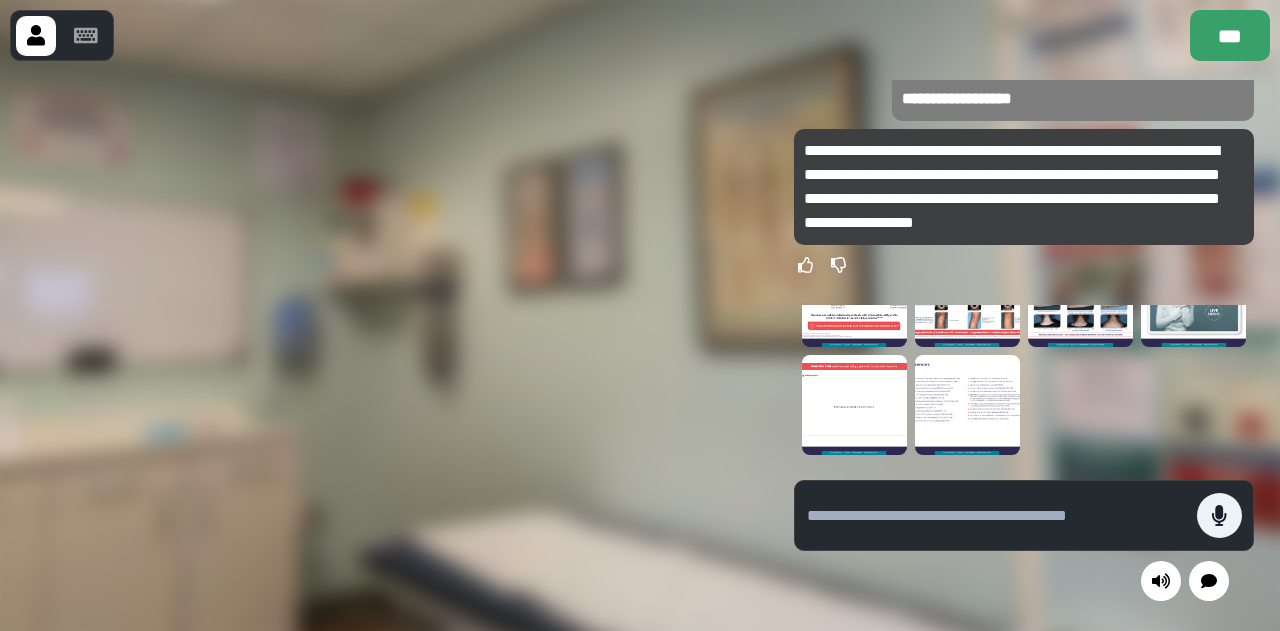 click at bounding box center (967, 405) 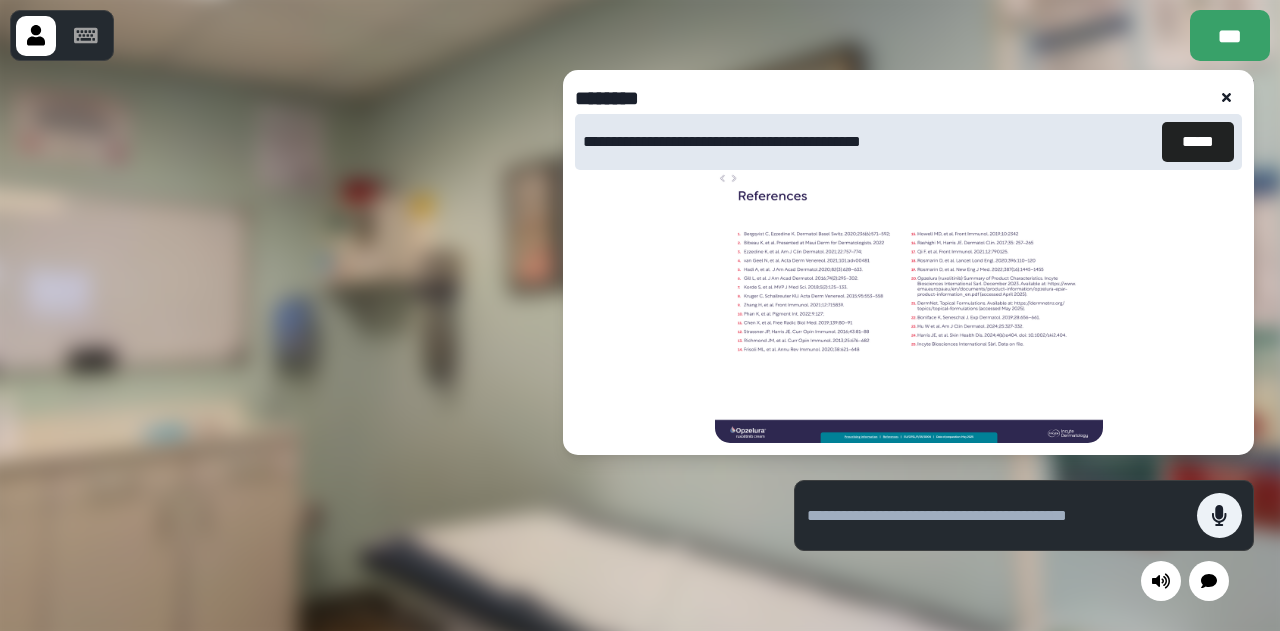 click 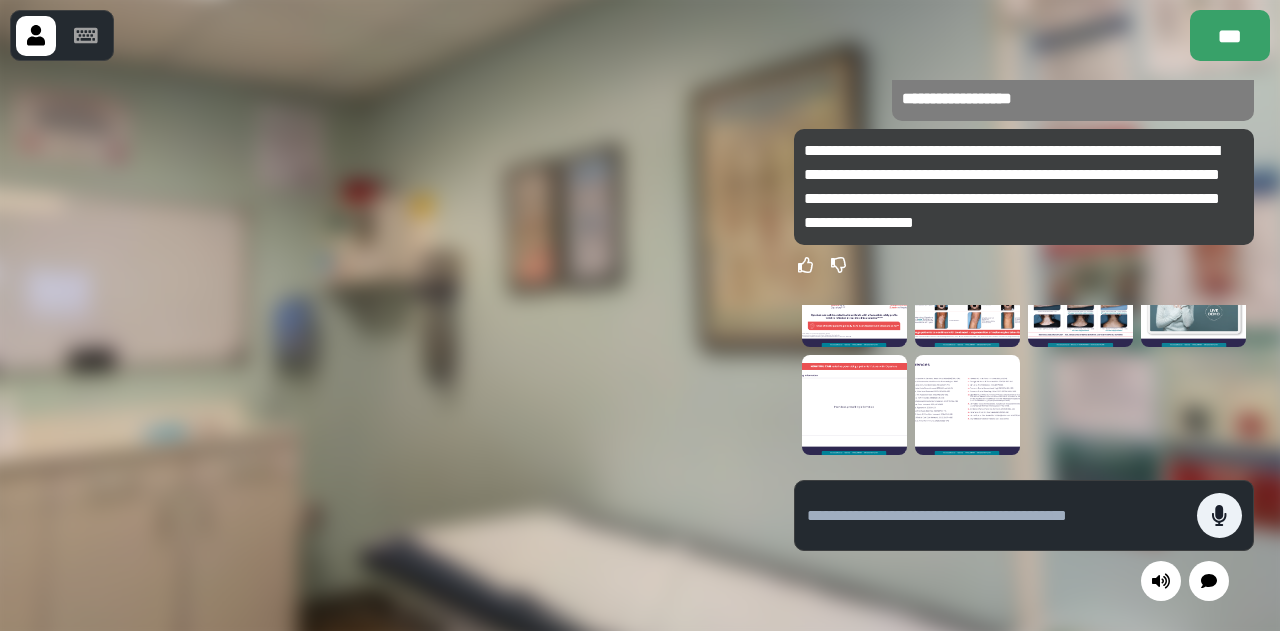 click at bounding box center (854, 405) 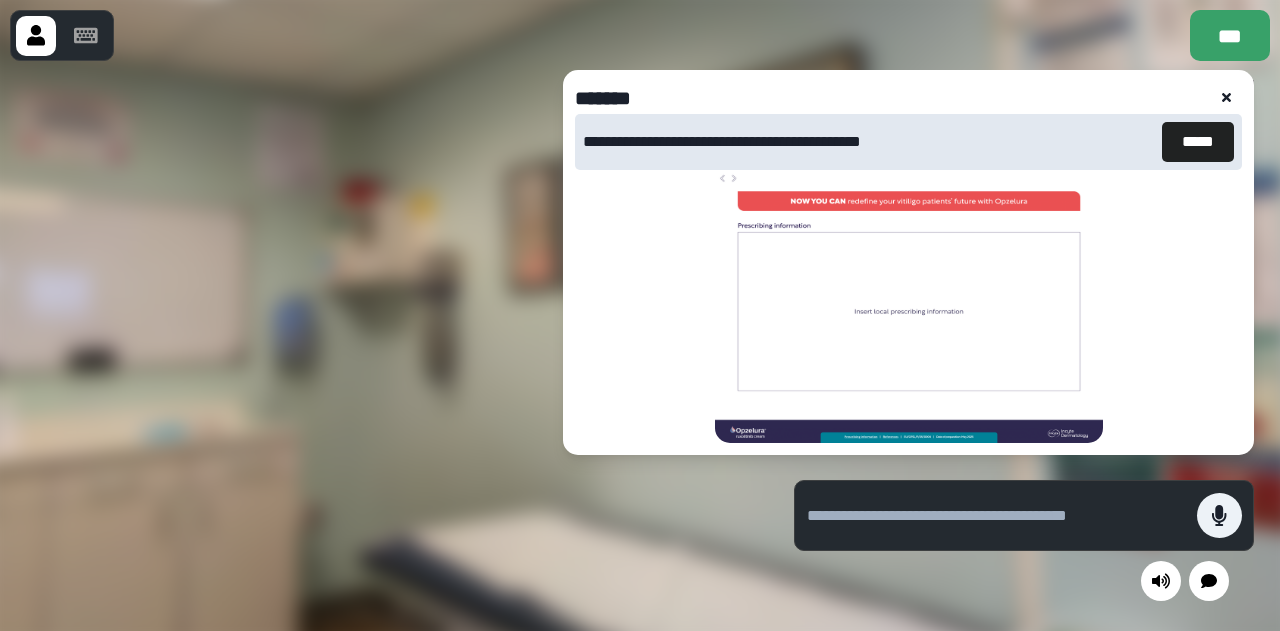 click 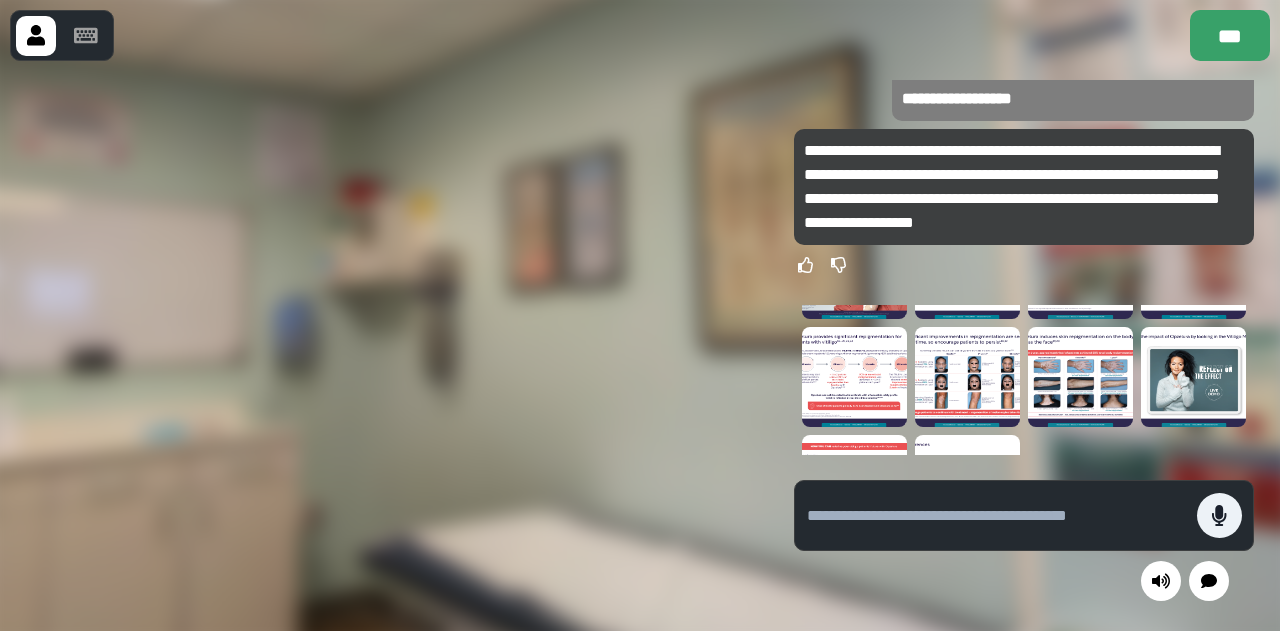 scroll, scrollTop: 34, scrollLeft: 0, axis: vertical 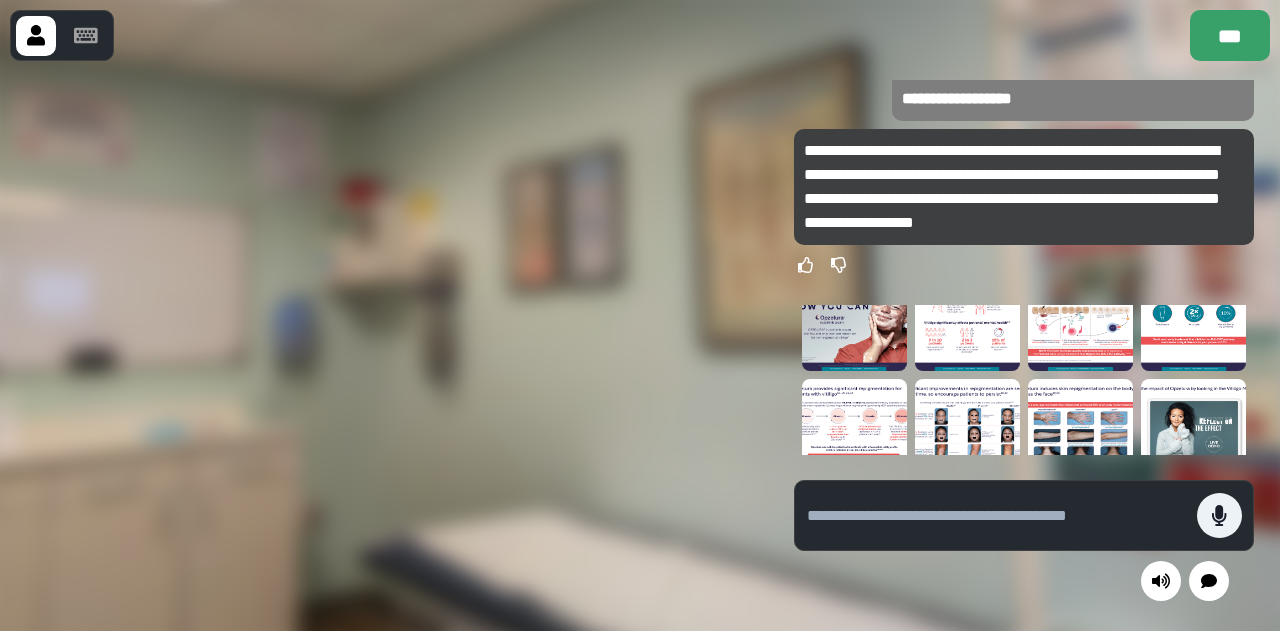 click at bounding box center (967, 321) 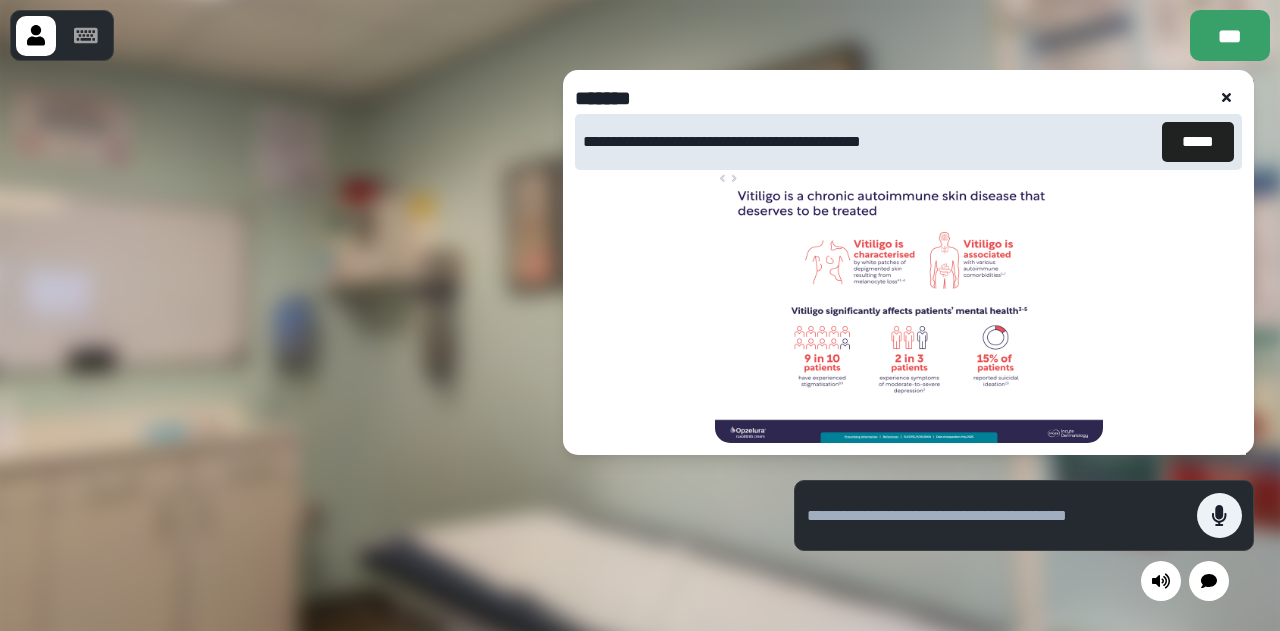 click 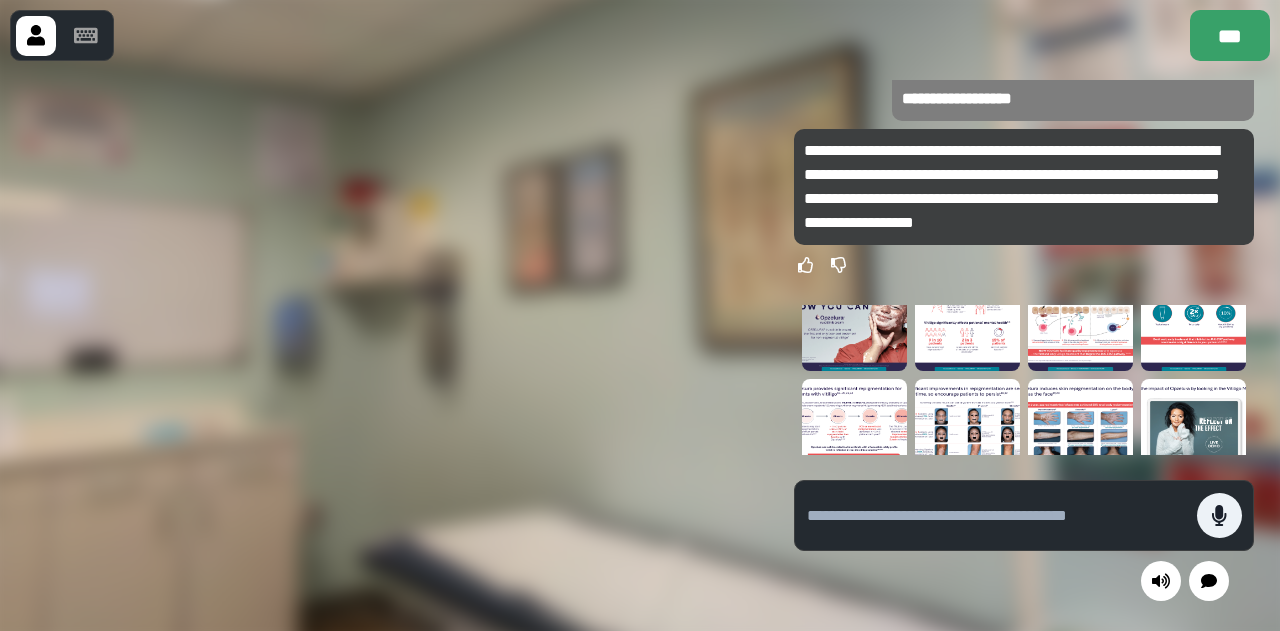 paste on "**********" 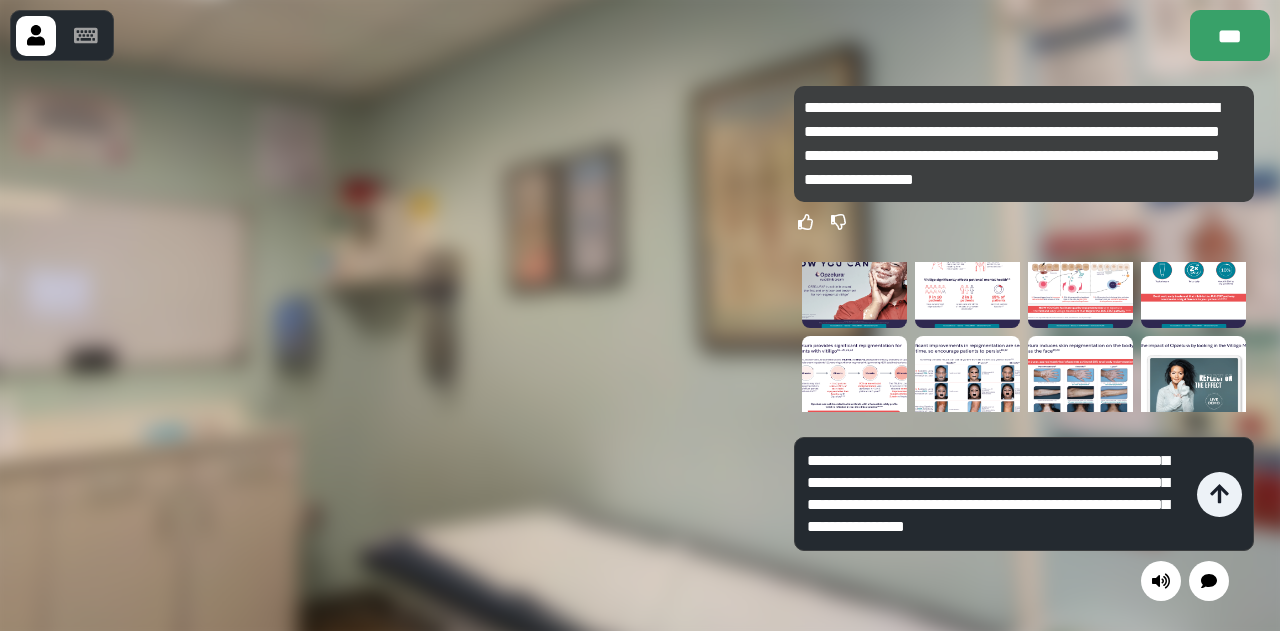 scroll, scrollTop: 42, scrollLeft: 0, axis: vertical 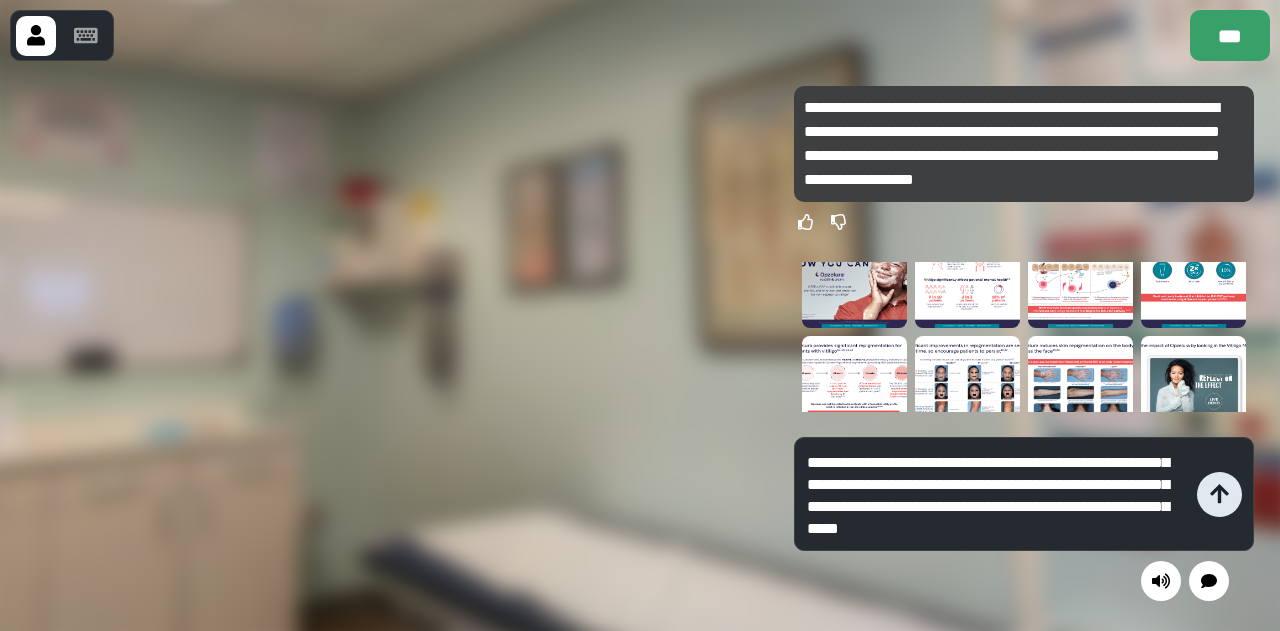 type on "**********" 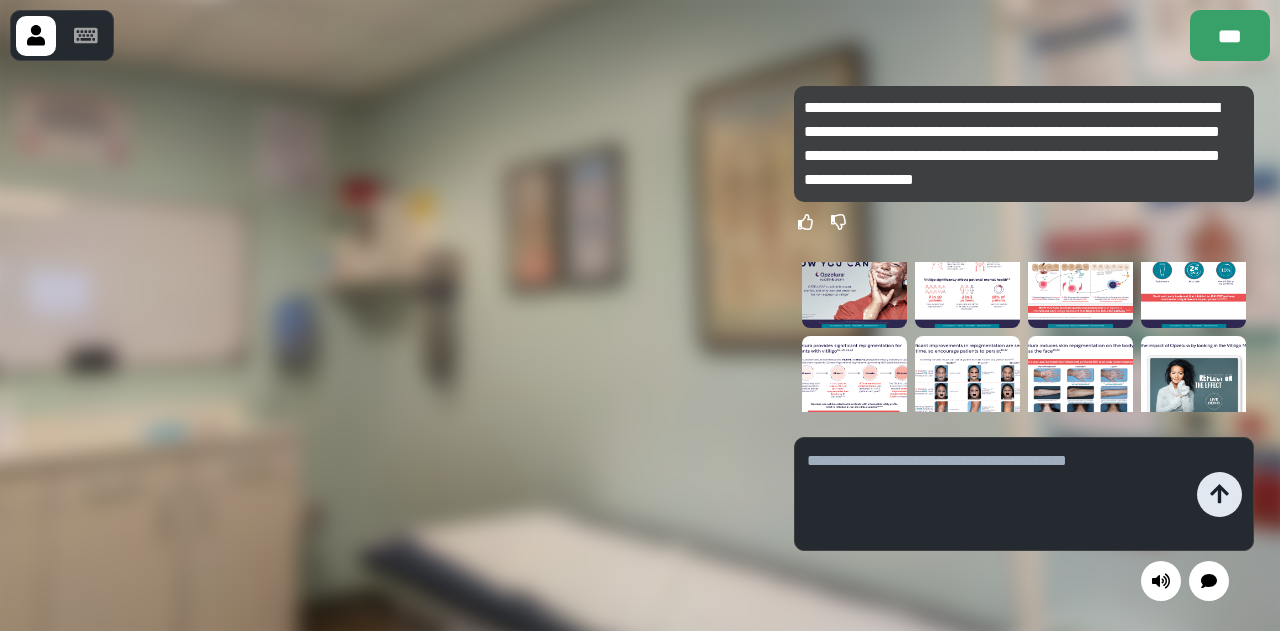 scroll, scrollTop: 0, scrollLeft: 0, axis: both 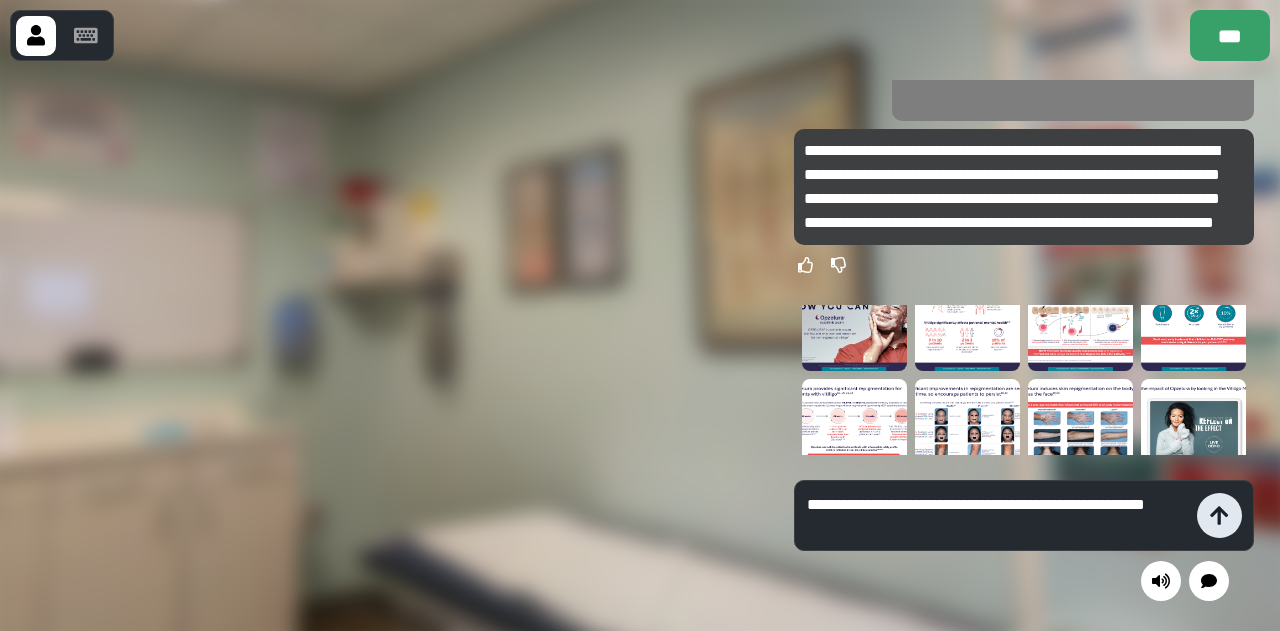 type on "**********" 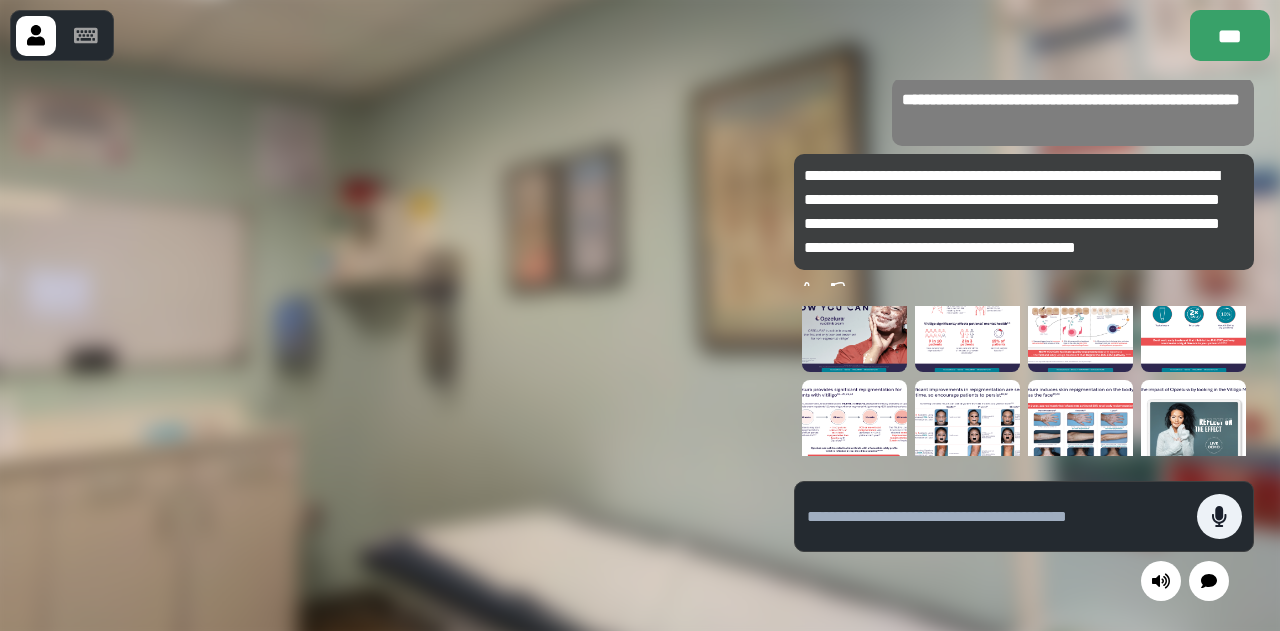 scroll, scrollTop: 0, scrollLeft: 0, axis: both 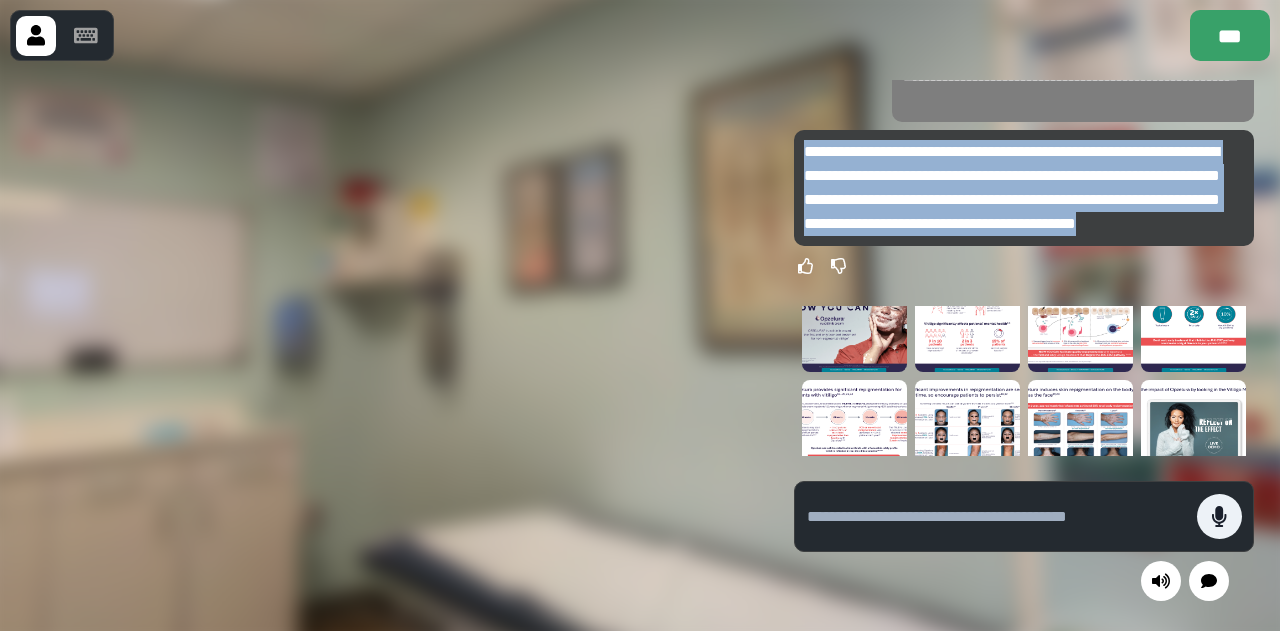 drag, startPoint x: 805, startPoint y: 122, endPoint x: 1007, endPoint y: 217, distance: 223.2241 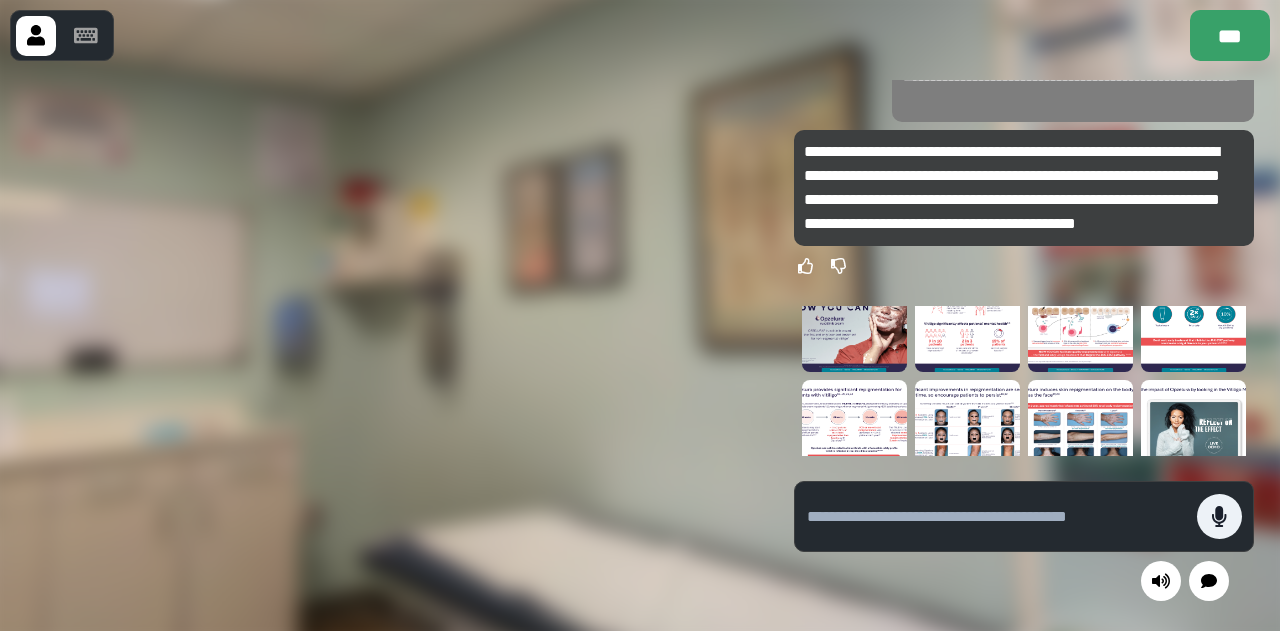 click at bounding box center [1002, 516] 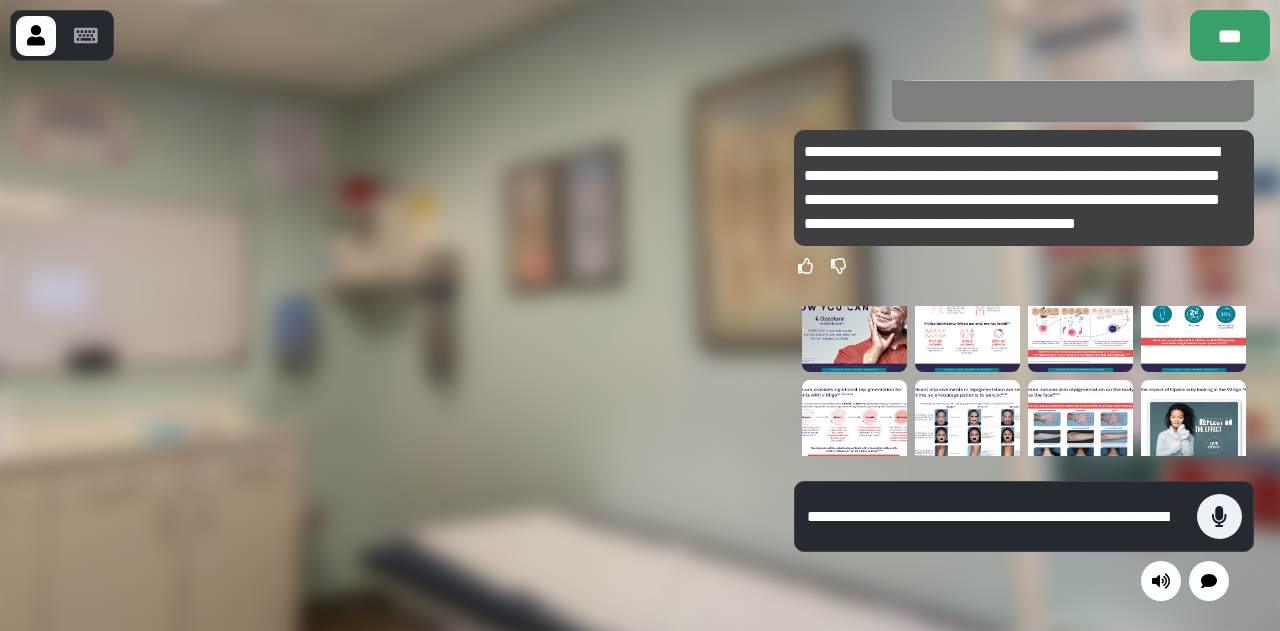 scroll, scrollTop: 88, scrollLeft: 0, axis: vertical 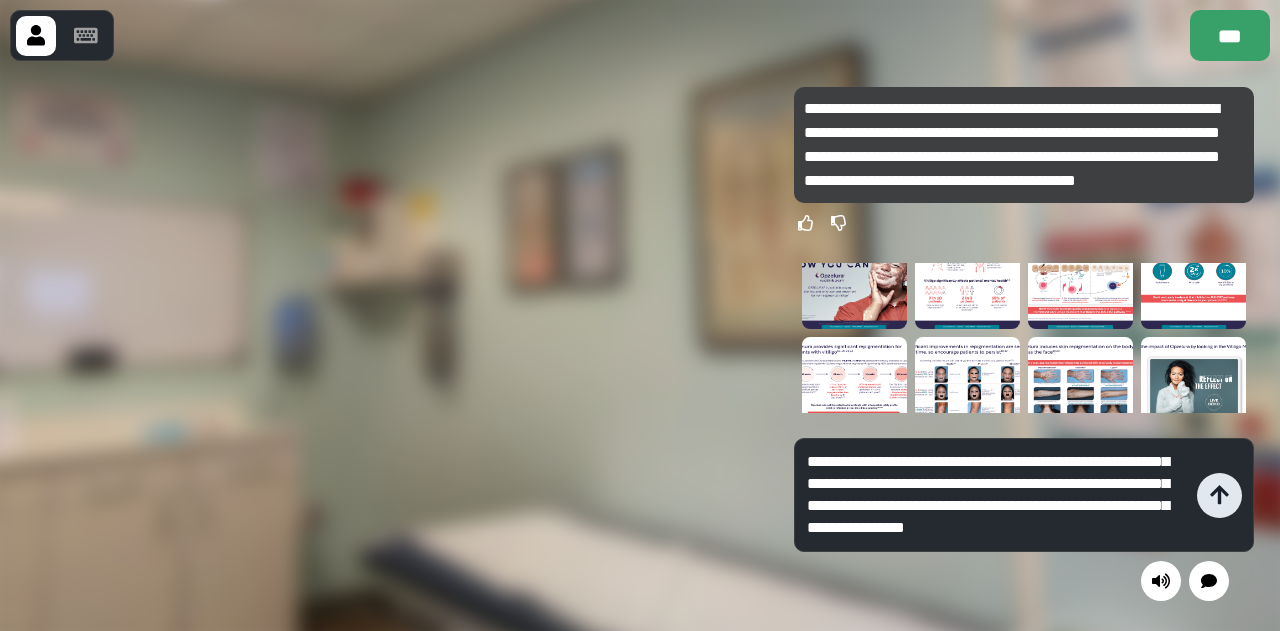 type on "**********" 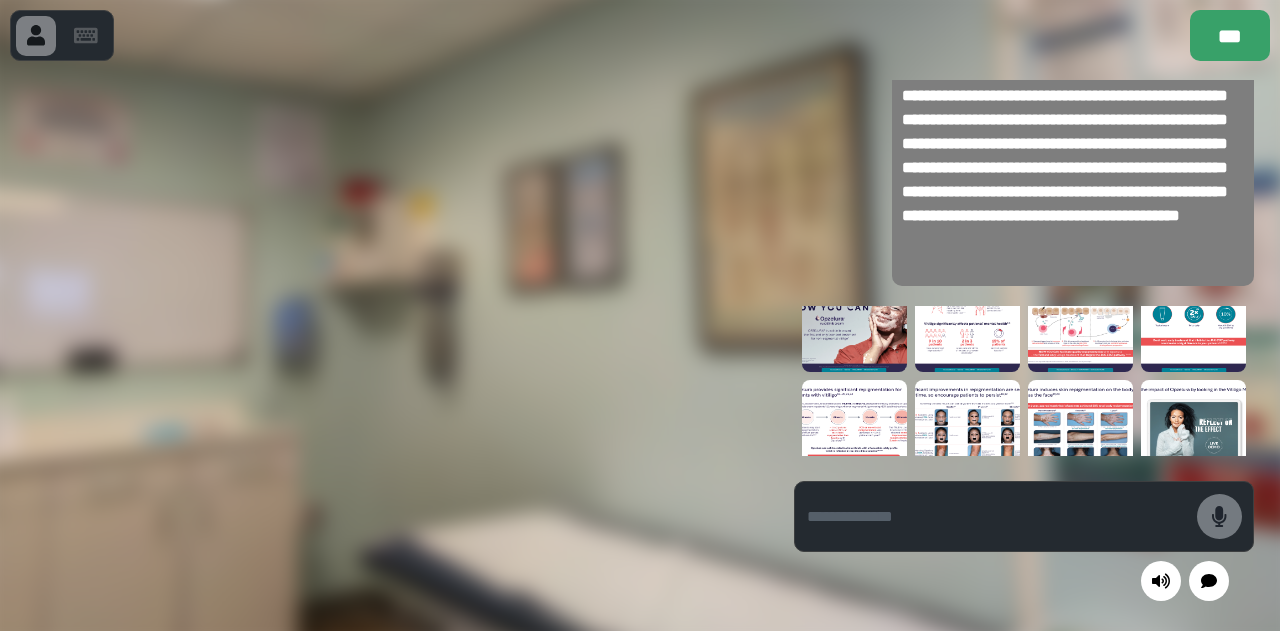 scroll, scrollTop: 0, scrollLeft: 0, axis: both 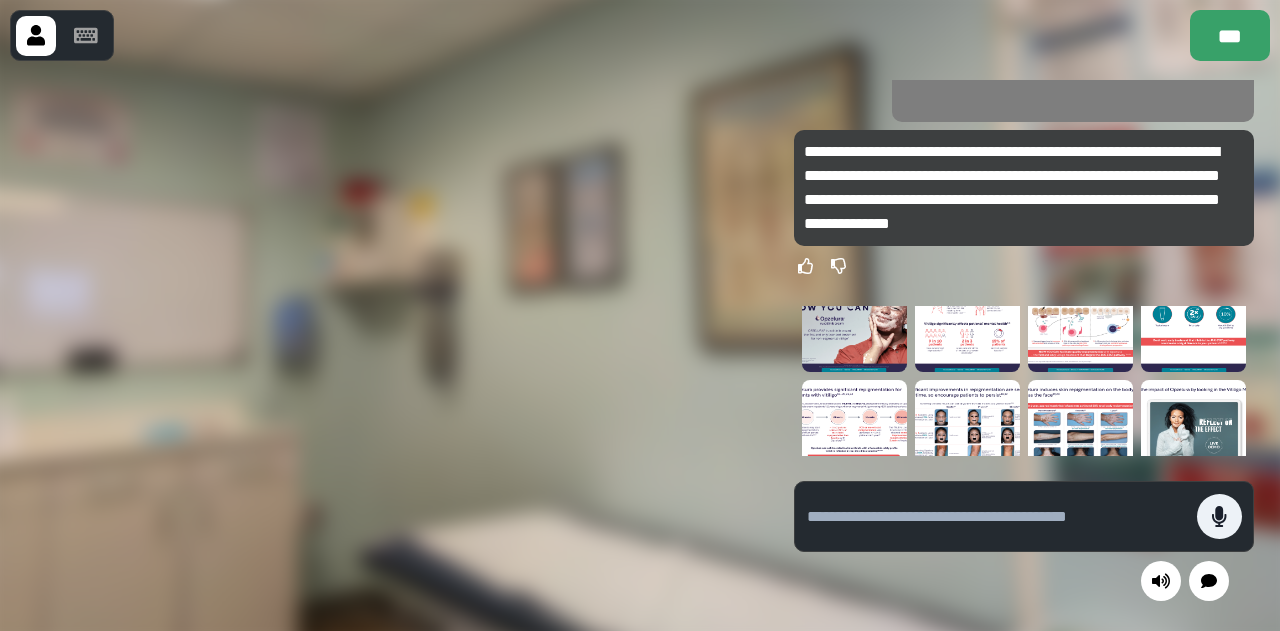 paste on "**********" 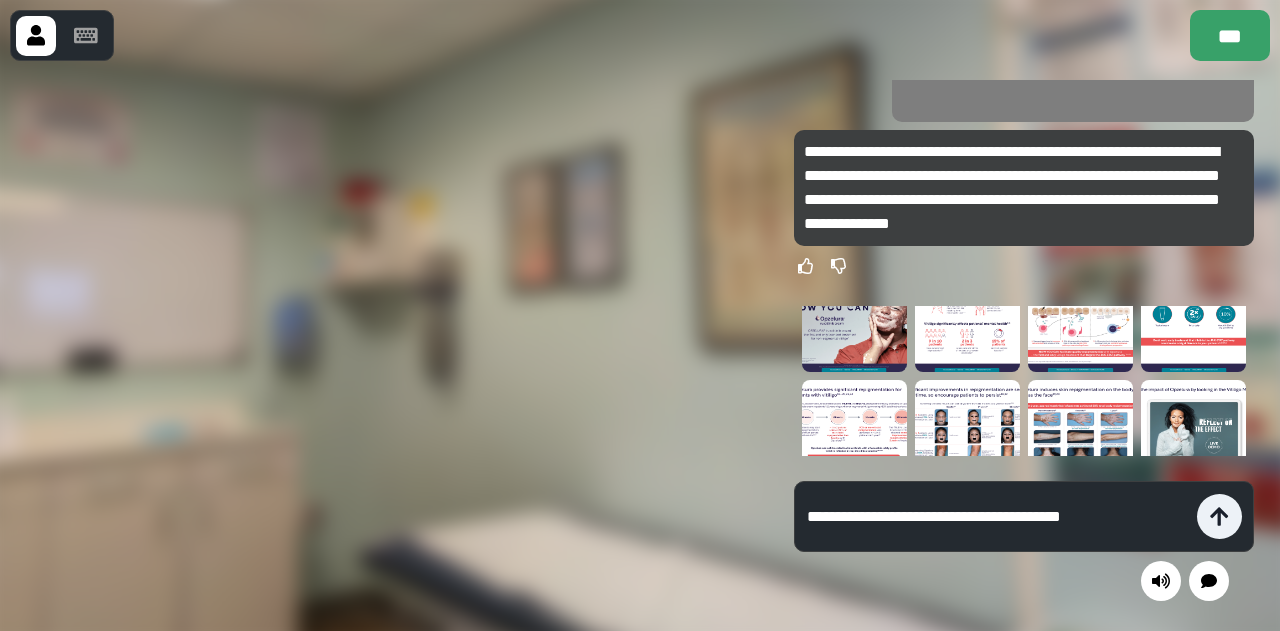 click on "**********" at bounding box center [997, 517] 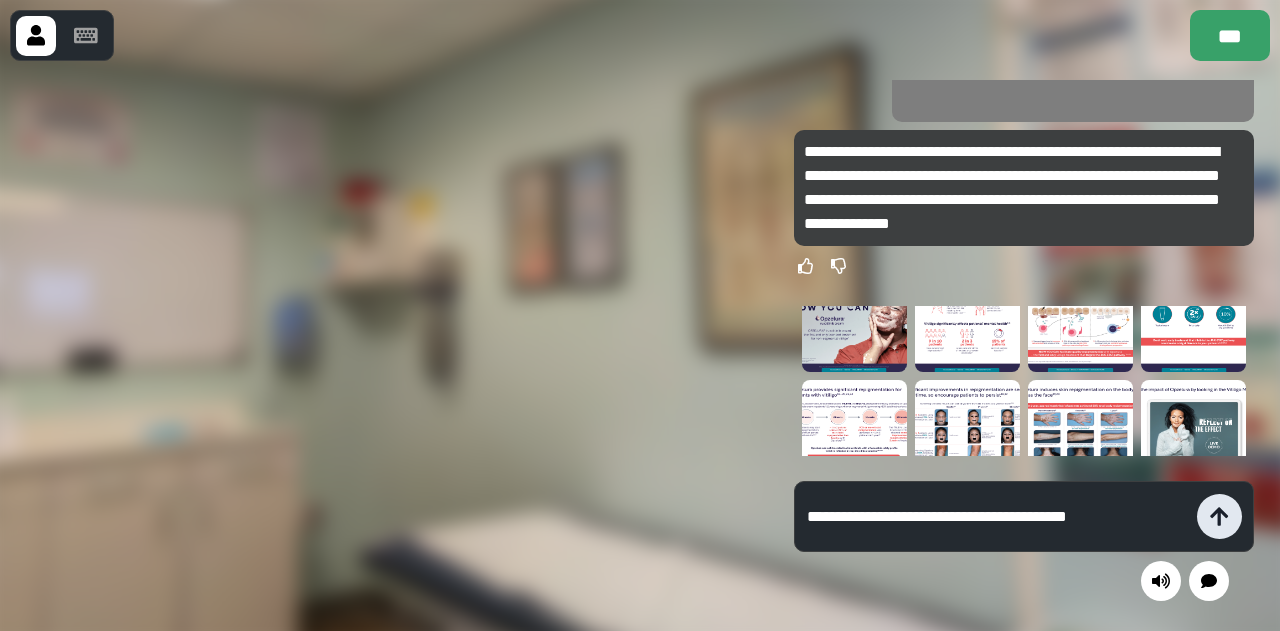type on "**********" 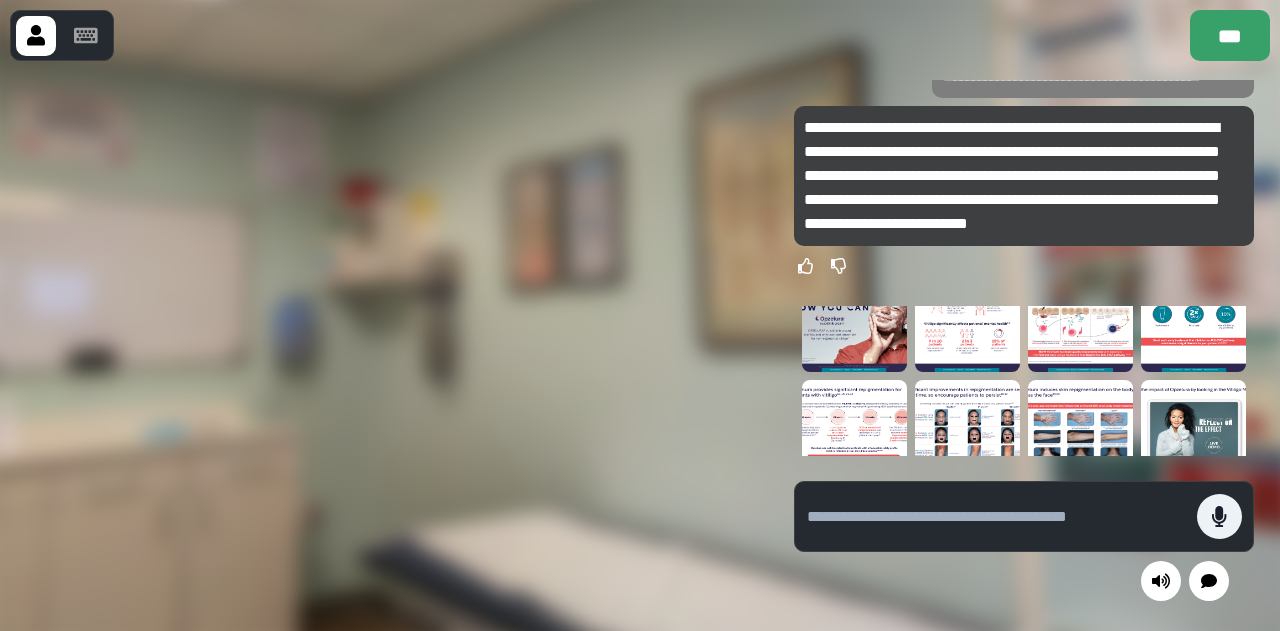 click at bounding box center (997, 517) 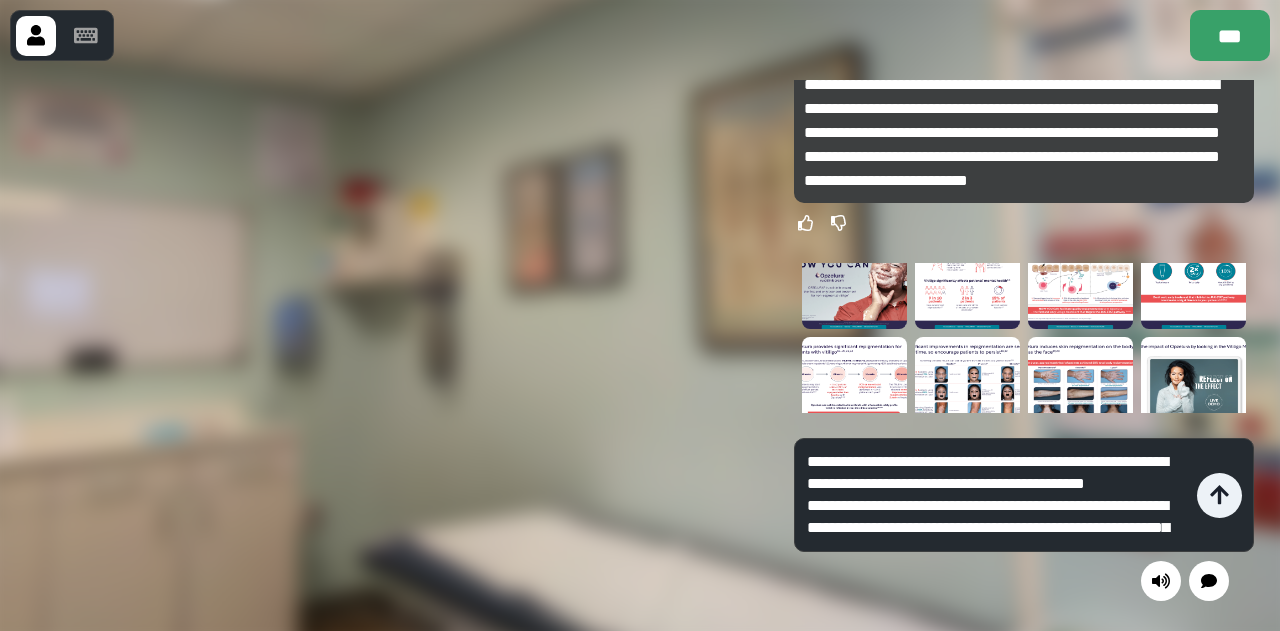 scroll, scrollTop: 66, scrollLeft: 0, axis: vertical 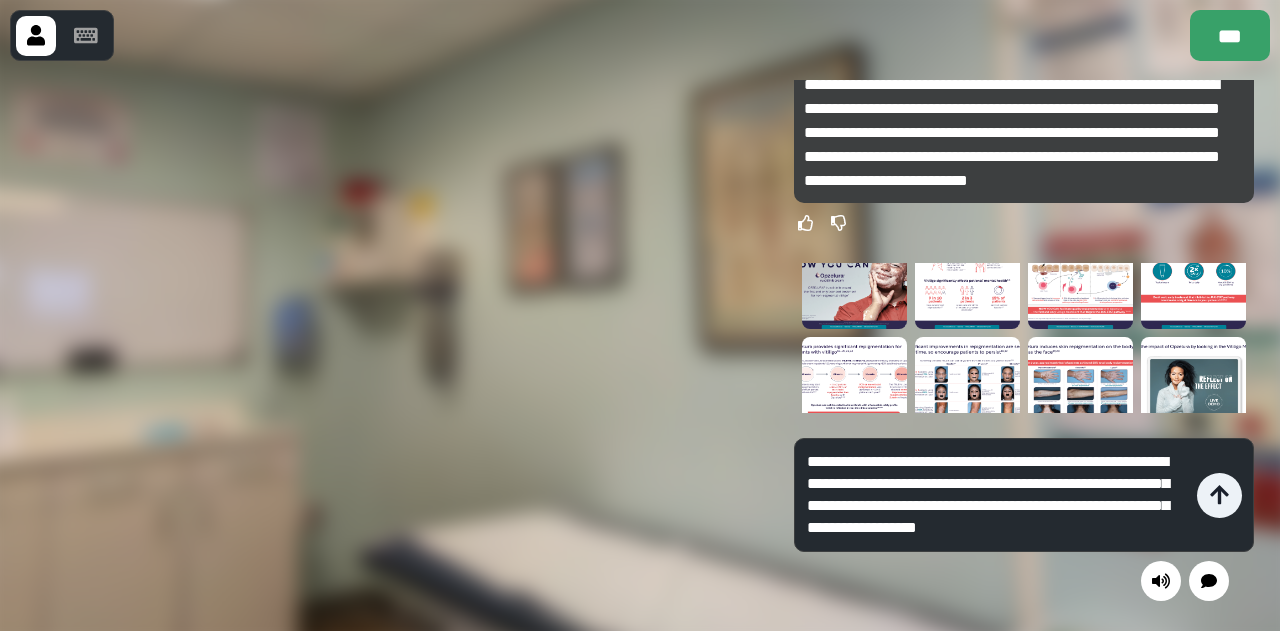 click on "**********" at bounding box center (997, 495) 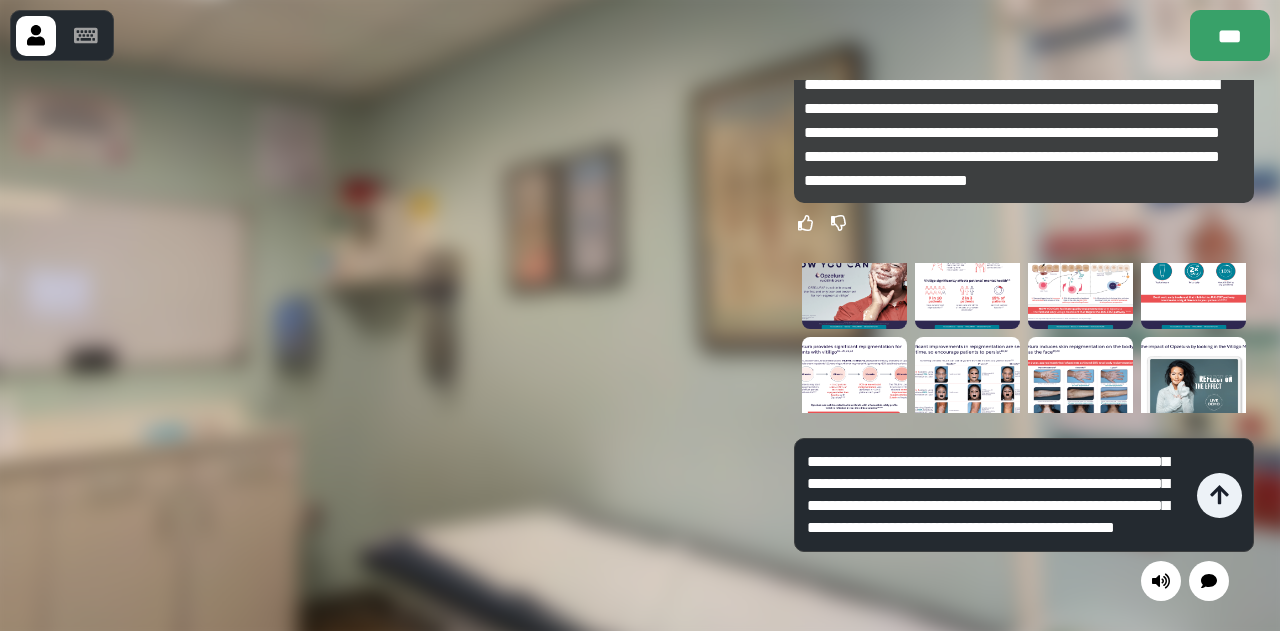 scroll, scrollTop: 108, scrollLeft: 0, axis: vertical 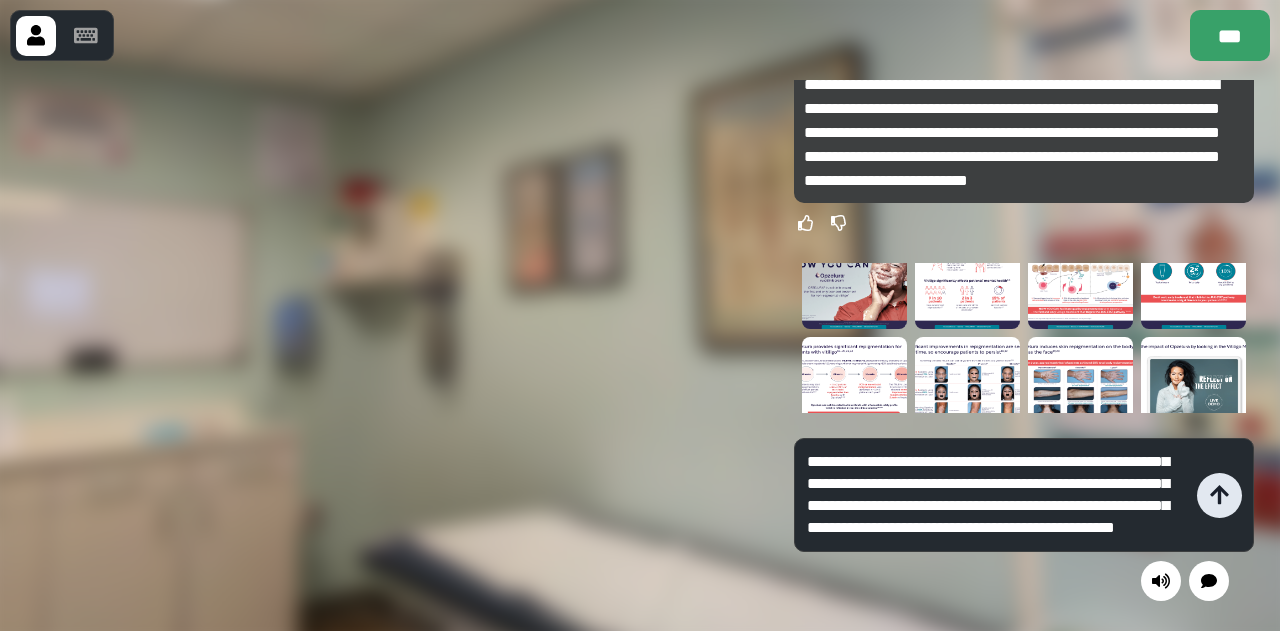 type on "**********" 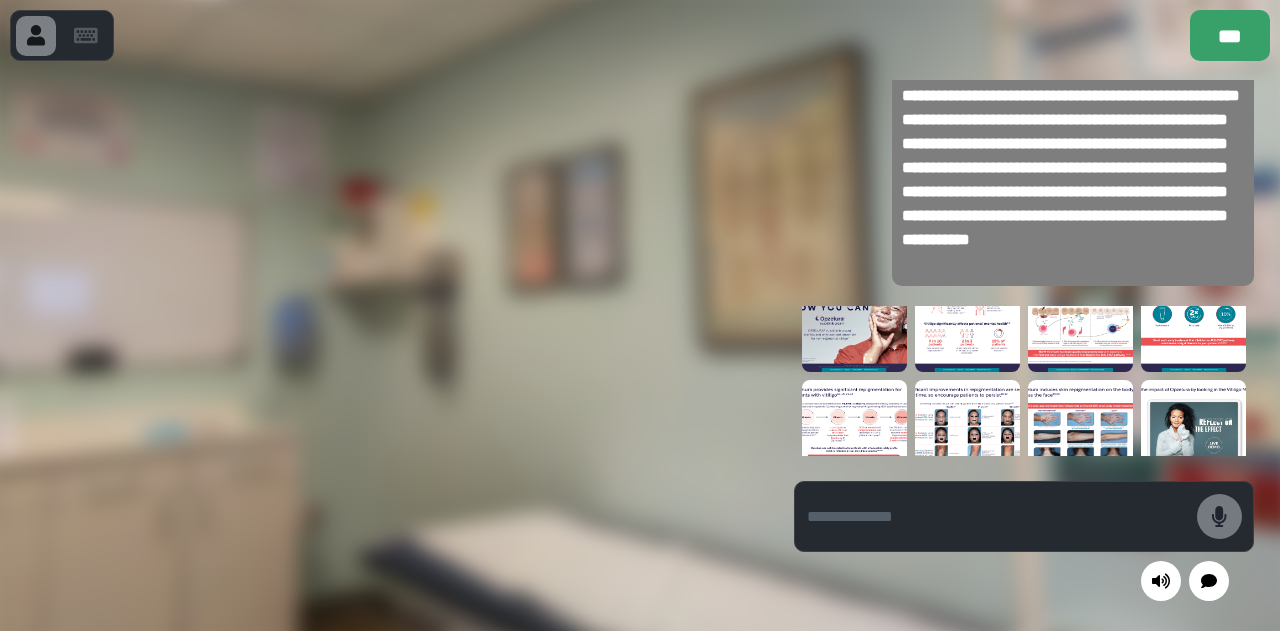 scroll, scrollTop: 0, scrollLeft: 0, axis: both 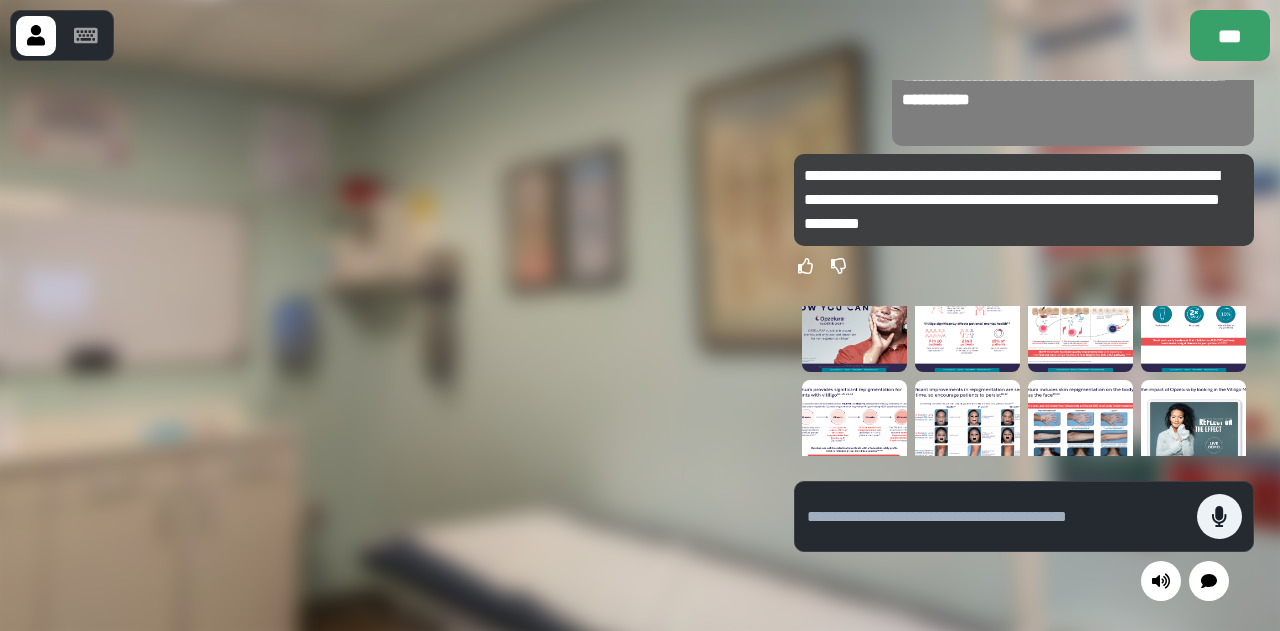 paste on "**********" 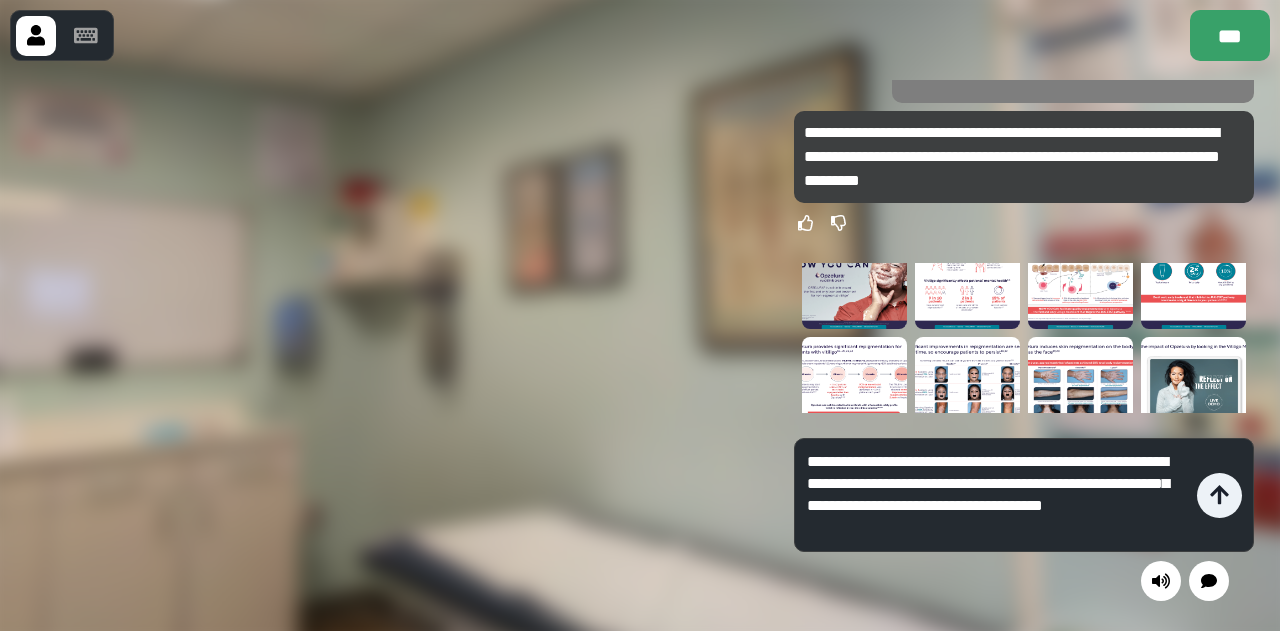 scroll, scrollTop: 0, scrollLeft: 0, axis: both 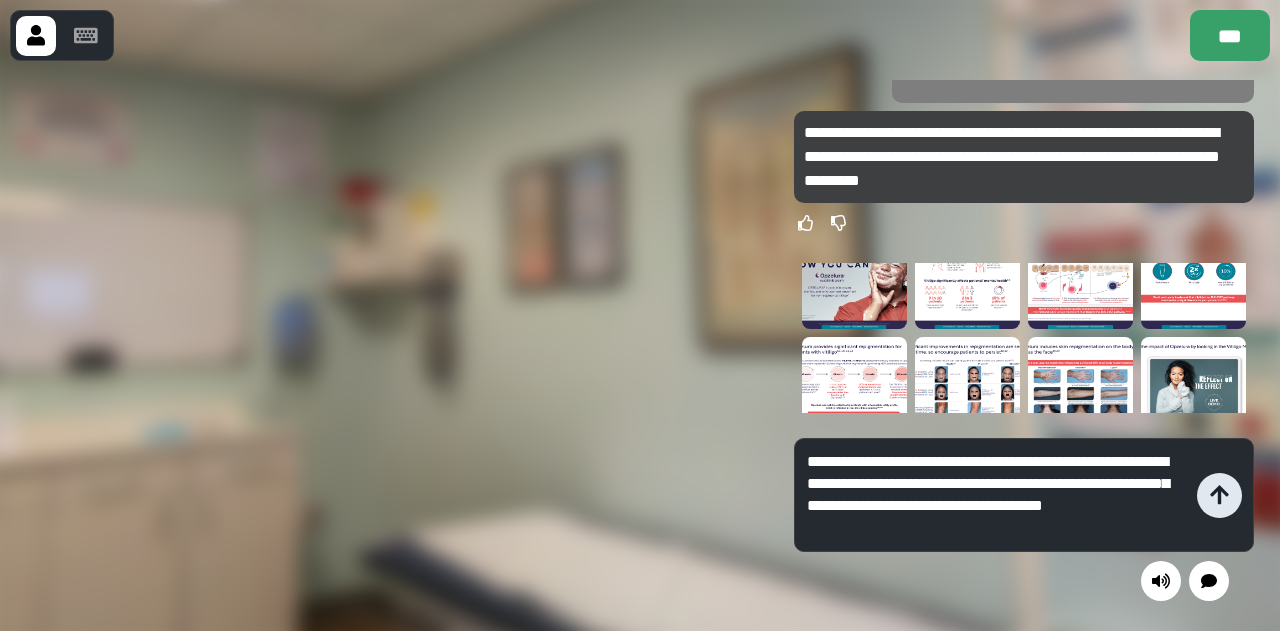 type on "**********" 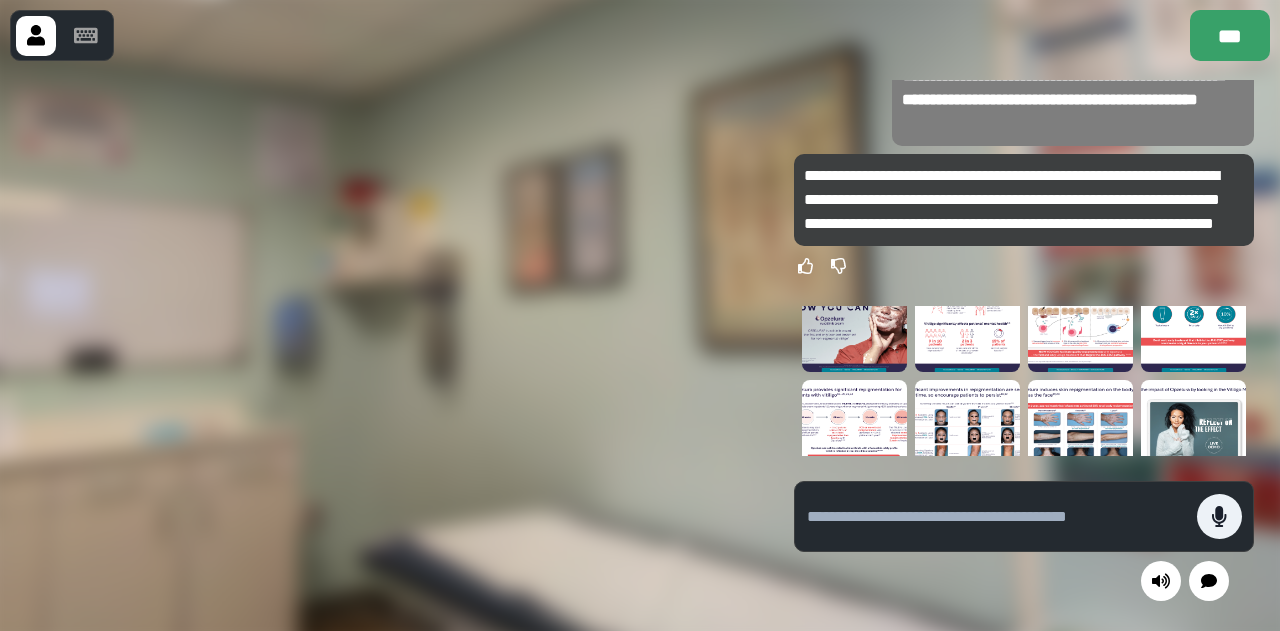 paste on "**********" 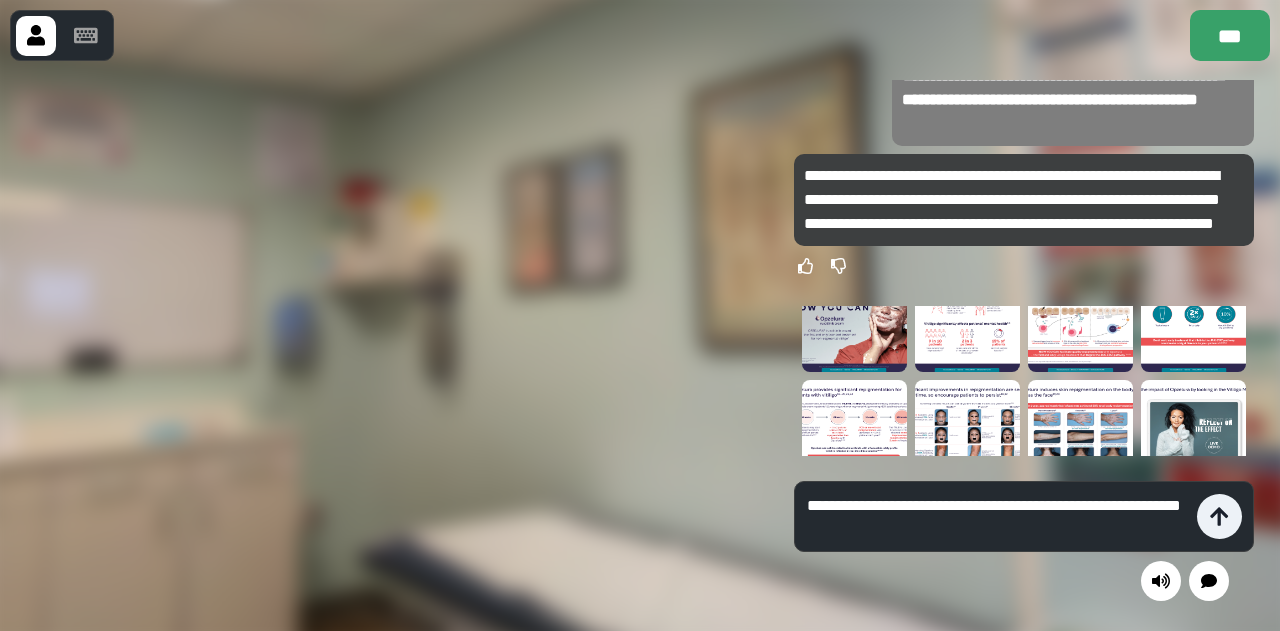 scroll, scrollTop: 0, scrollLeft: 0, axis: both 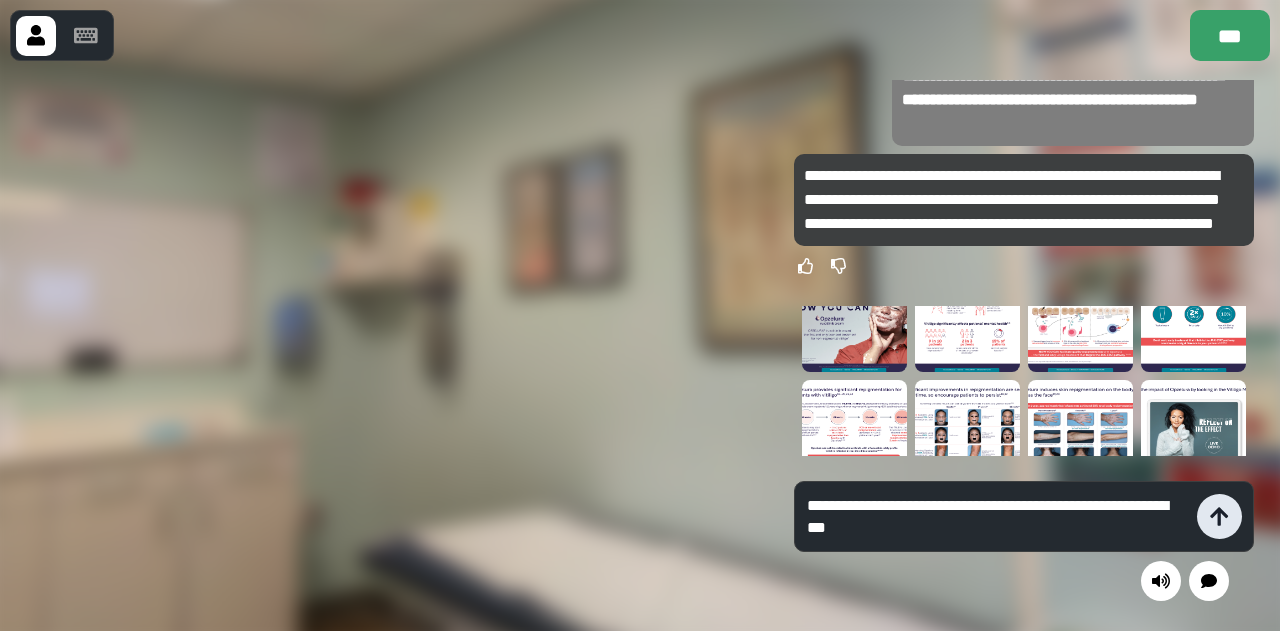type on "**********" 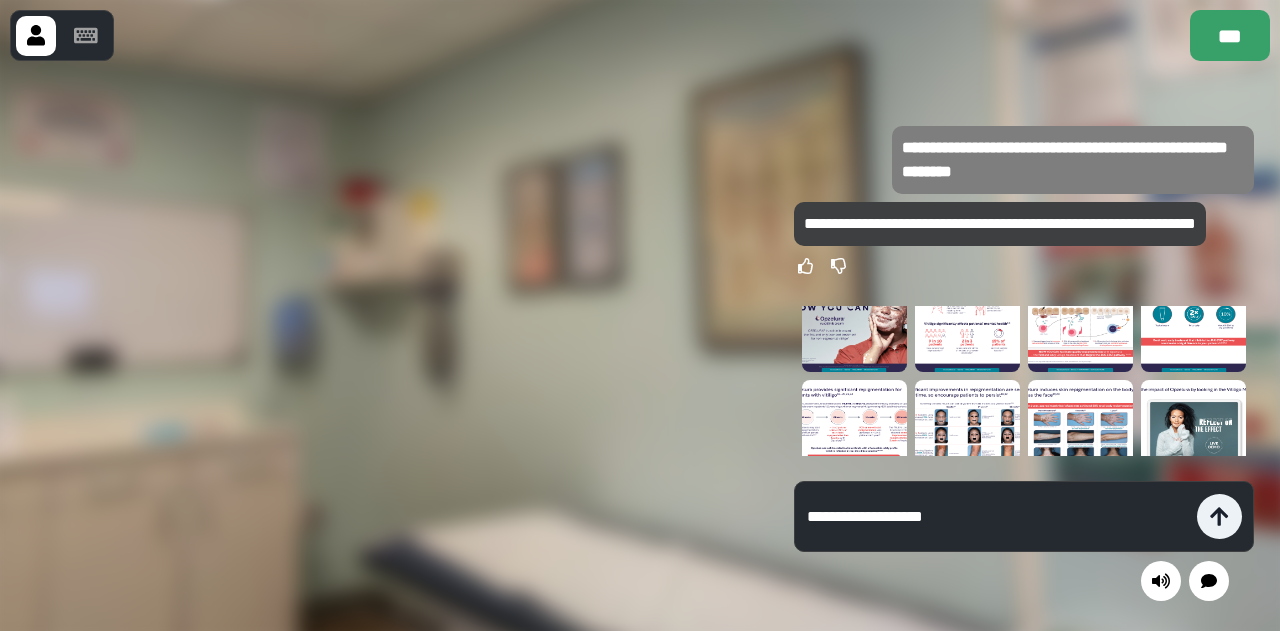 paste on "**********" 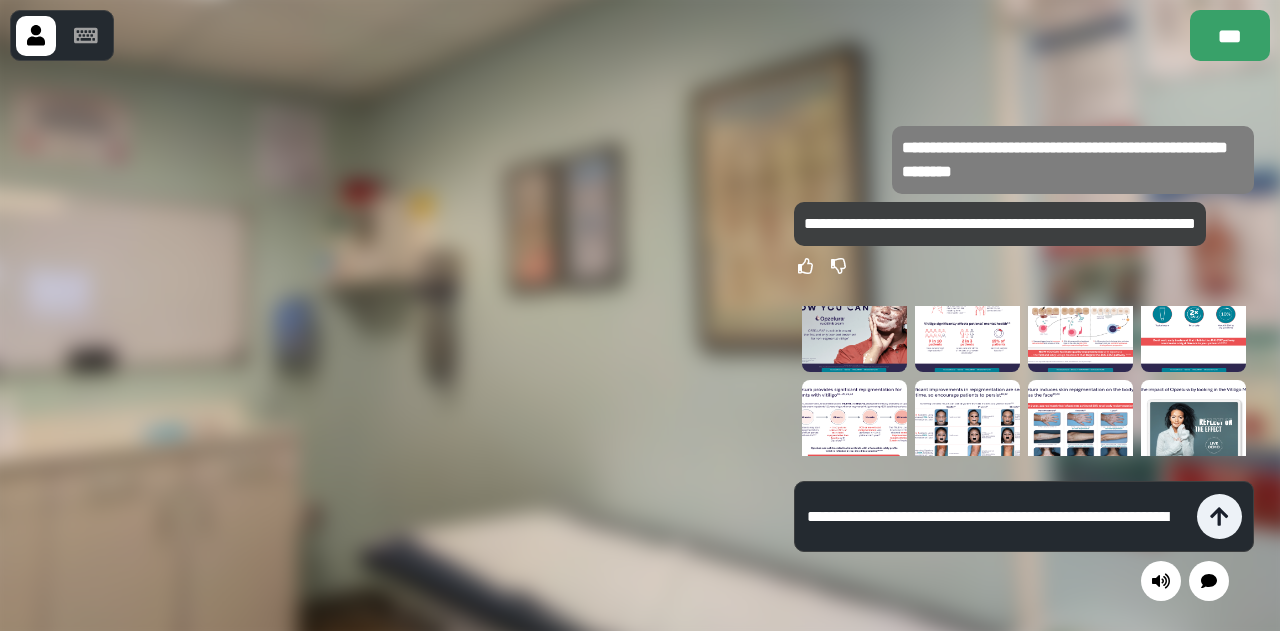 scroll, scrollTop: 0, scrollLeft: 0, axis: both 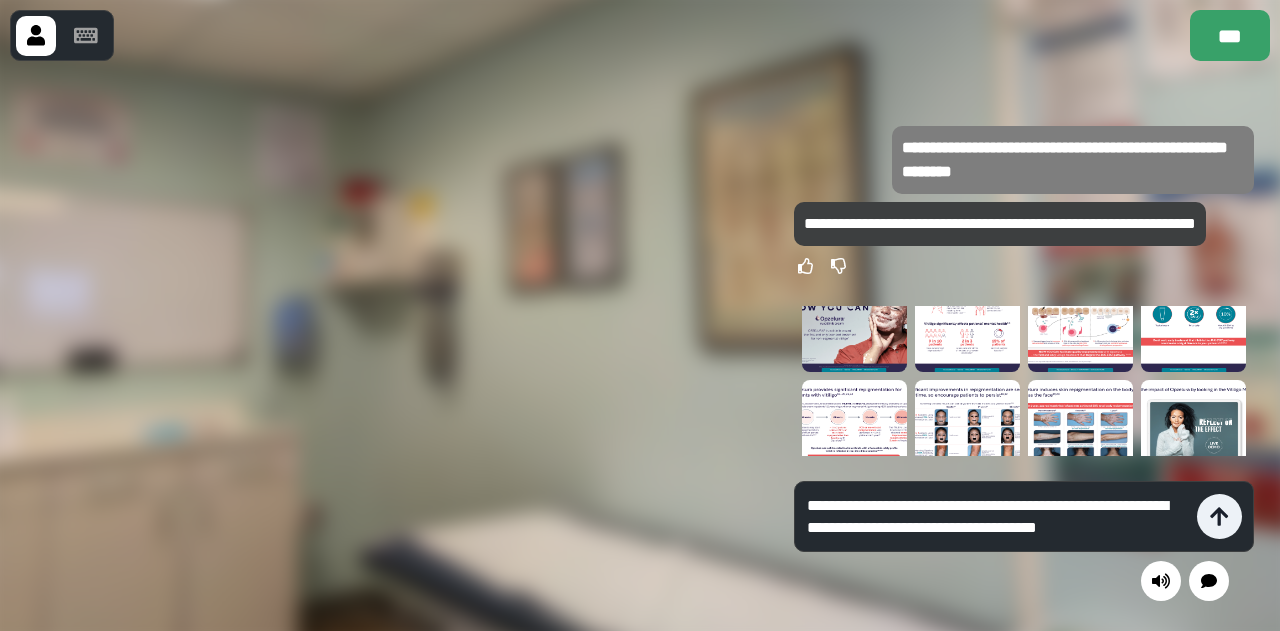 click on "**********" at bounding box center (997, 517) 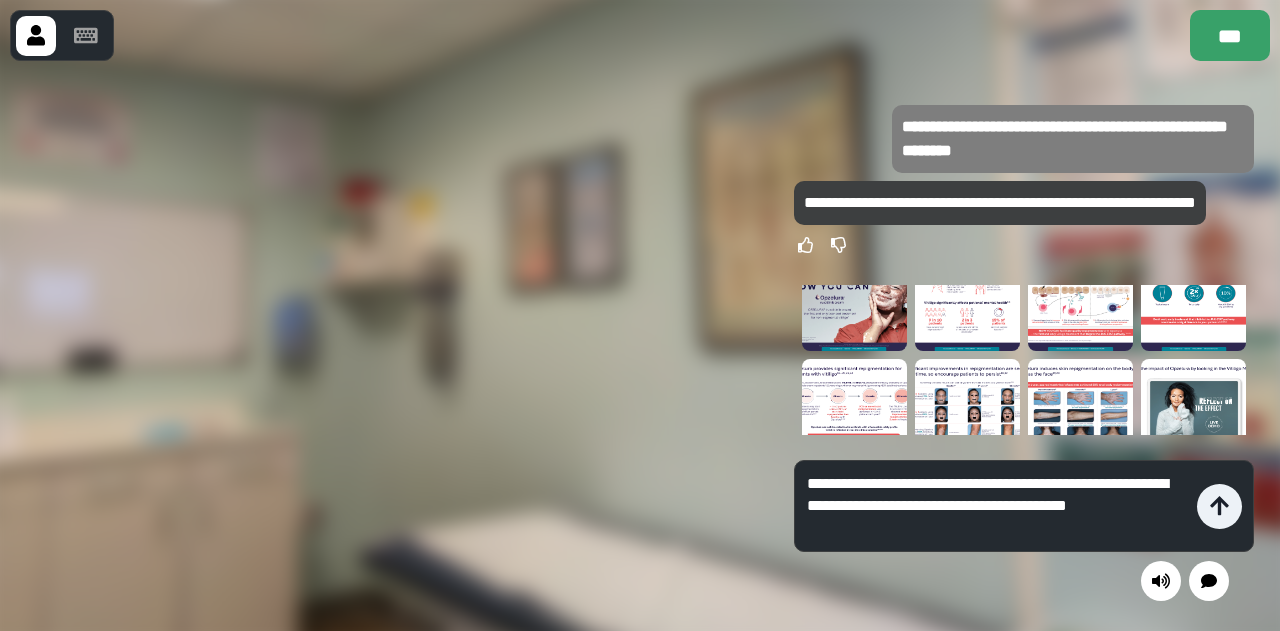 click on "**********" at bounding box center [997, 506] 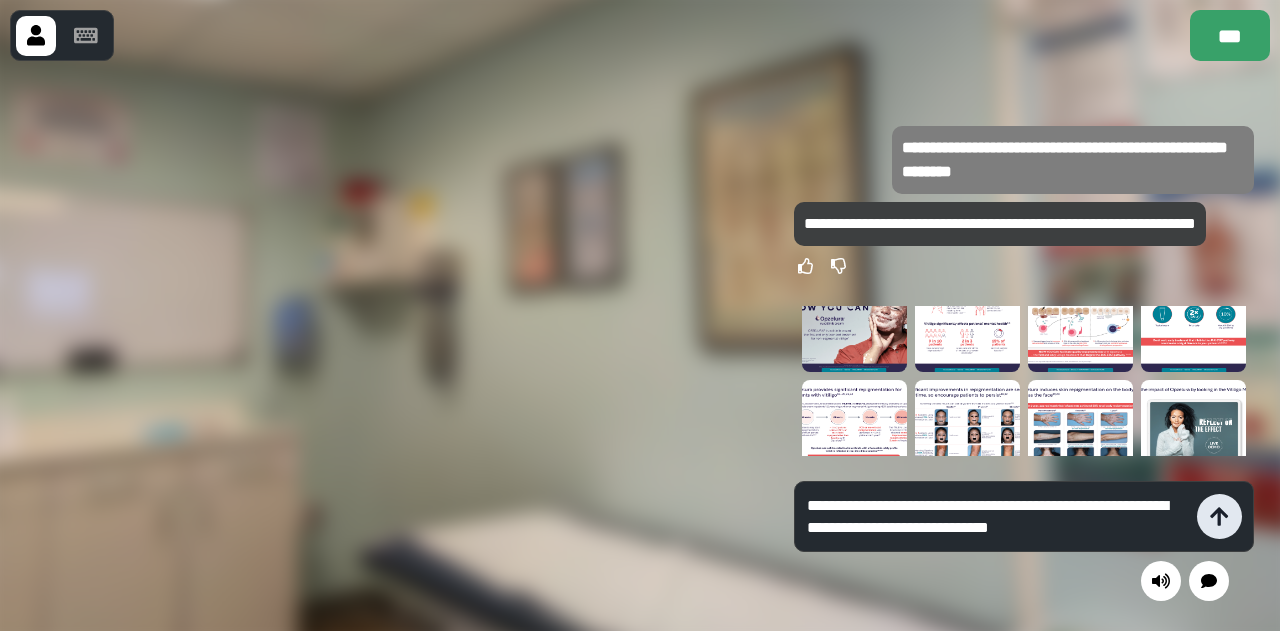 type on "**********" 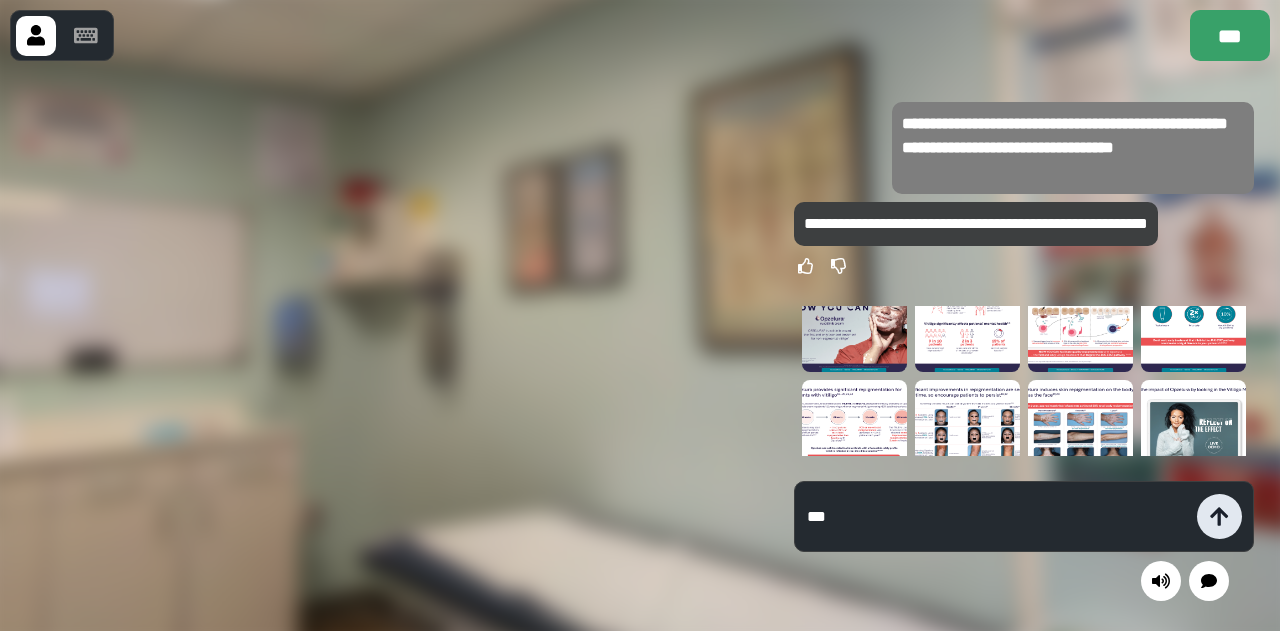 type on "***" 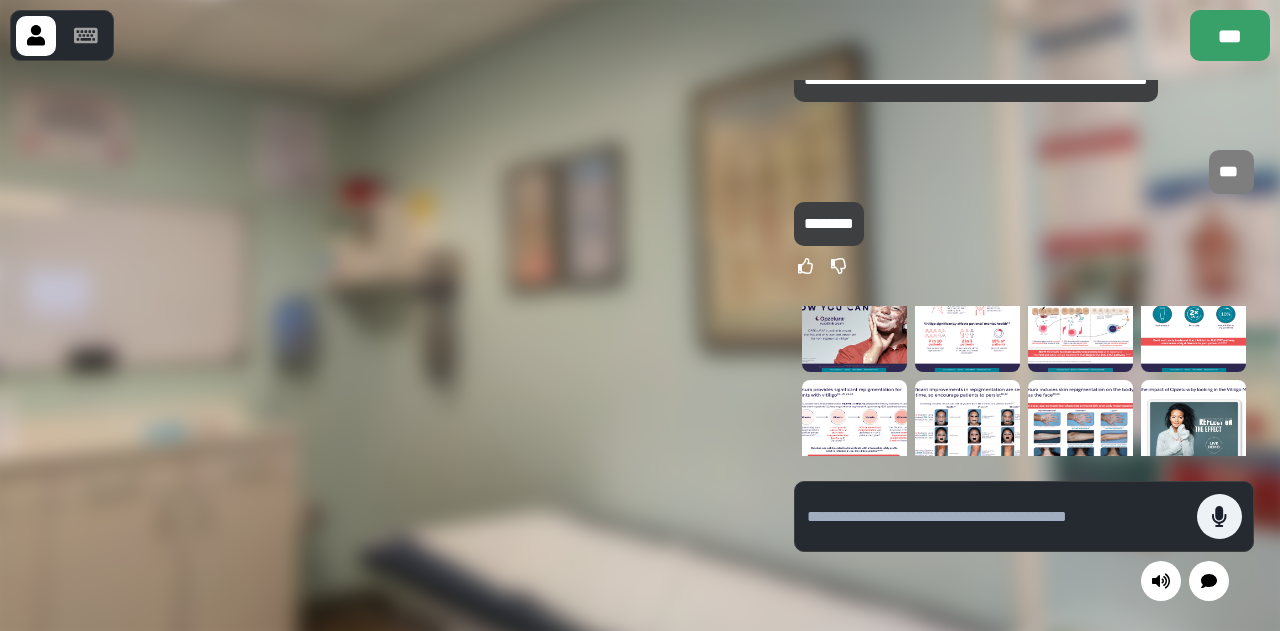click on "***" at bounding box center (1024, 172) 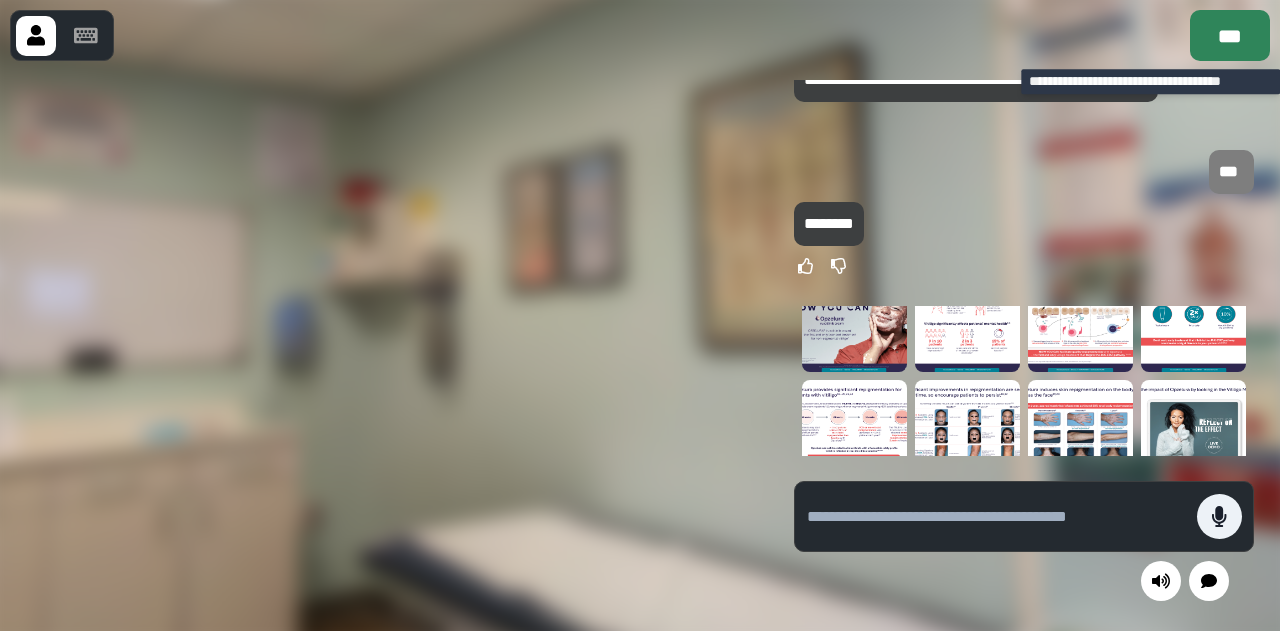 click on "***" at bounding box center [1230, 35] 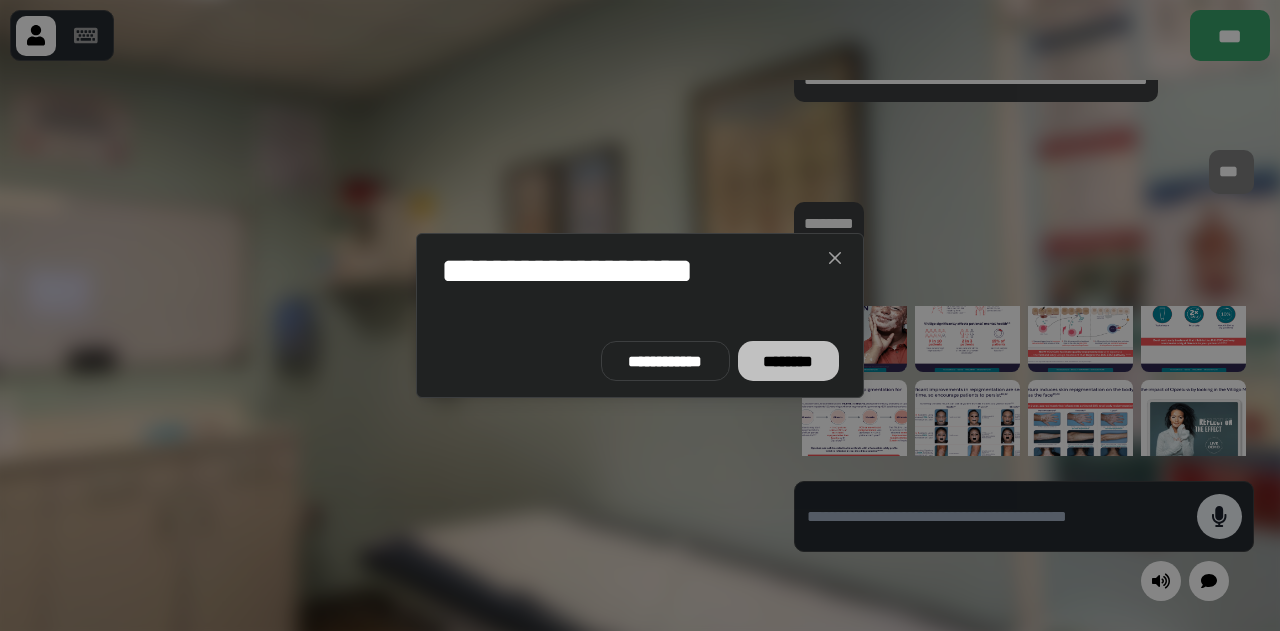 click on "********" at bounding box center [788, 361] 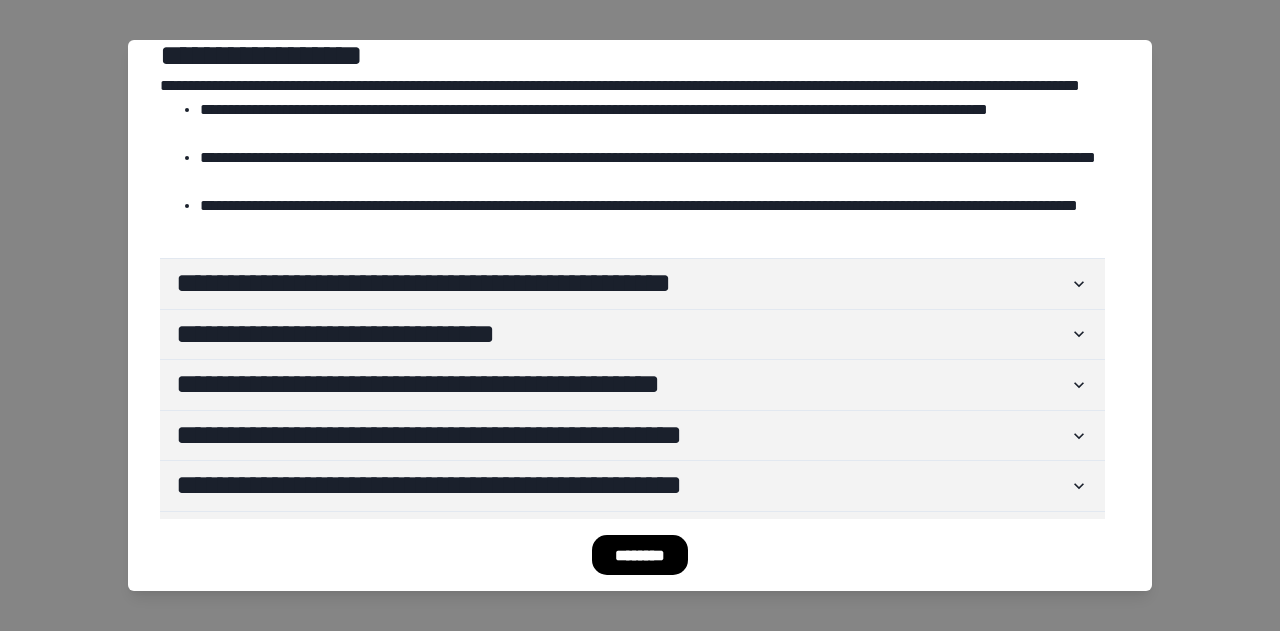 scroll, scrollTop: 80, scrollLeft: 0, axis: vertical 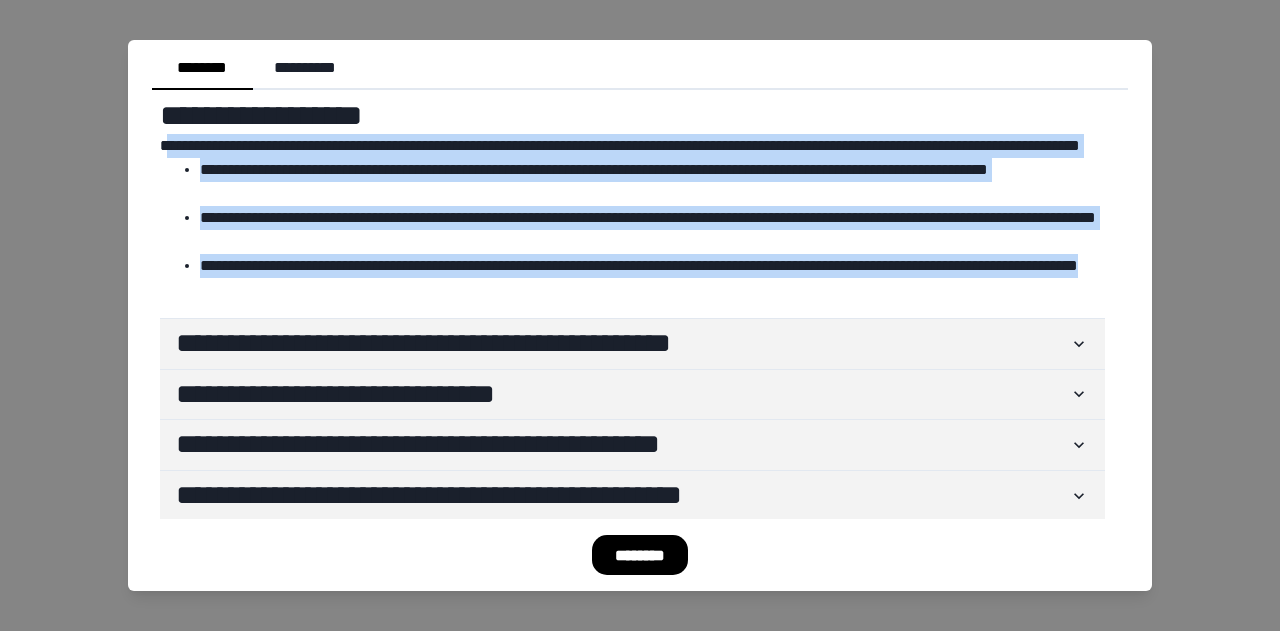 drag, startPoint x: 166, startPoint y: 143, endPoint x: 540, endPoint y: 308, distance: 408.77988 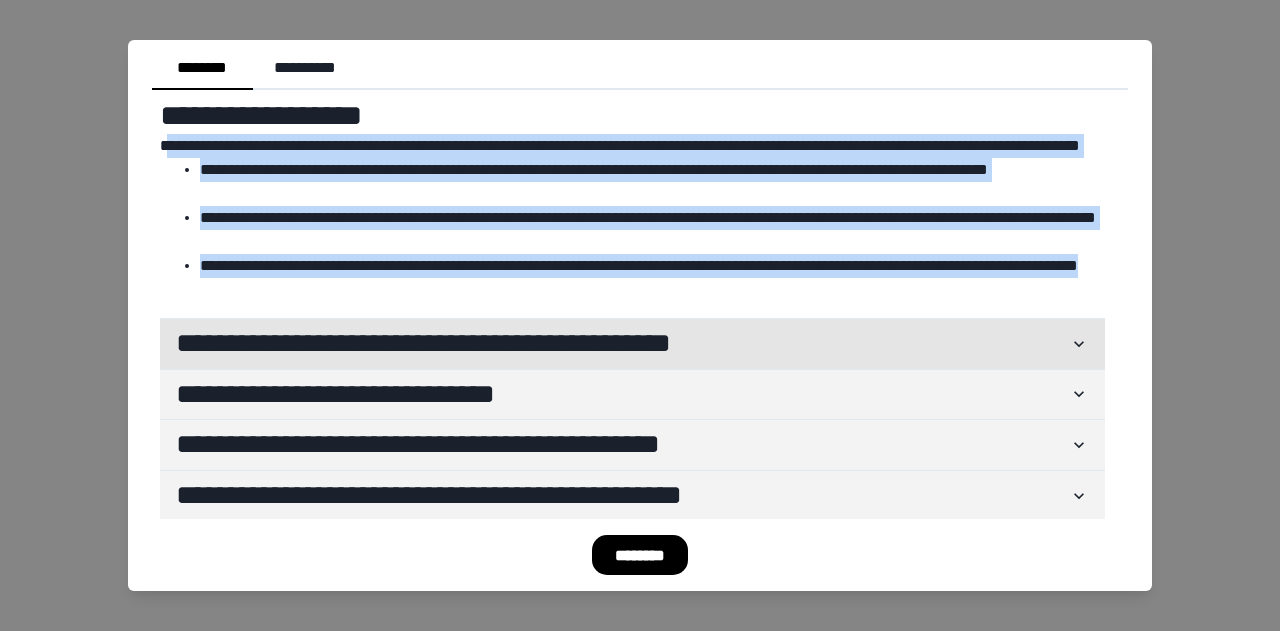 click 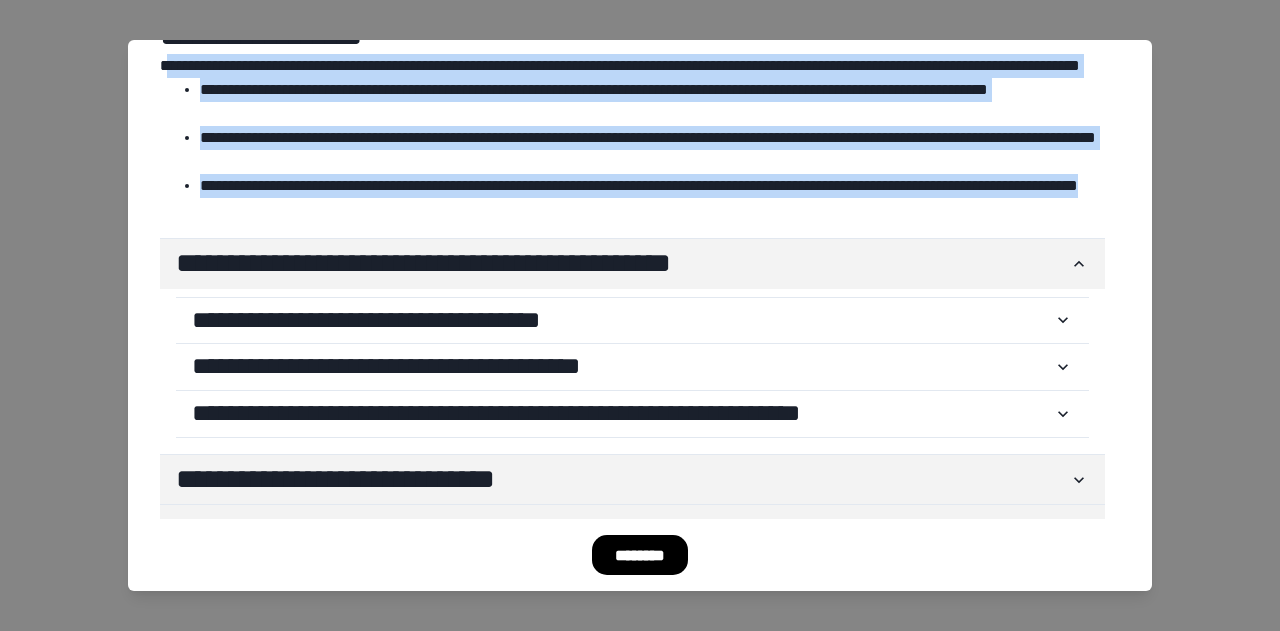 scroll, scrollTop: 120, scrollLeft: 0, axis: vertical 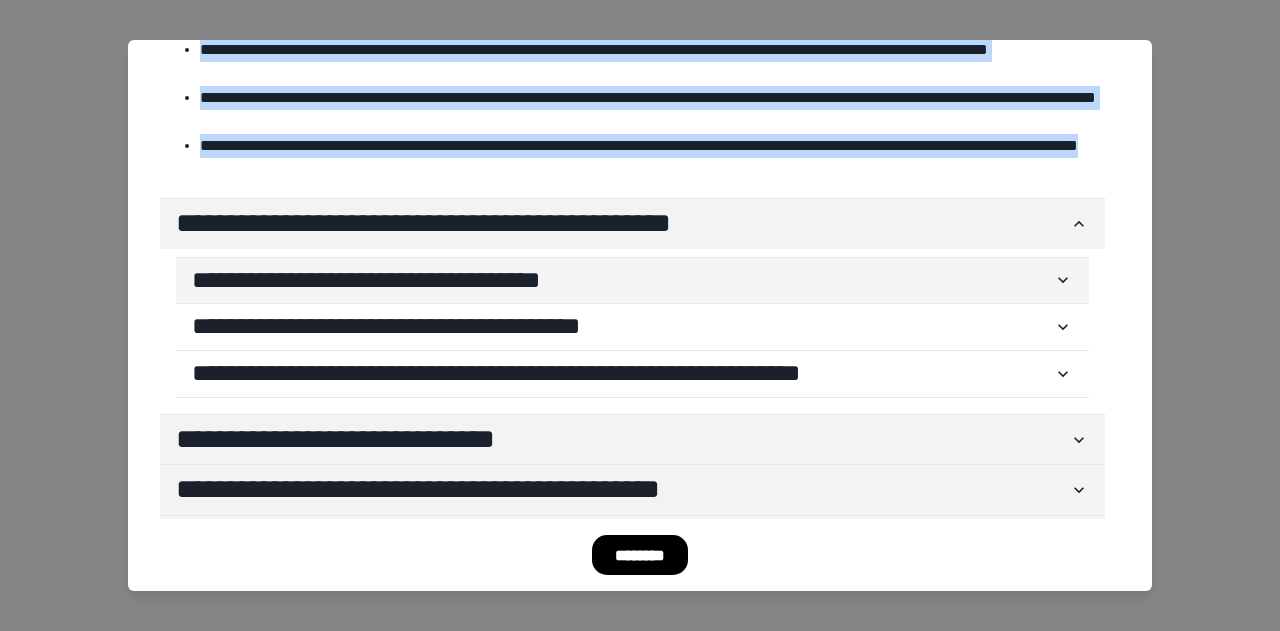 click 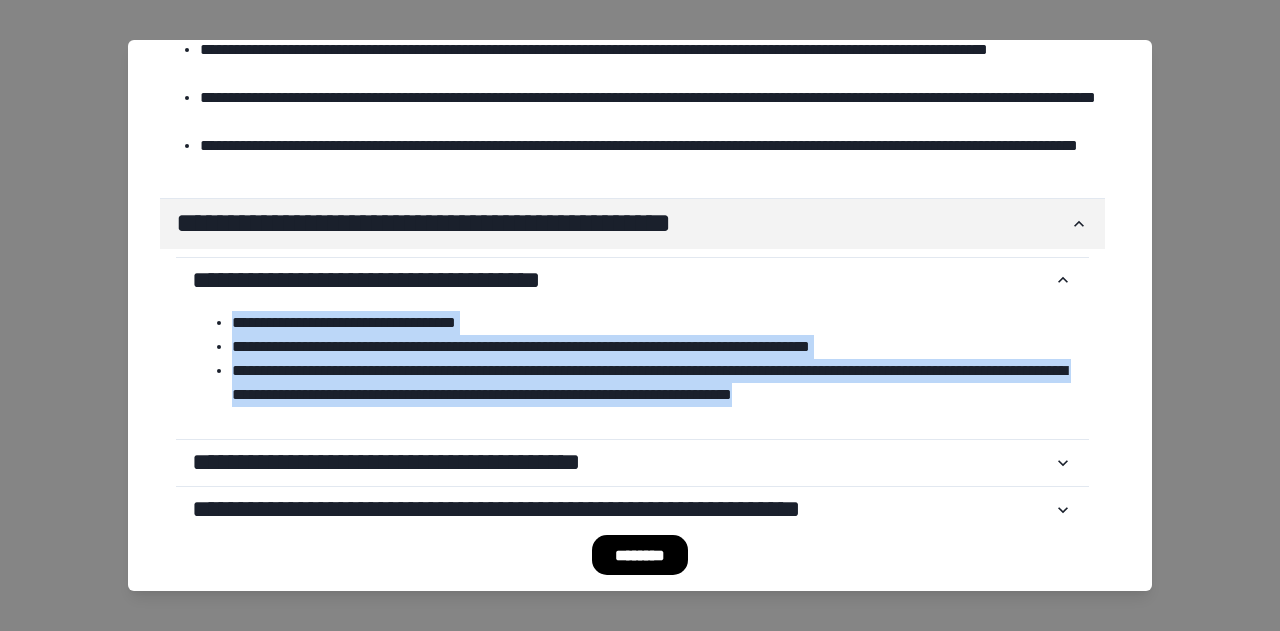 drag, startPoint x: 232, startPoint y: 345, endPoint x: 1032, endPoint y: 424, distance: 803.8912 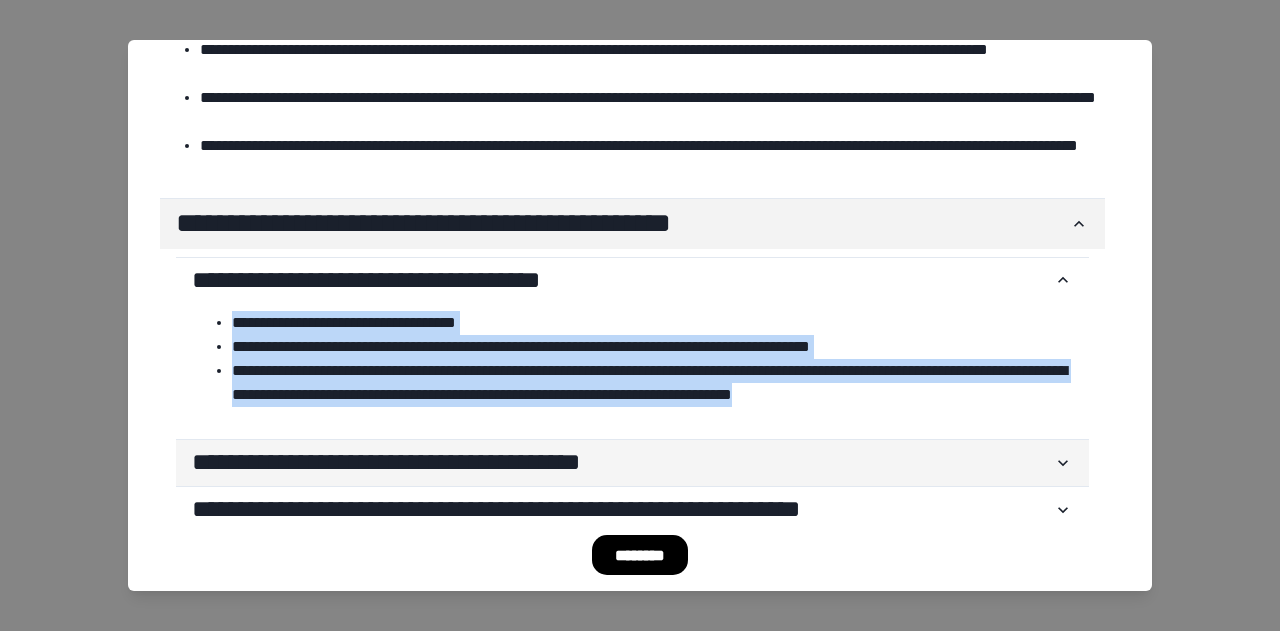 click 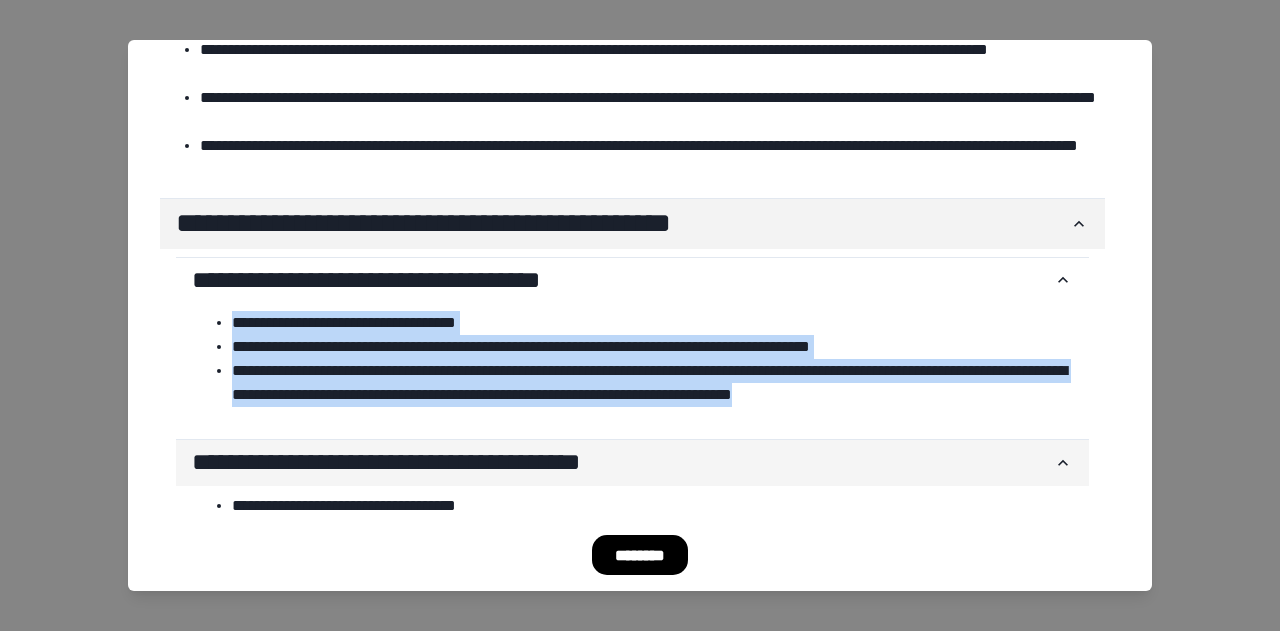 click 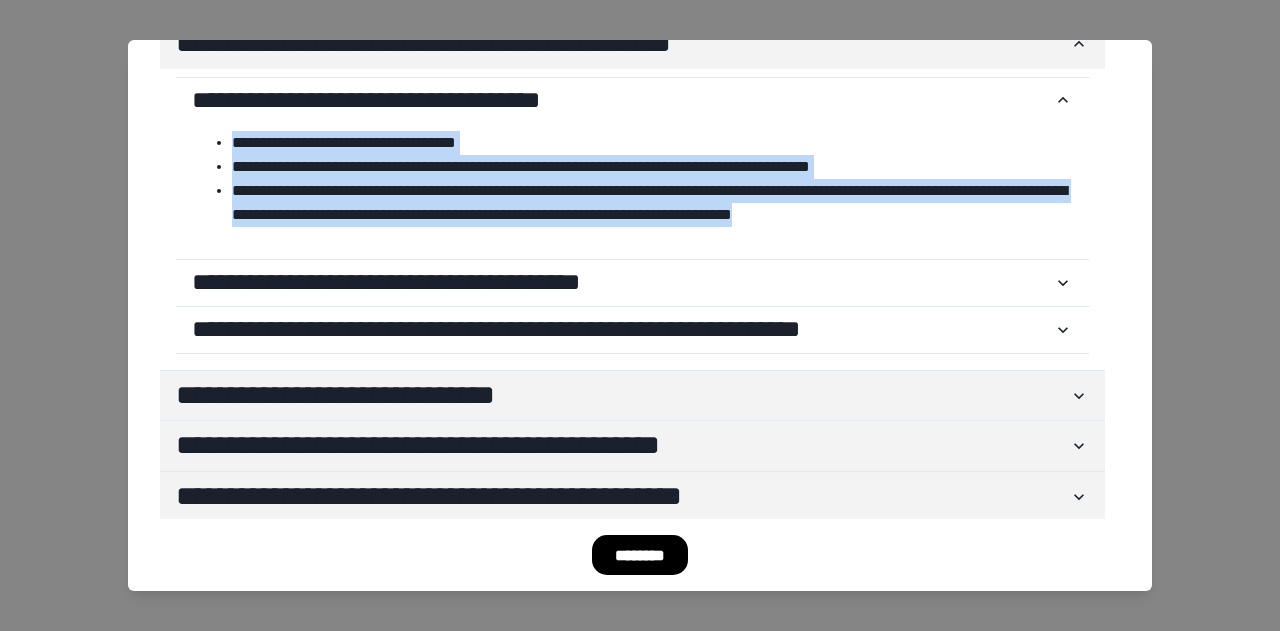 scroll, scrollTop: 320, scrollLeft: 0, axis: vertical 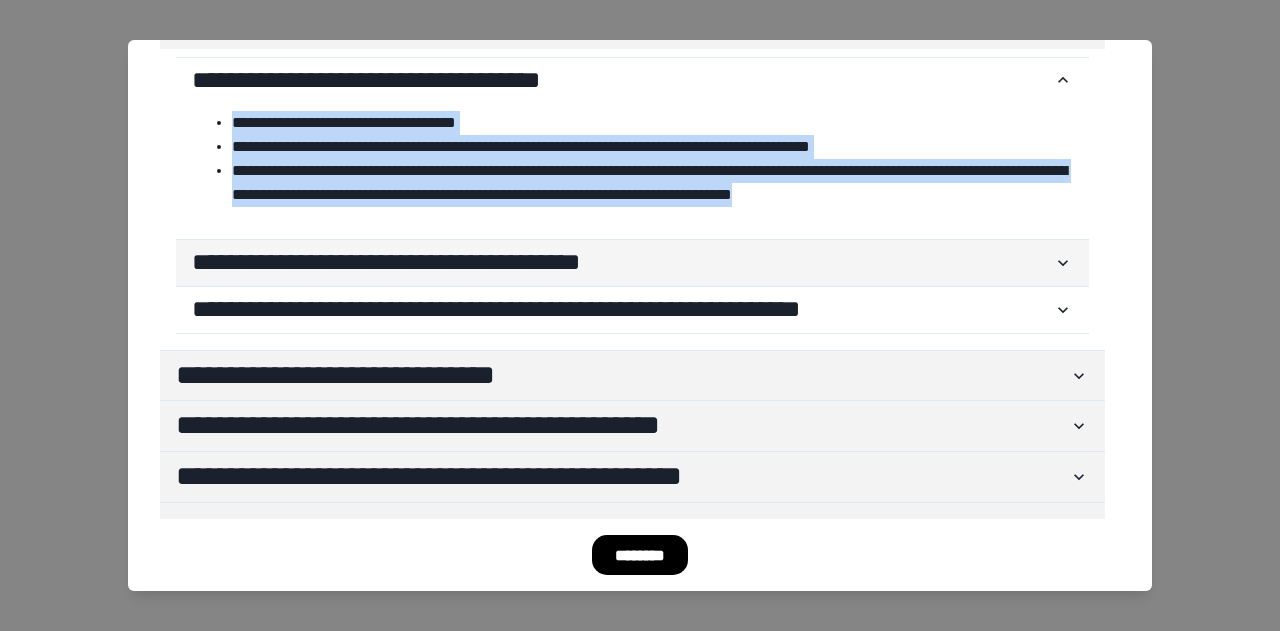 click 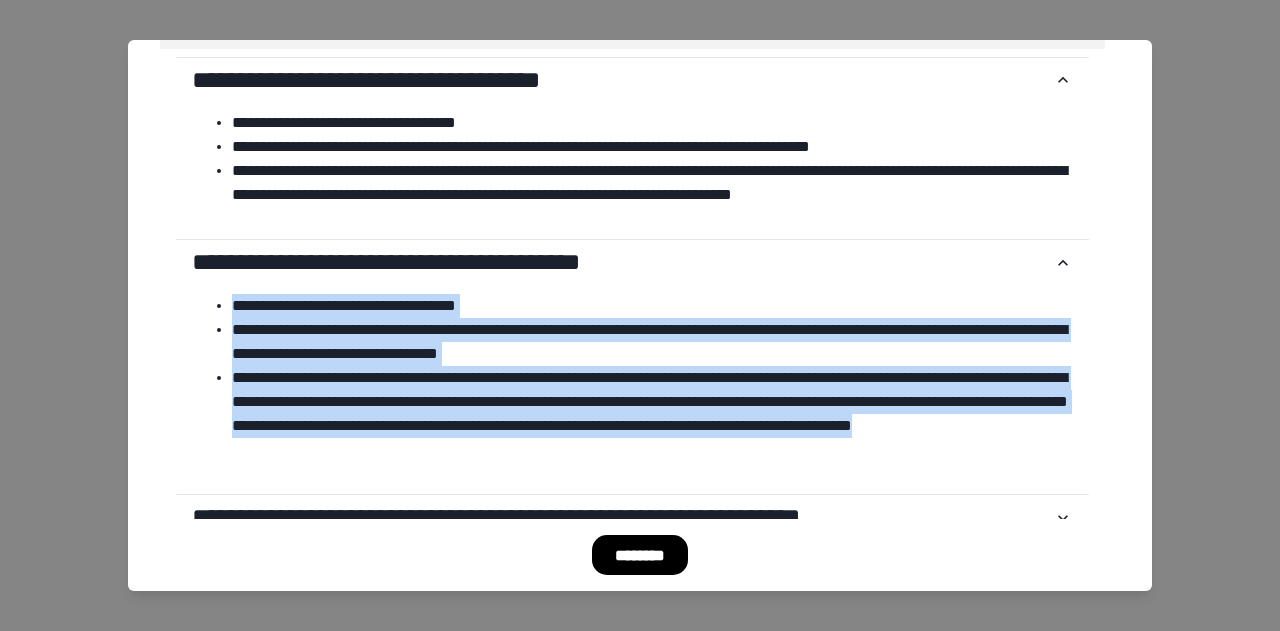 drag, startPoint x: 234, startPoint y: 327, endPoint x: 486, endPoint y: 469, distance: 289.2542 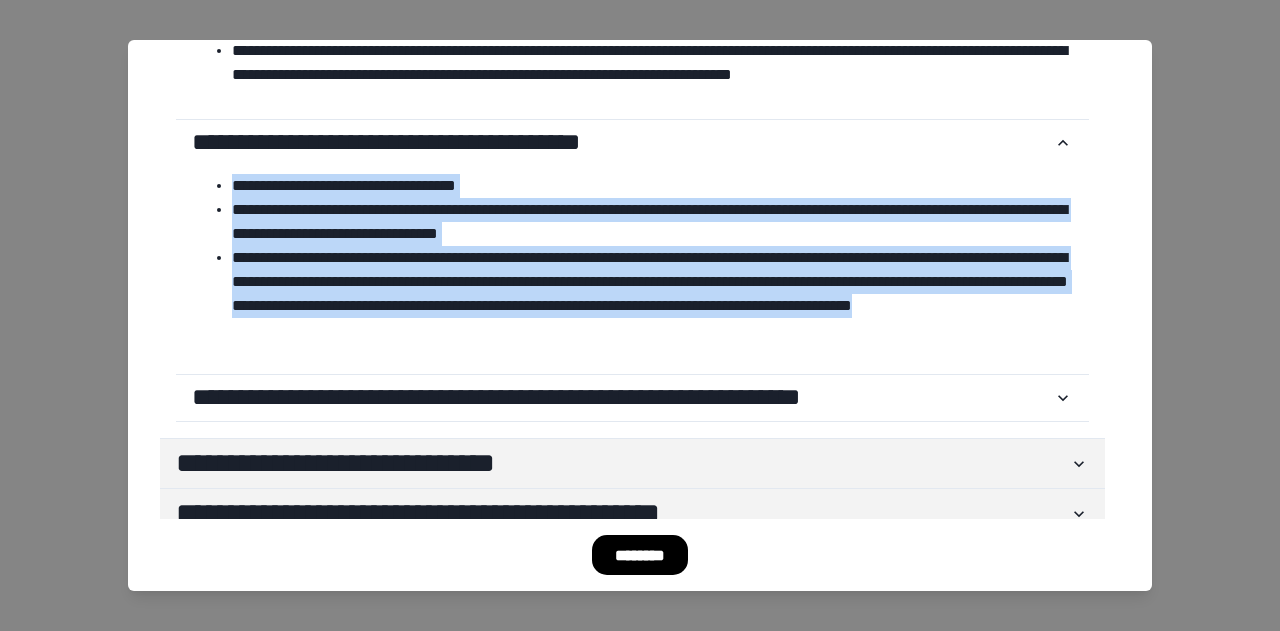 scroll, scrollTop: 480, scrollLeft: 0, axis: vertical 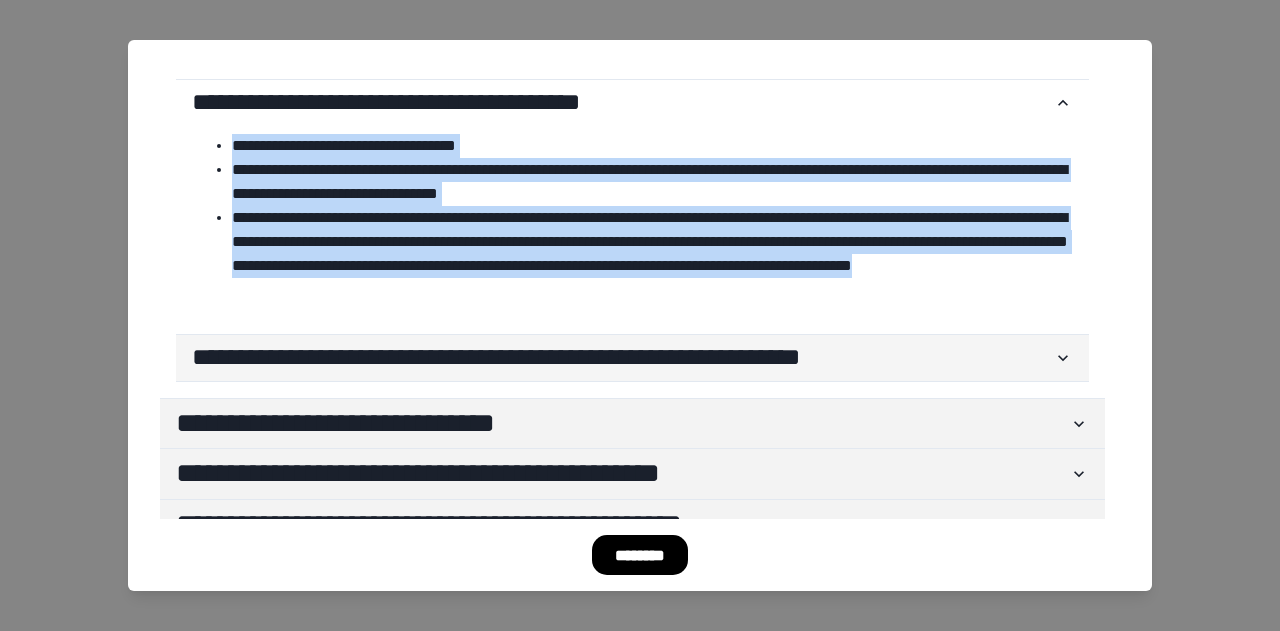click 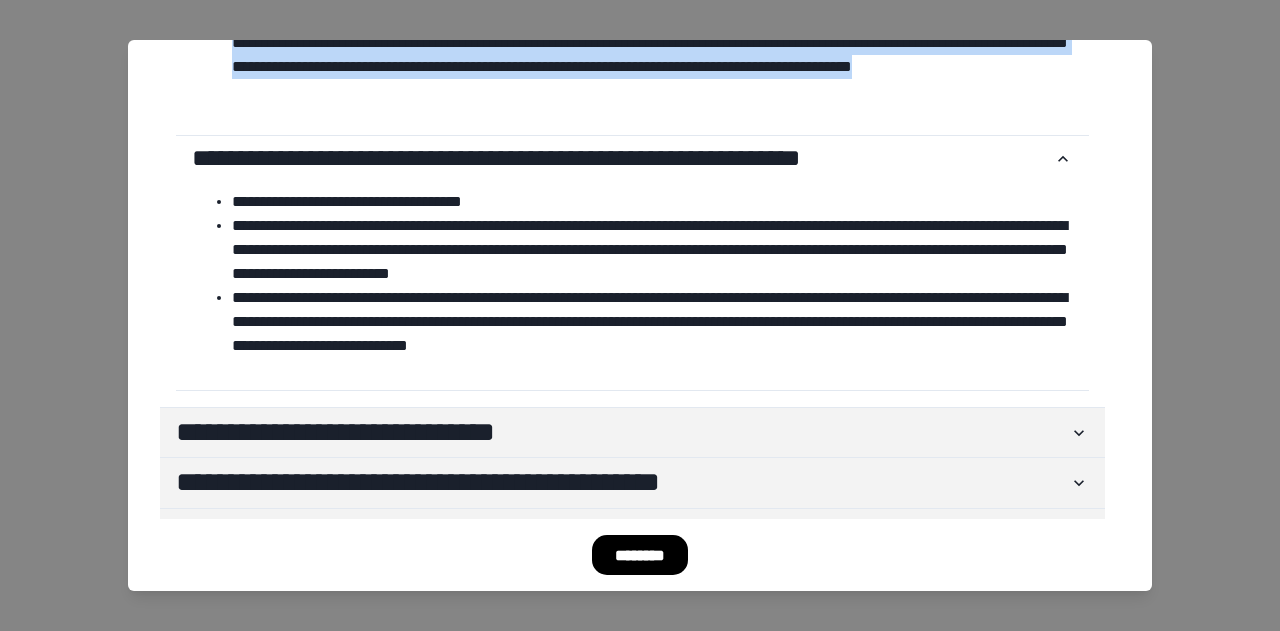 scroll, scrollTop: 680, scrollLeft: 0, axis: vertical 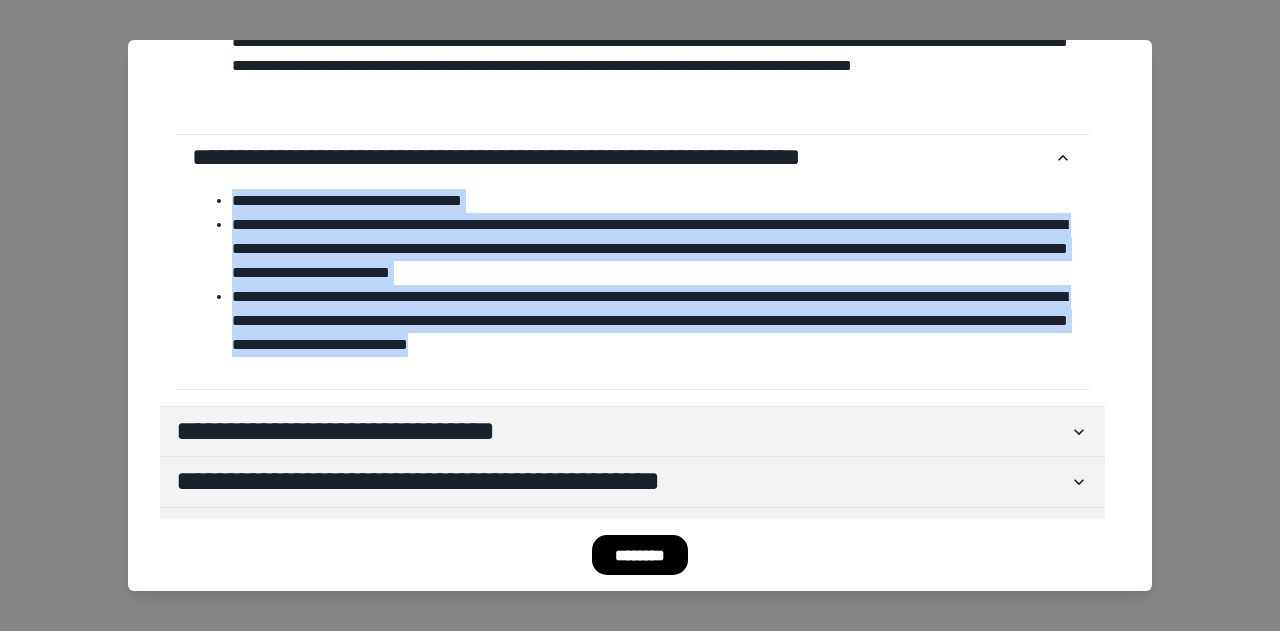 drag, startPoint x: 227, startPoint y: 221, endPoint x: 919, endPoint y: 349, distance: 703.7386 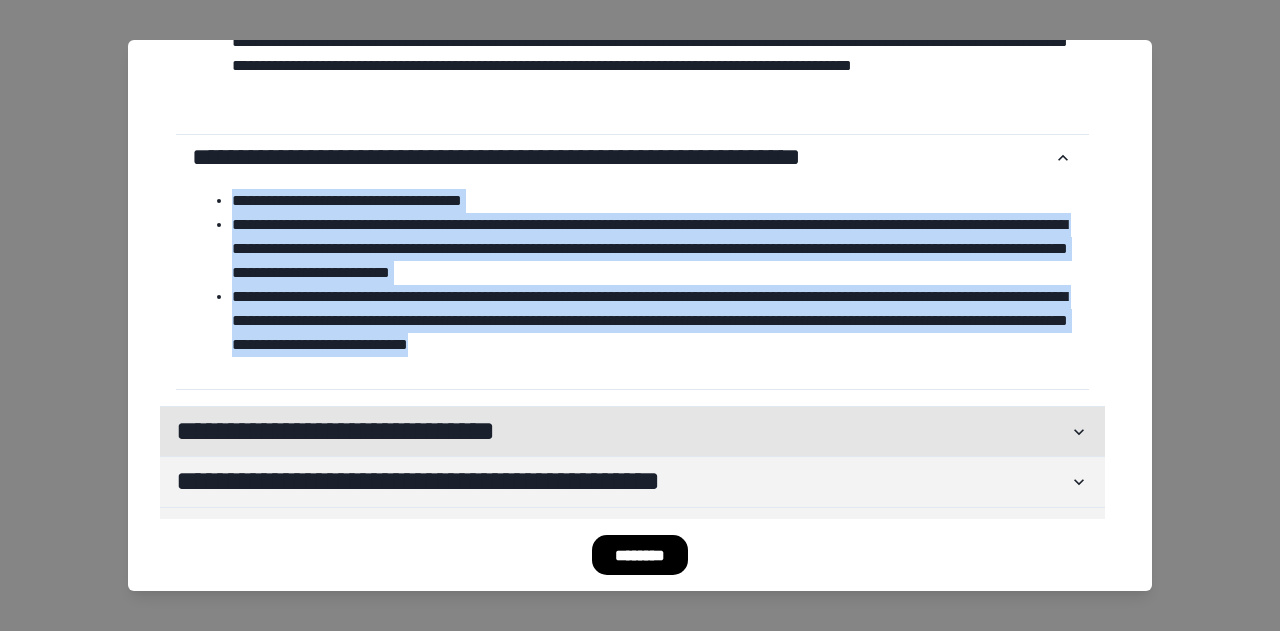click 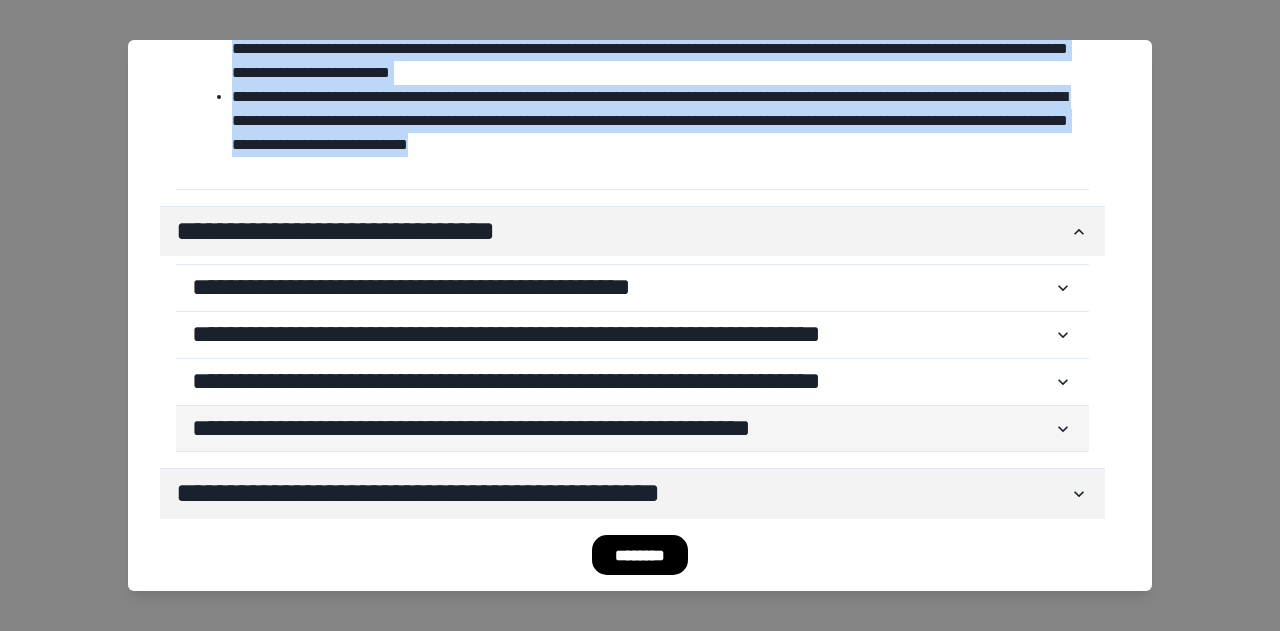 scroll, scrollTop: 980, scrollLeft: 0, axis: vertical 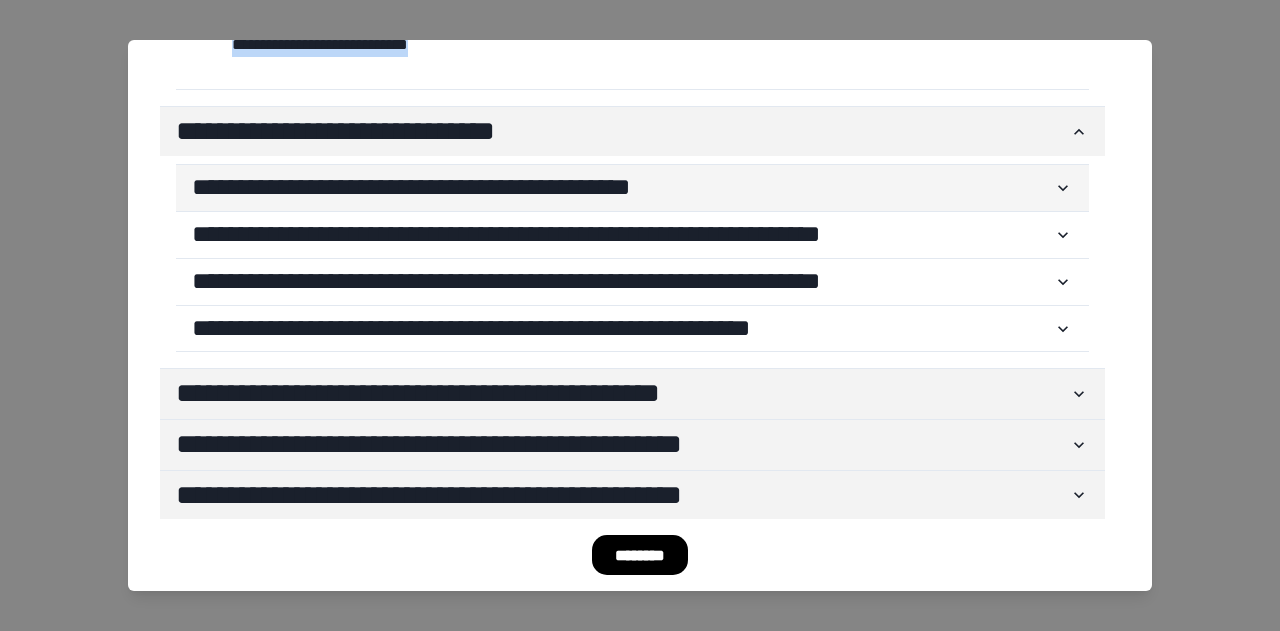 click 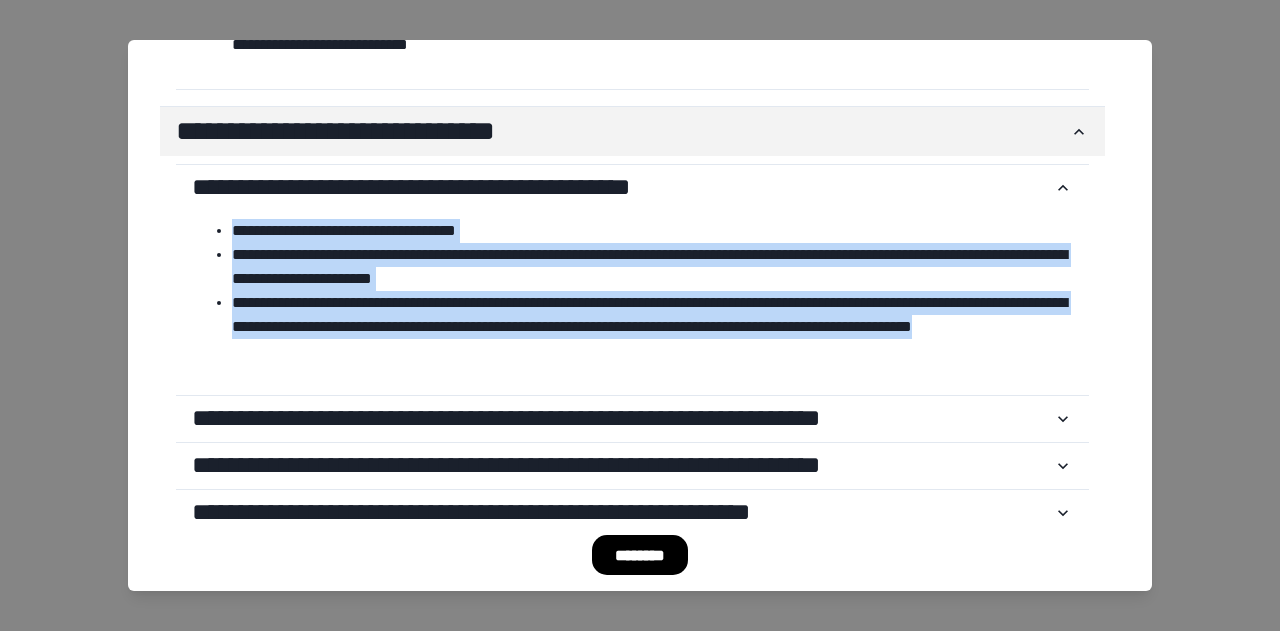 drag, startPoint x: 233, startPoint y: 250, endPoint x: 407, endPoint y: 369, distance: 210.80086 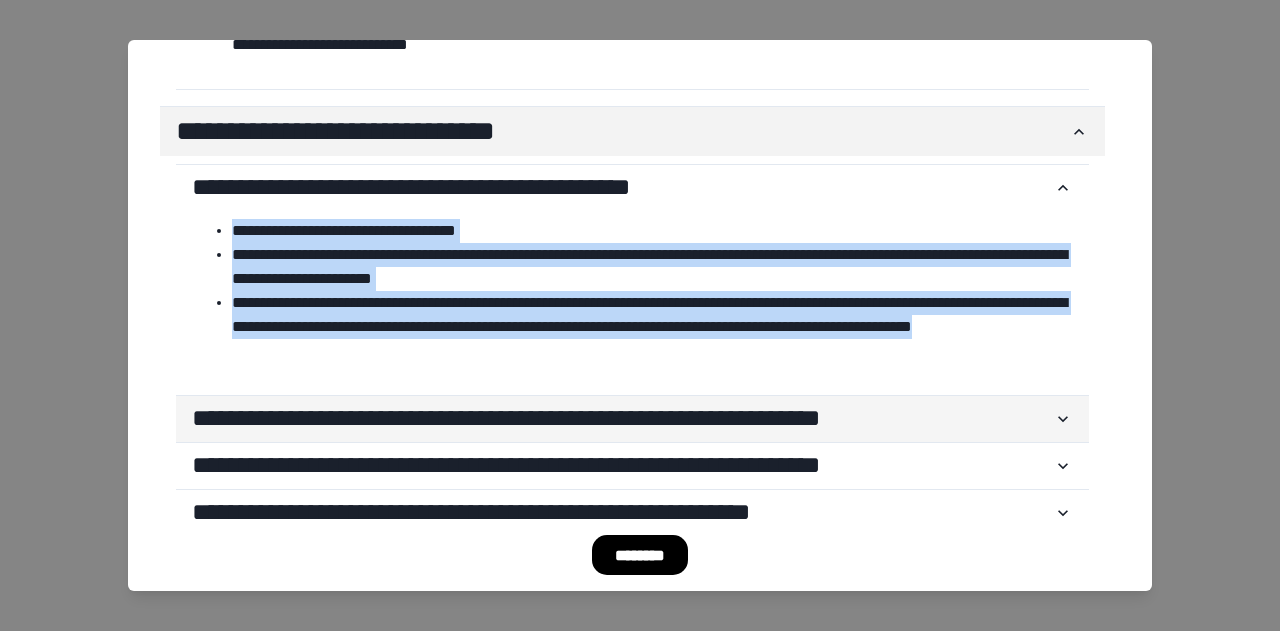 click 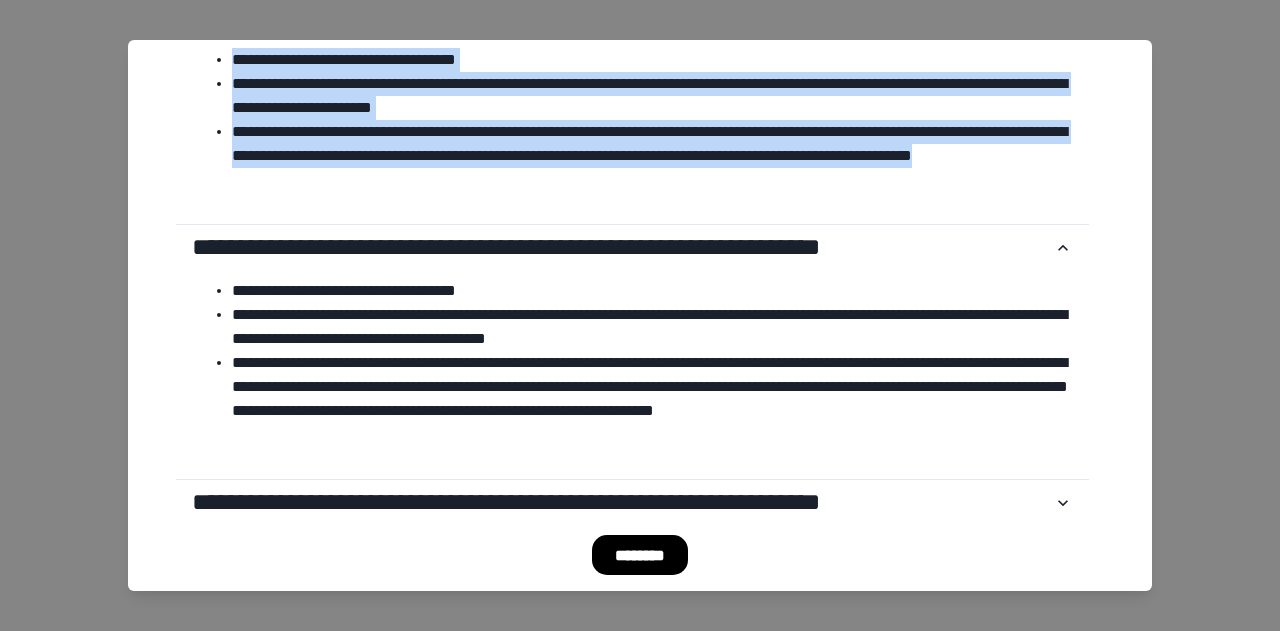 scroll, scrollTop: 1180, scrollLeft: 0, axis: vertical 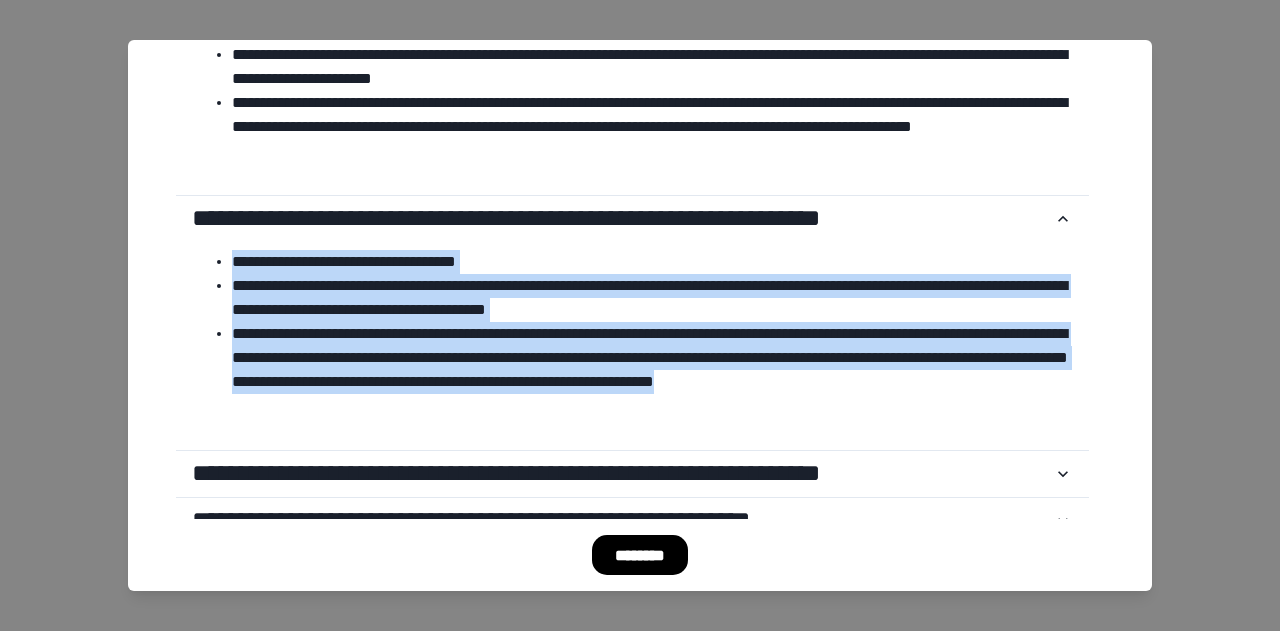 drag, startPoint x: 233, startPoint y: 282, endPoint x: 450, endPoint y: 426, distance: 260.43234 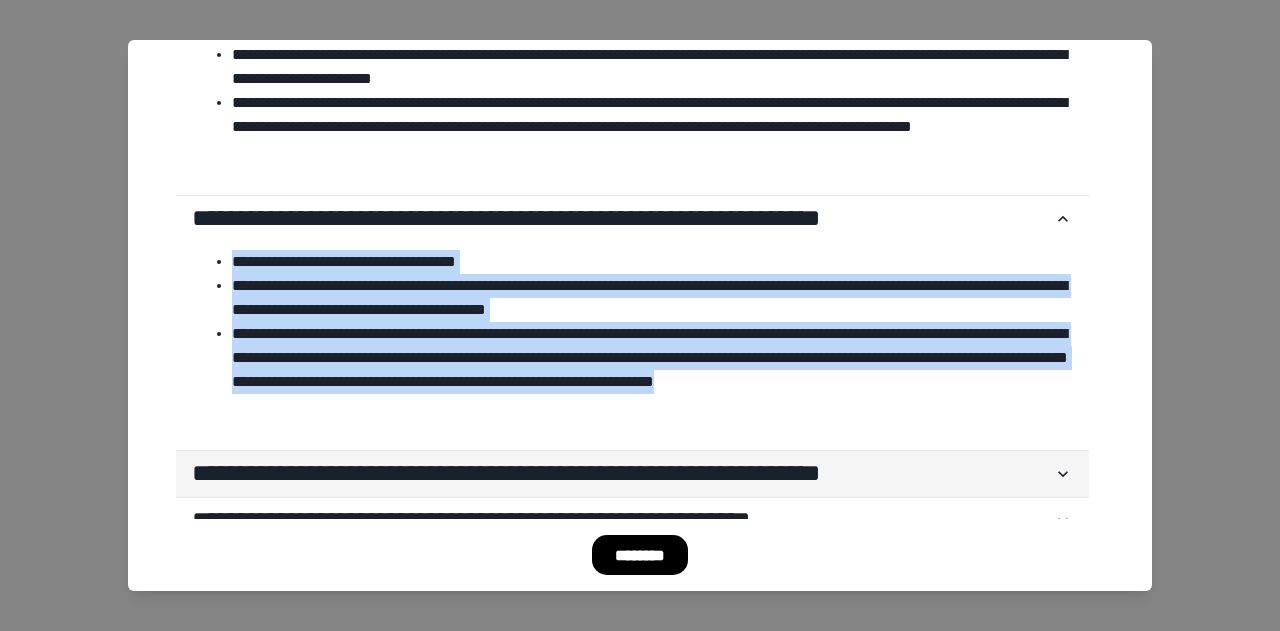 click 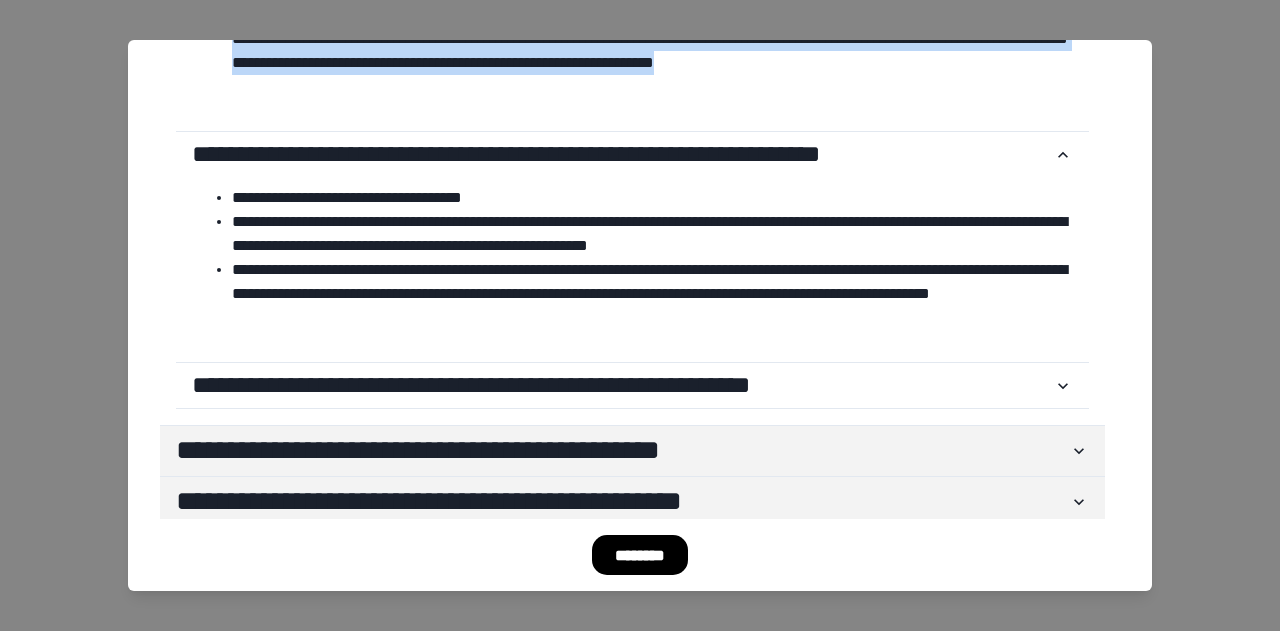 scroll, scrollTop: 1500, scrollLeft: 0, axis: vertical 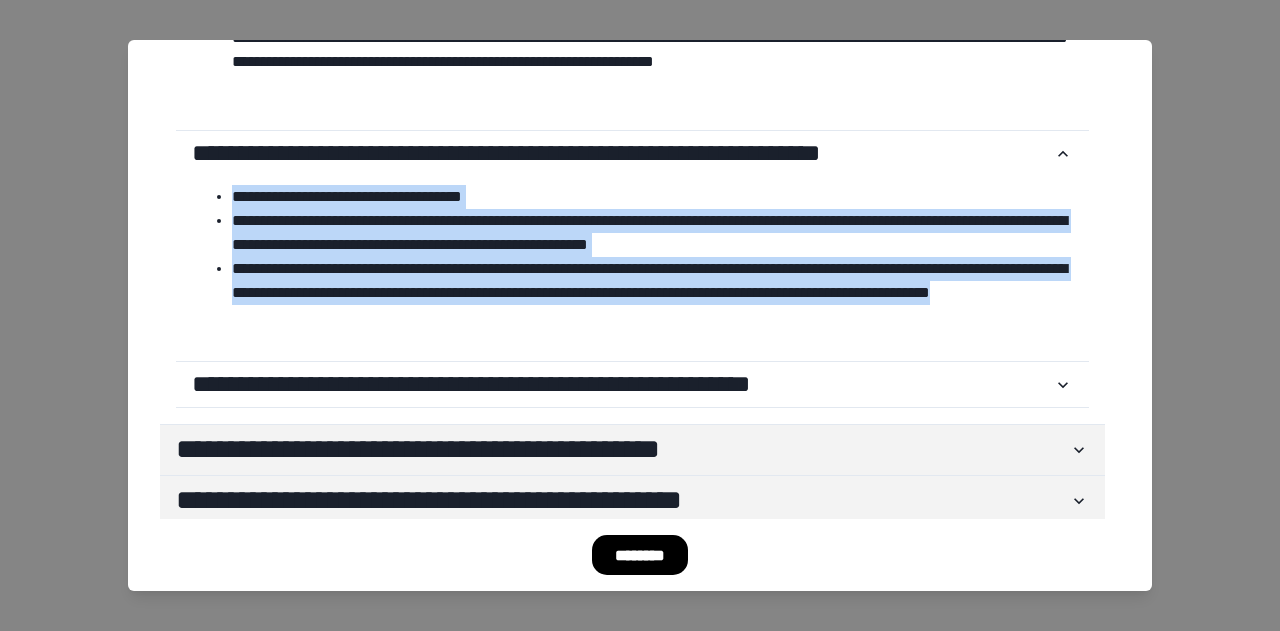 drag, startPoint x: 233, startPoint y: 212, endPoint x: 478, endPoint y: 343, distance: 277.8237 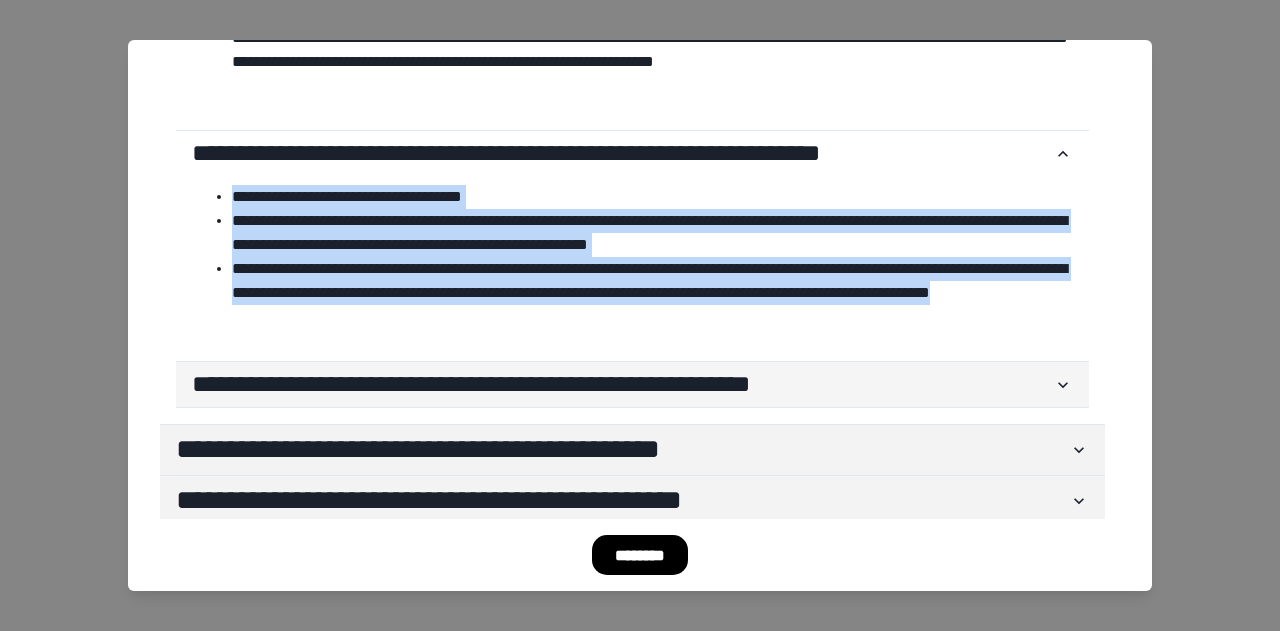 click 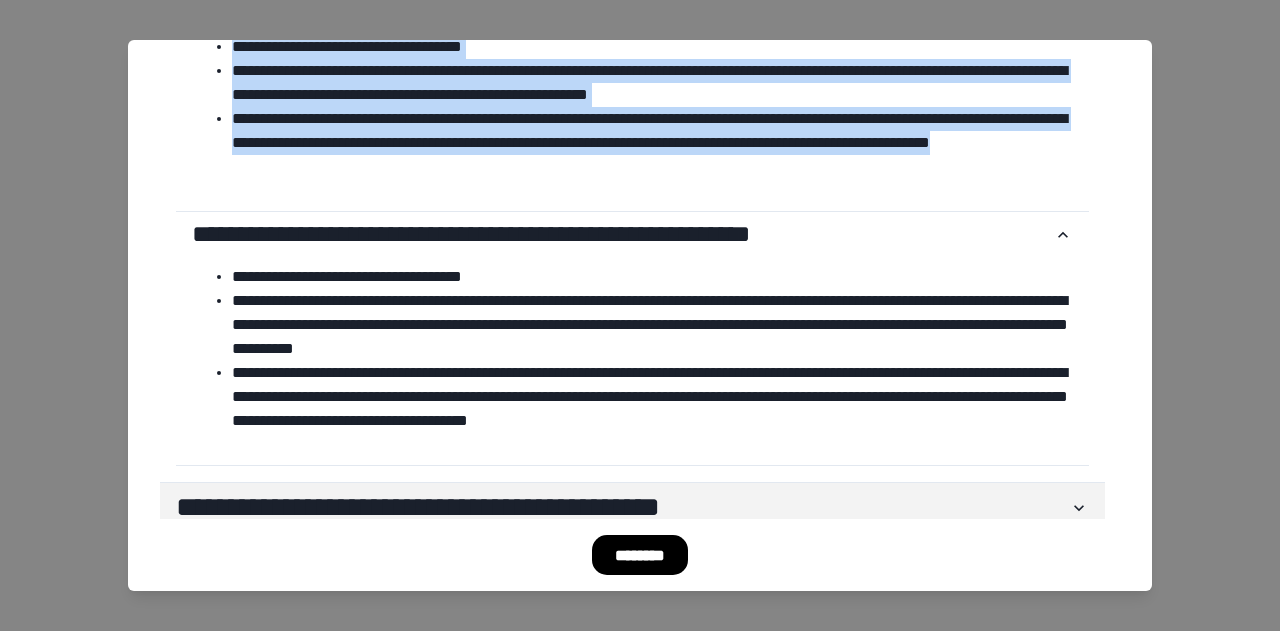 scroll, scrollTop: 1660, scrollLeft: 0, axis: vertical 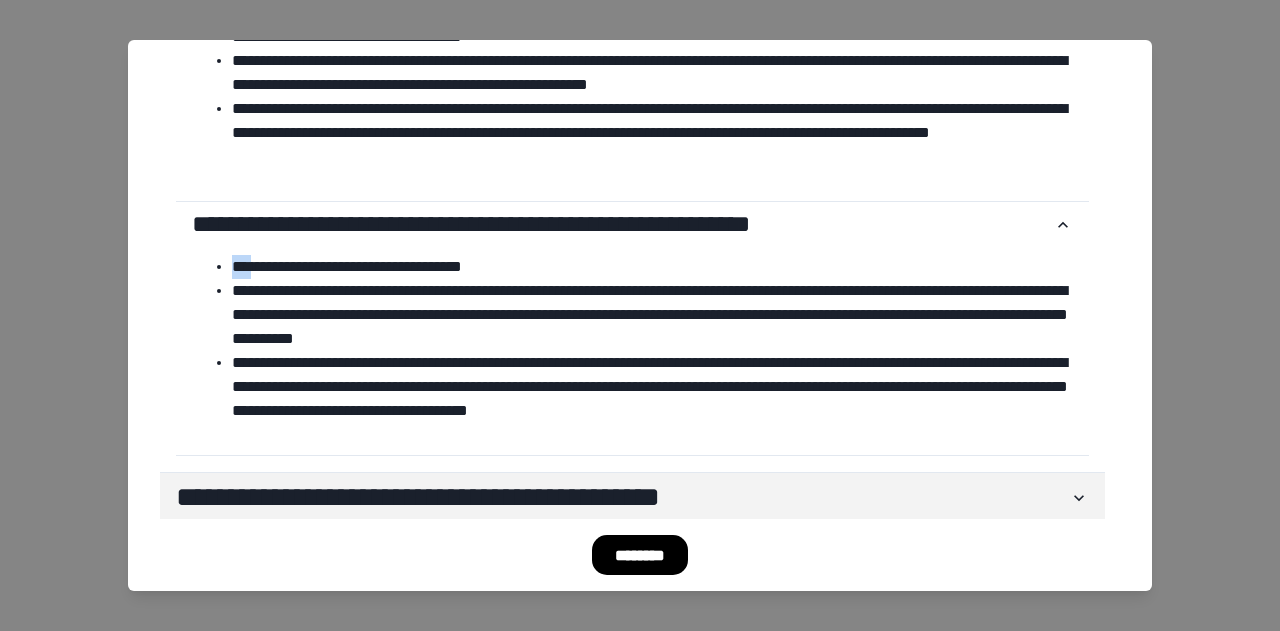 drag, startPoint x: 230, startPoint y: 288, endPoint x: 254, endPoint y: 292, distance: 24.33105 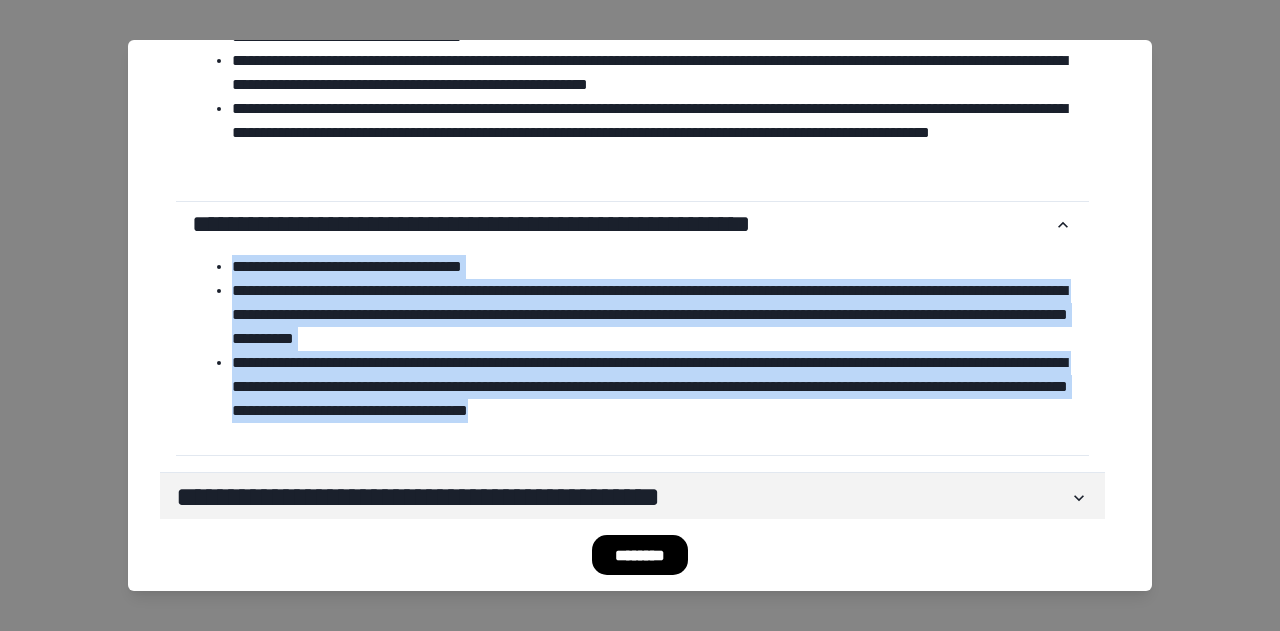 drag, startPoint x: 229, startPoint y: 287, endPoint x: 904, endPoint y: 463, distance: 697.56793 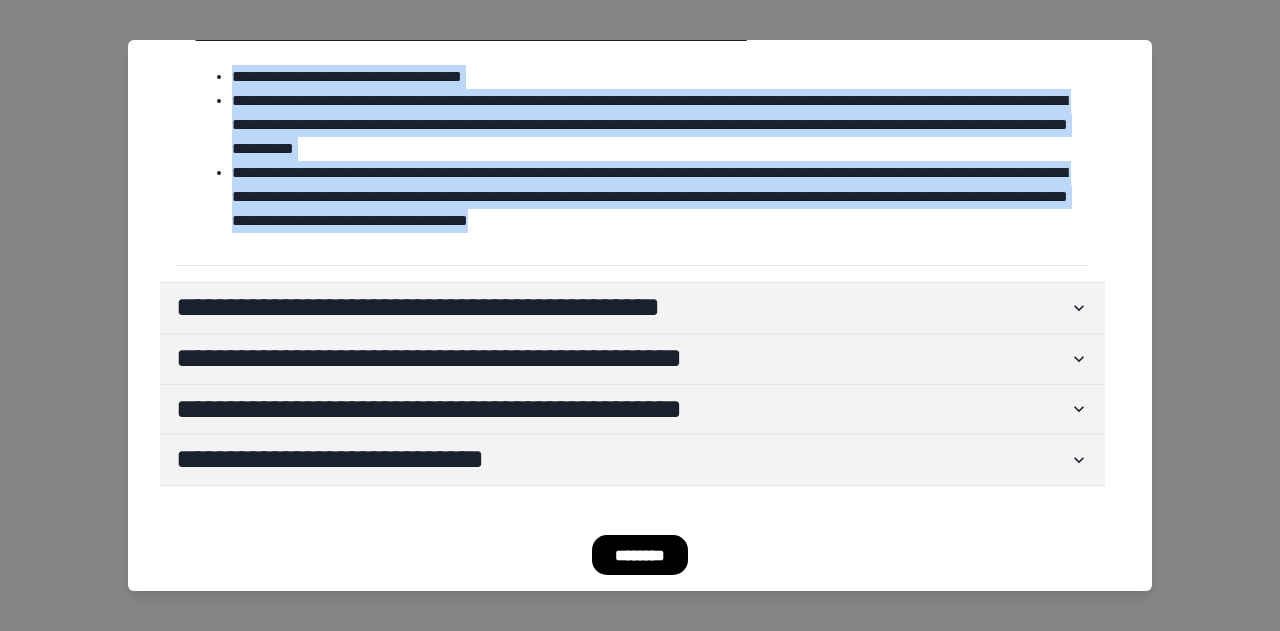 scroll, scrollTop: 1851, scrollLeft: 0, axis: vertical 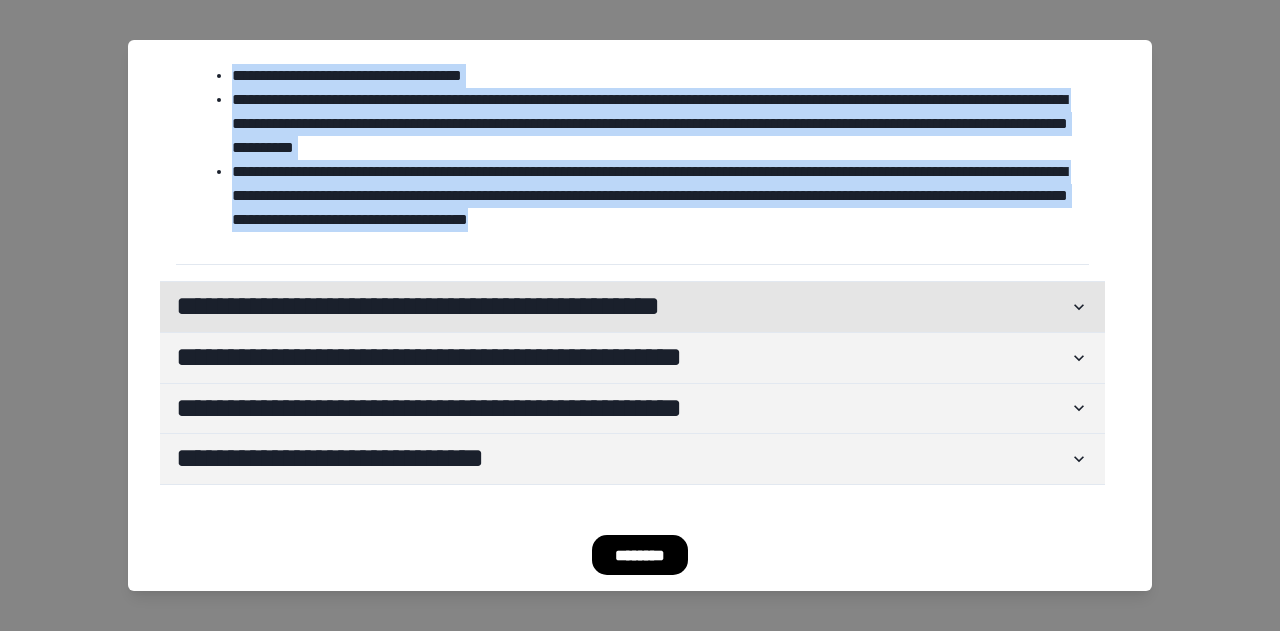 click 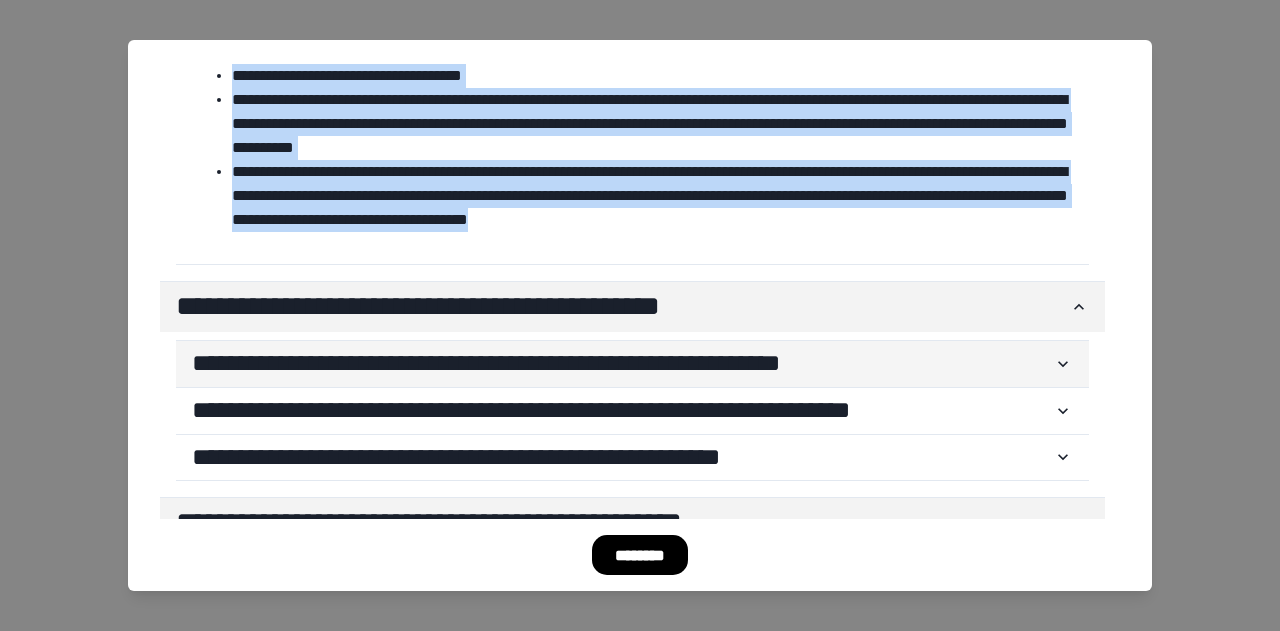 click 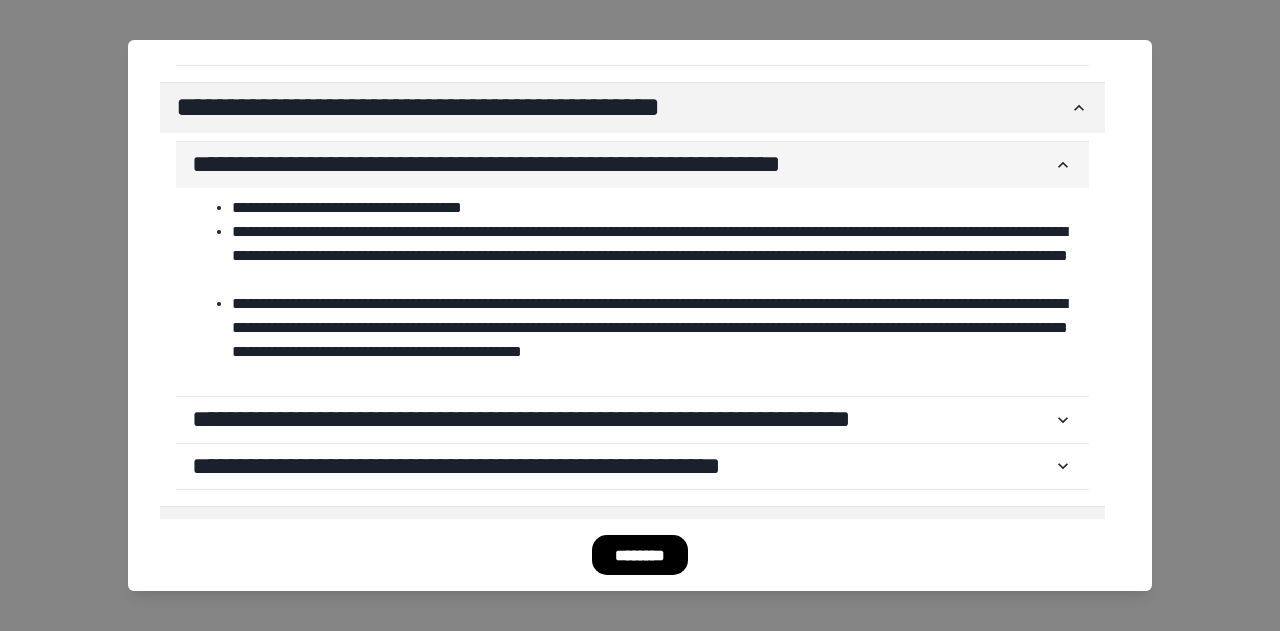 scroll, scrollTop: 2051, scrollLeft: 0, axis: vertical 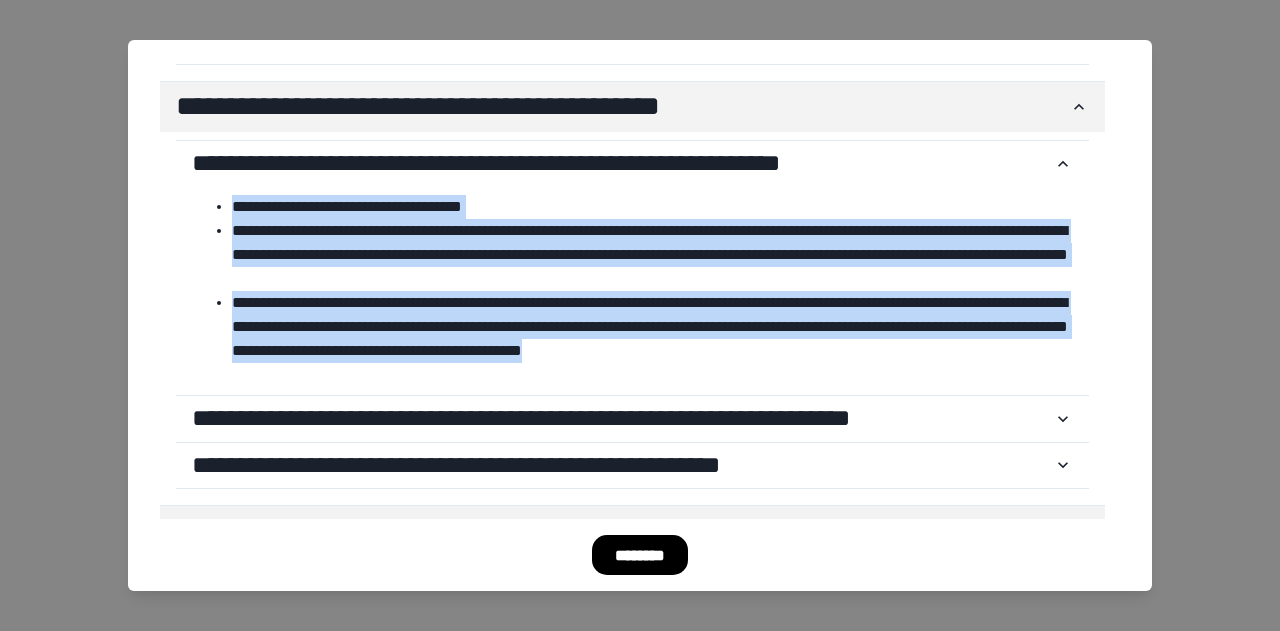 drag, startPoint x: 234, startPoint y: 226, endPoint x: 997, endPoint y: 371, distance: 776.65564 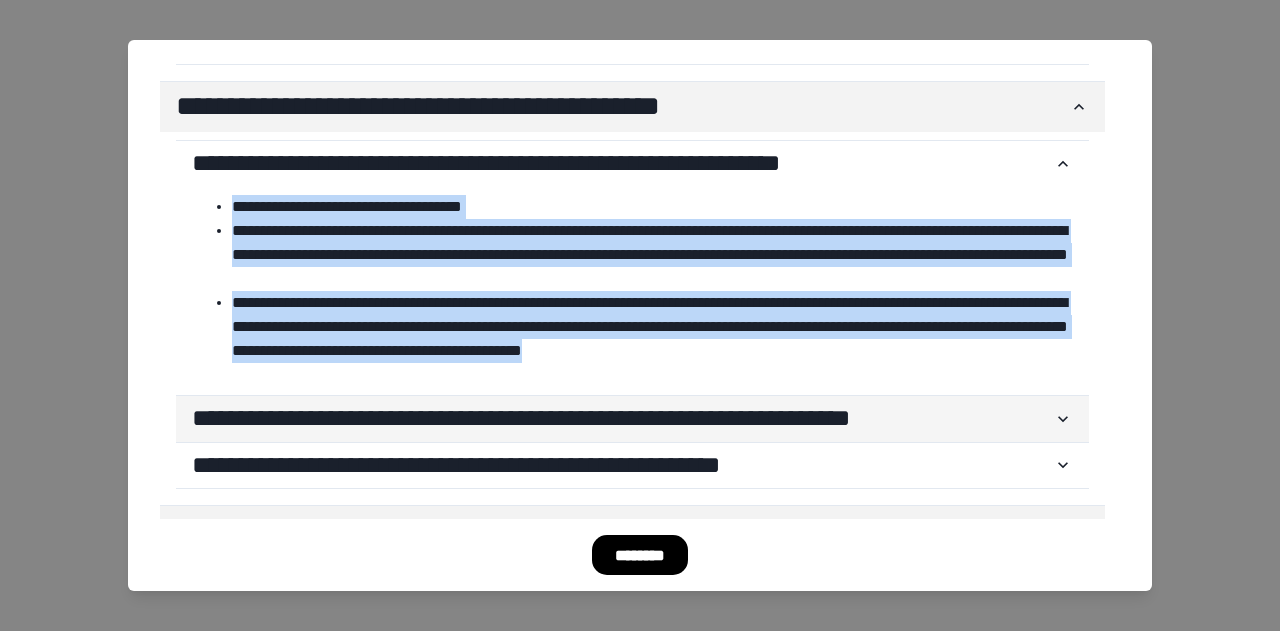 click 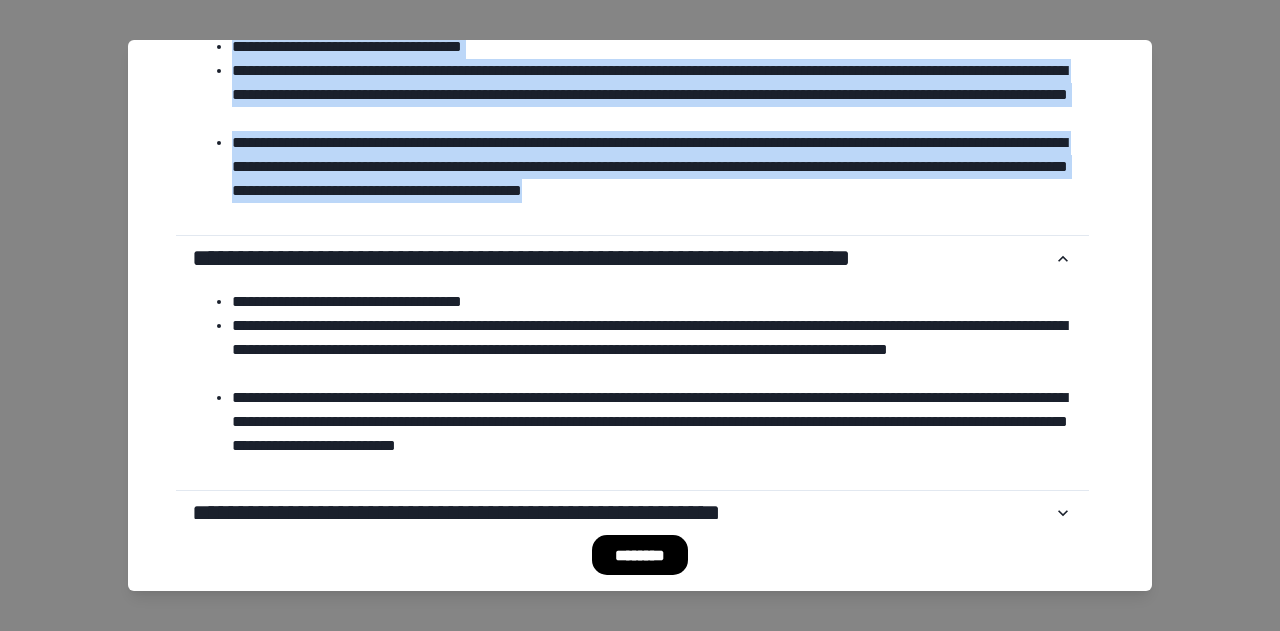 scroll, scrollTop: 2251, scrollLeft: 0, axis: vertical 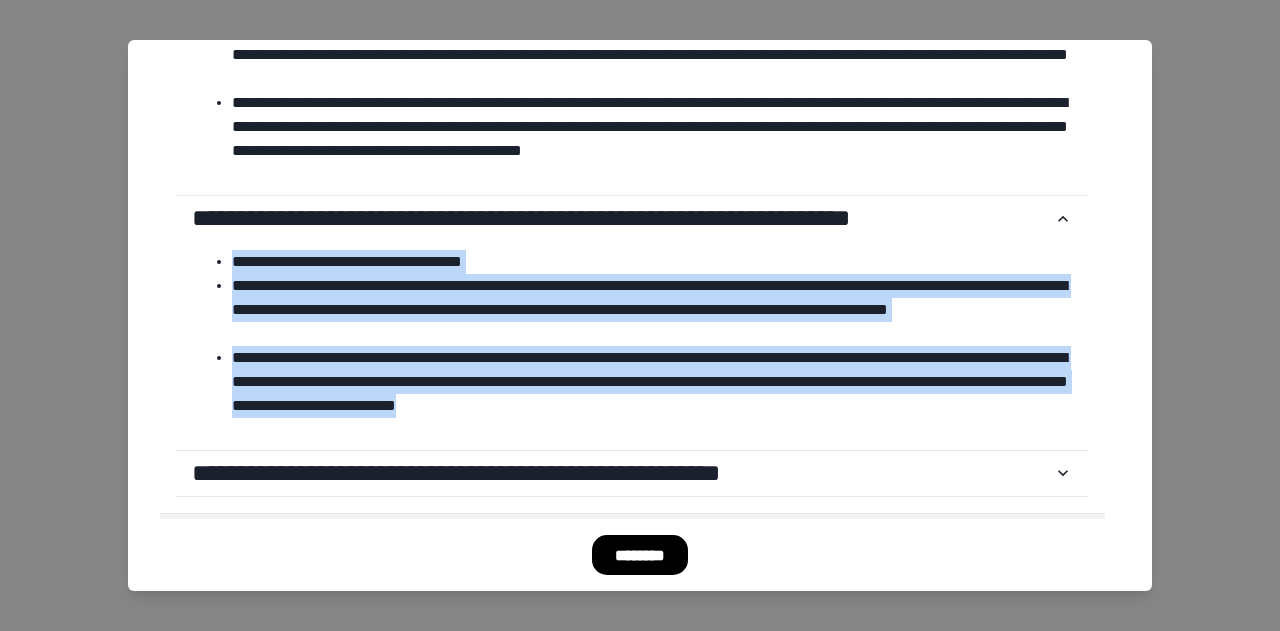 drag, startPoint x: 228, startPoint y: 279, endPoint x: 879, endPoint y: 437, distance: 669.89923 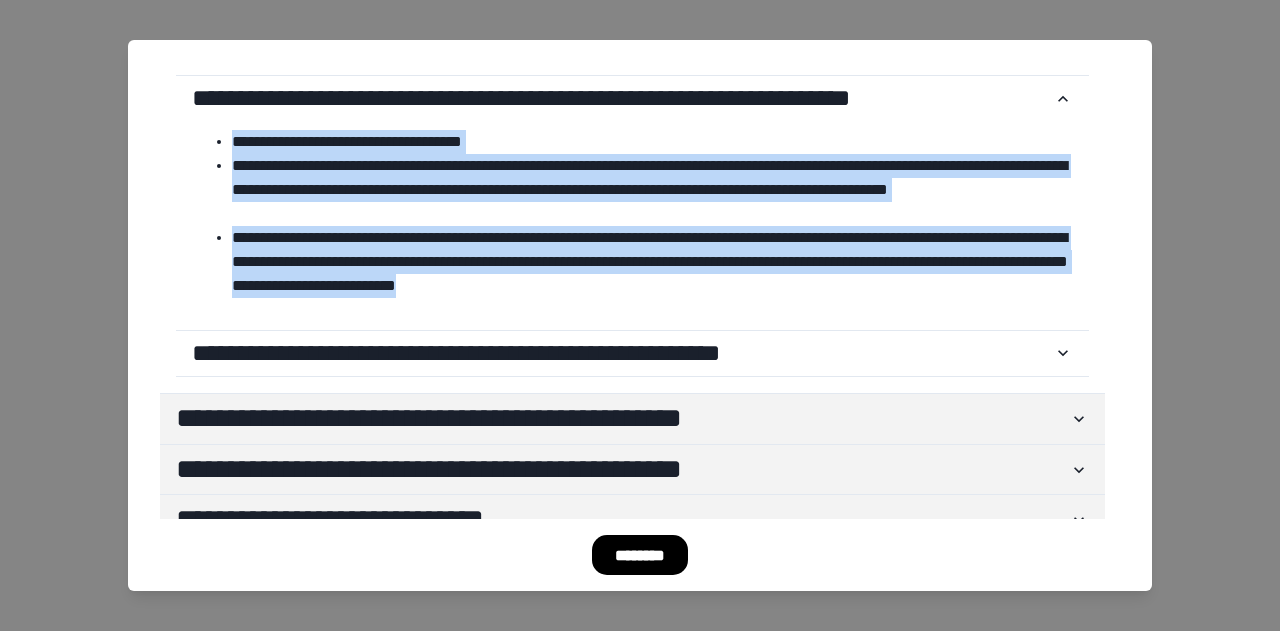 scroll, scrollTop: 2411, scrollLeft: 0, axis: vertical 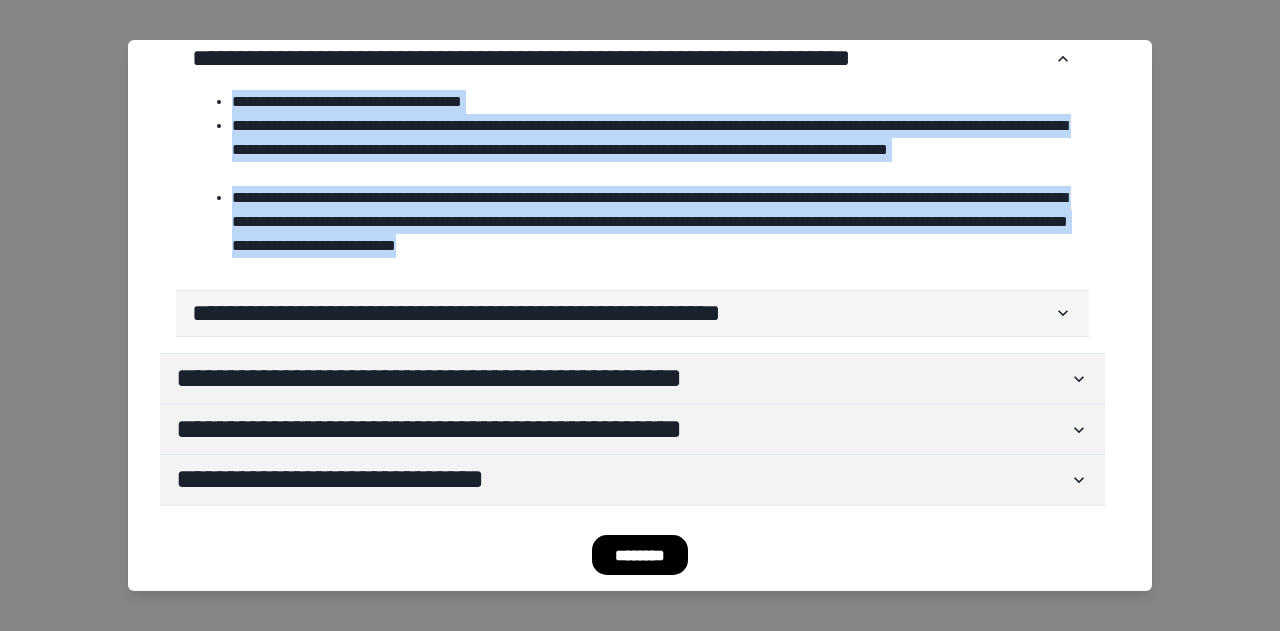 click 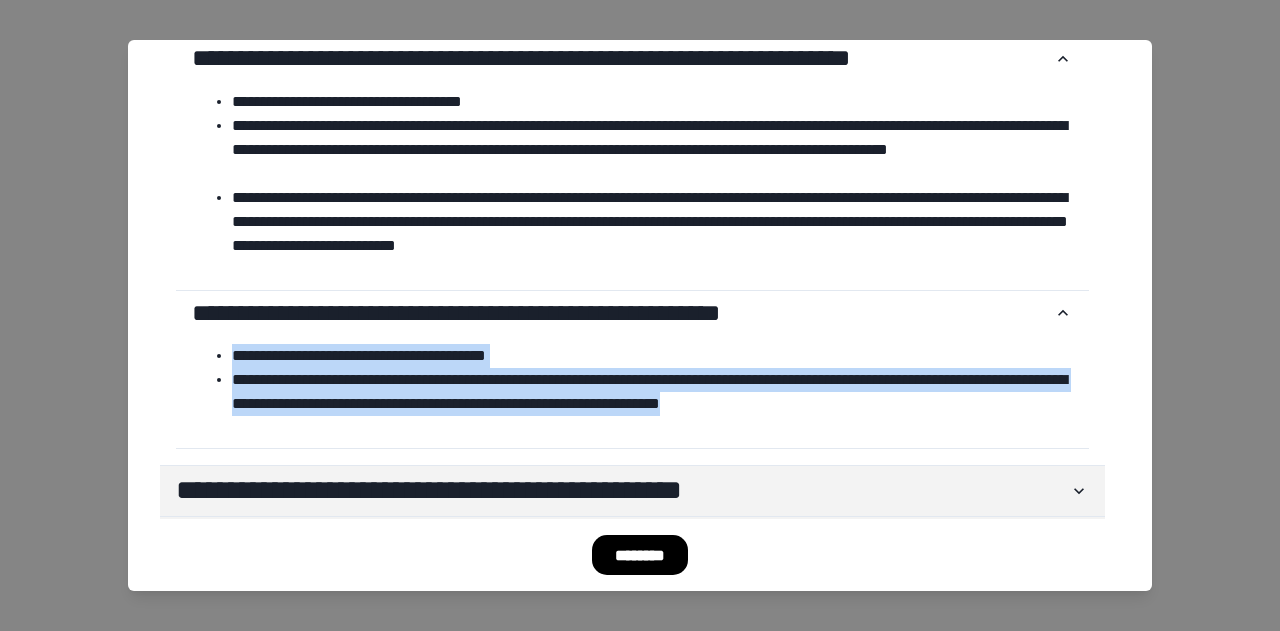 drag, startPoint x: 230, startPoint y: 374, endPoint x: 966, endPoint y: 428, distance: 737.97833 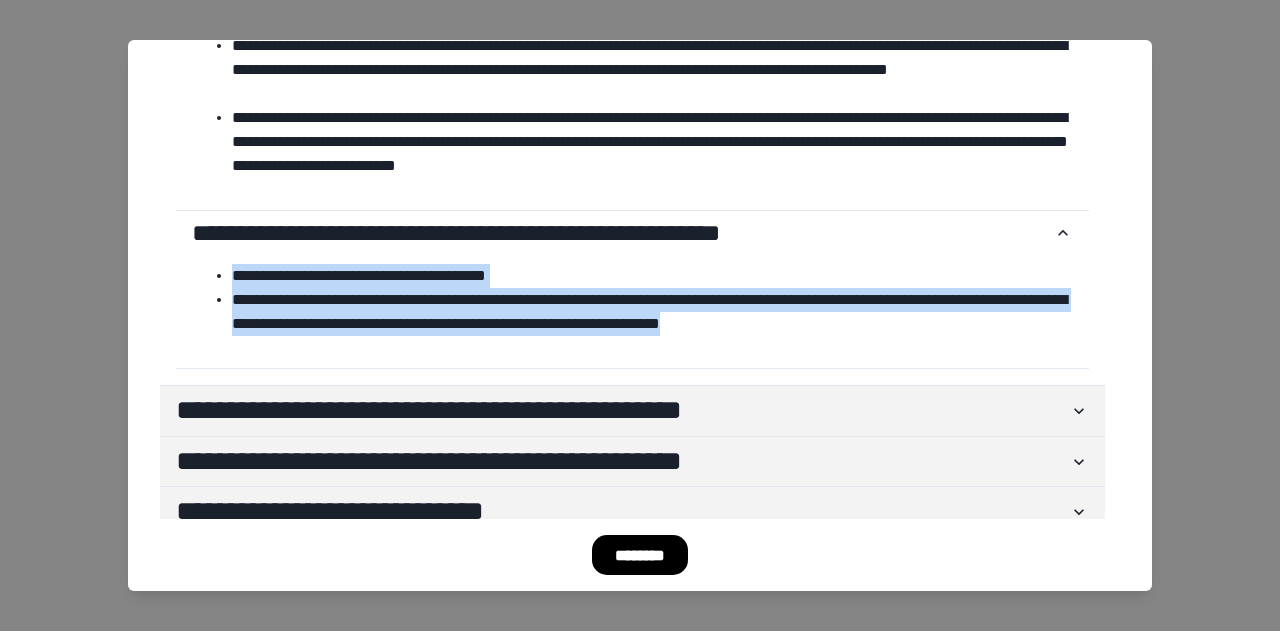 scroll, scrollTop: 2531, scrollLeft: 0, axis: vertical 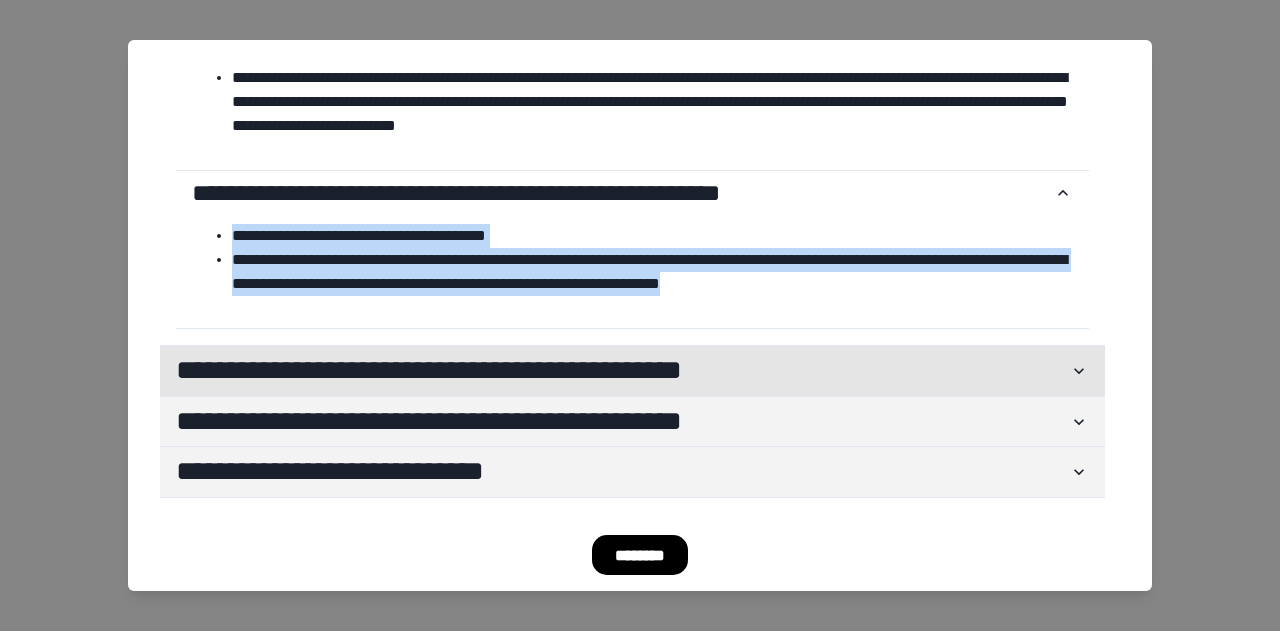 click 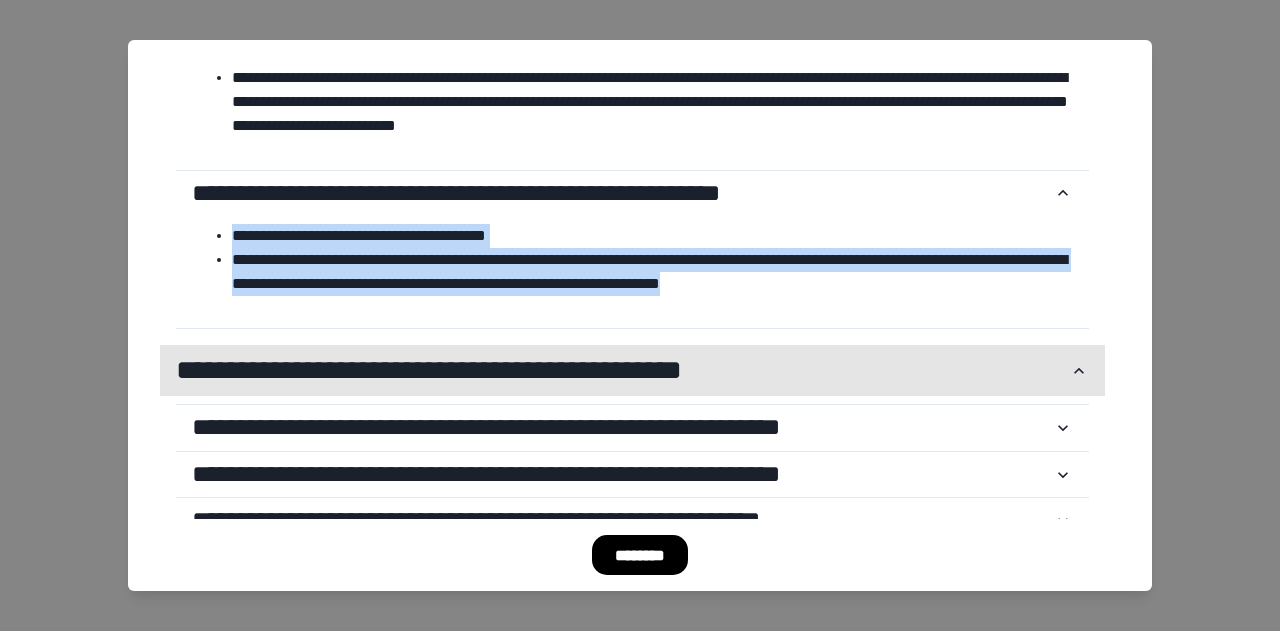 click 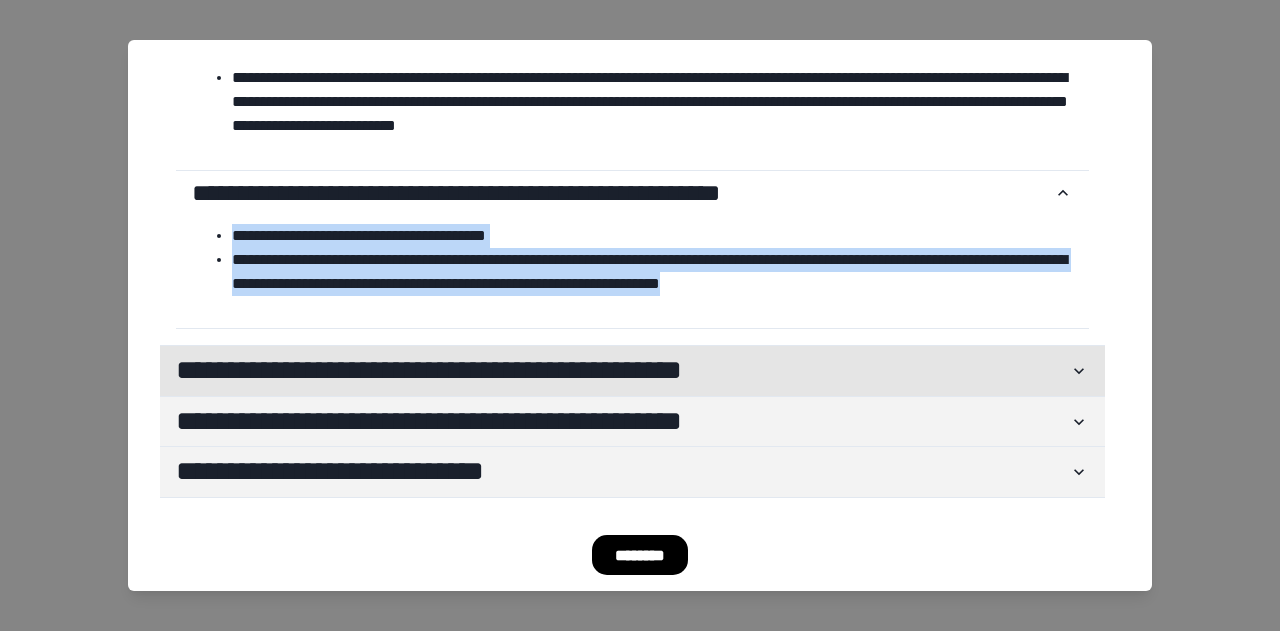 click 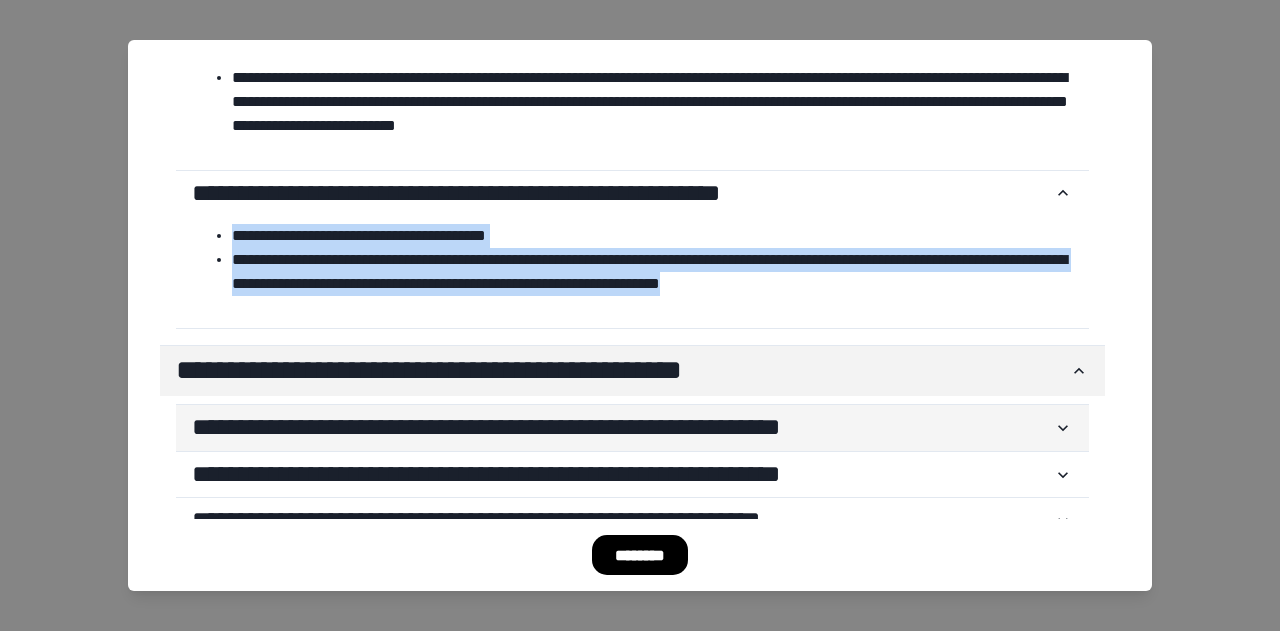 click 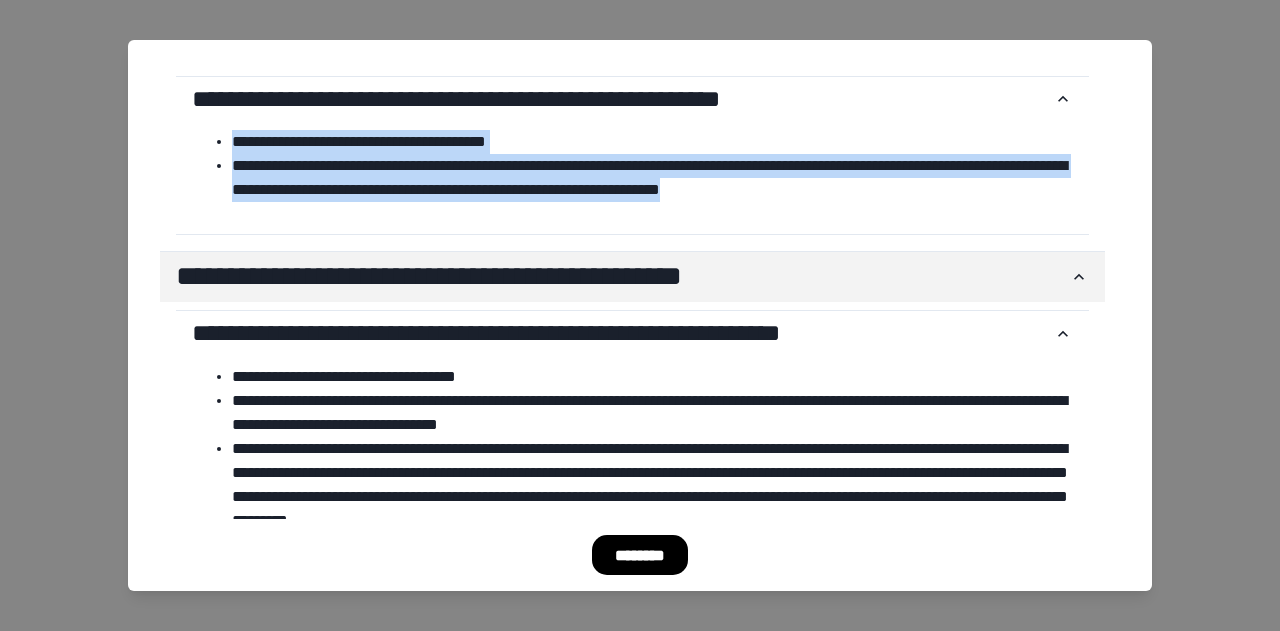 scroll, scrollTop: 2731, scrollLeft: 0, axis: vertical 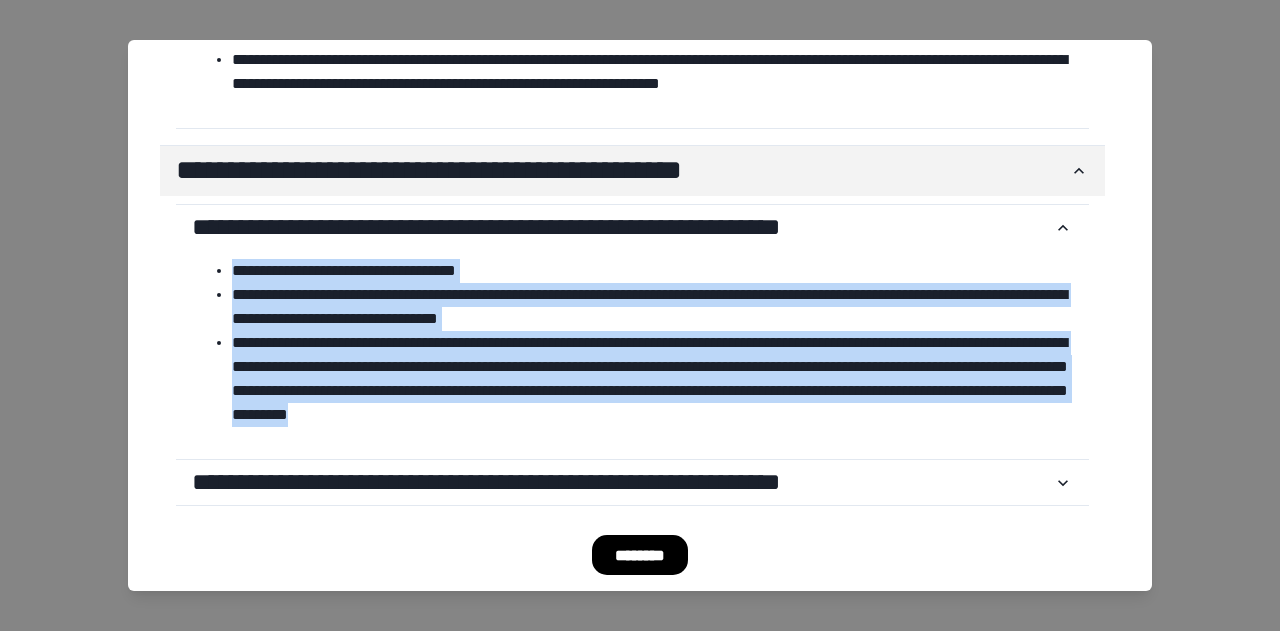 drag, startPoint x: 233, startPoint y: 293, endPoint x: 839, endPoint y: 434, distance: 622.18726 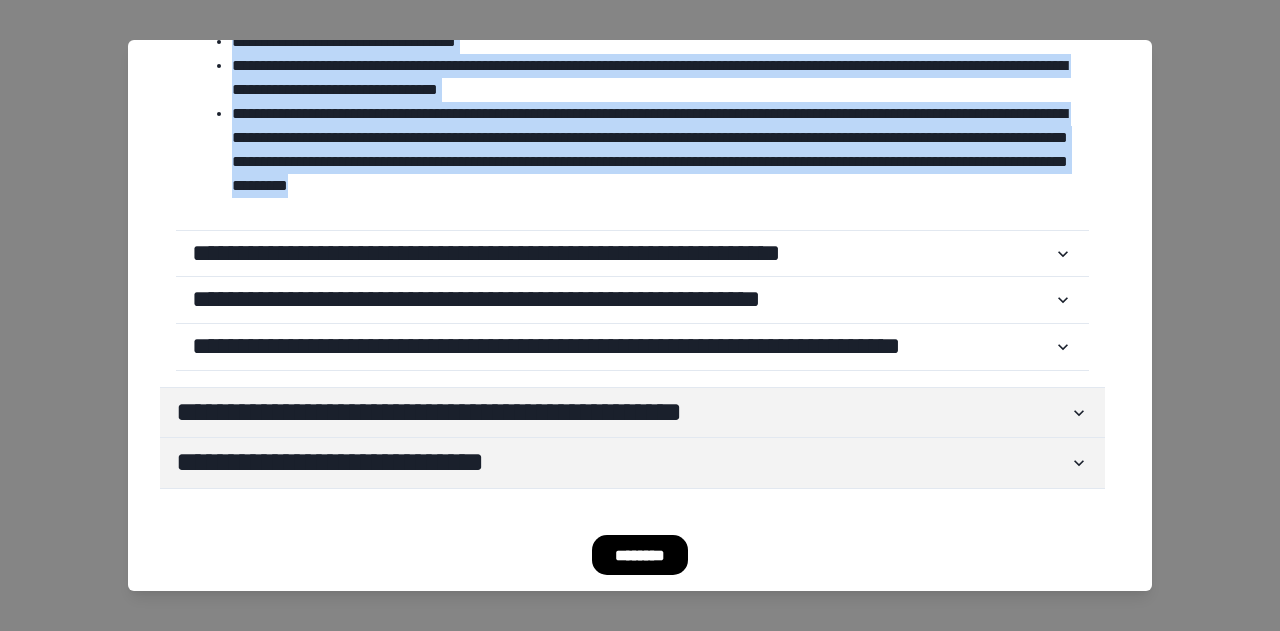 scroll, scrollTop: 2961, scrollLeft: 0, axis: vertical 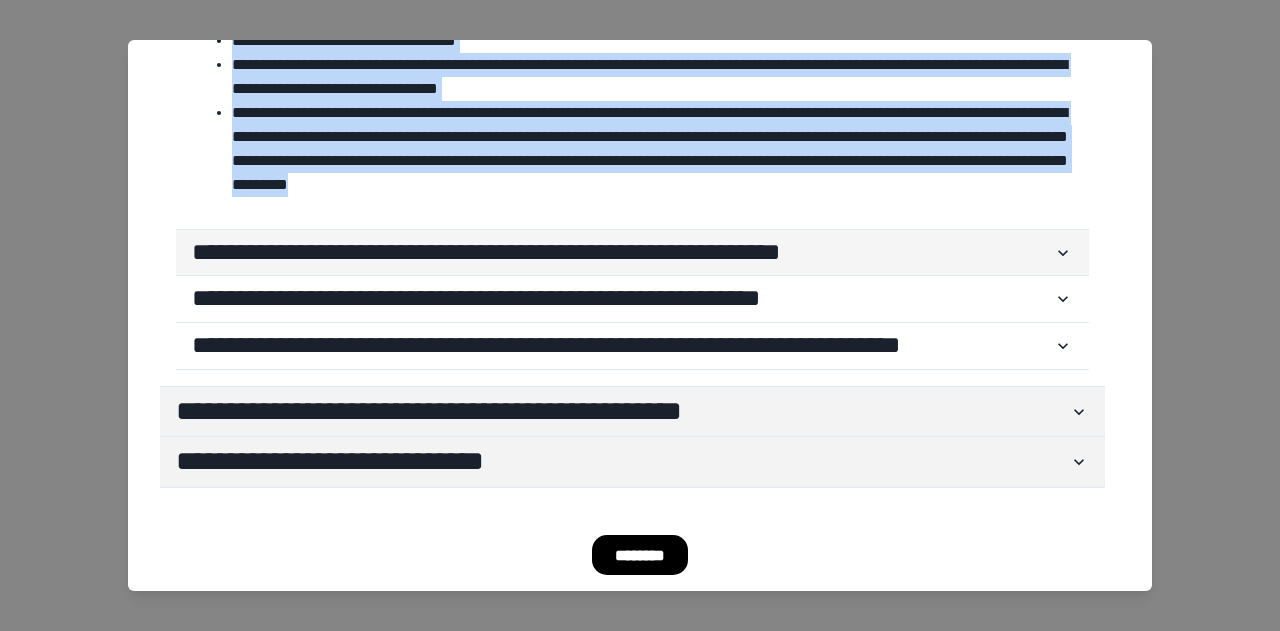 click 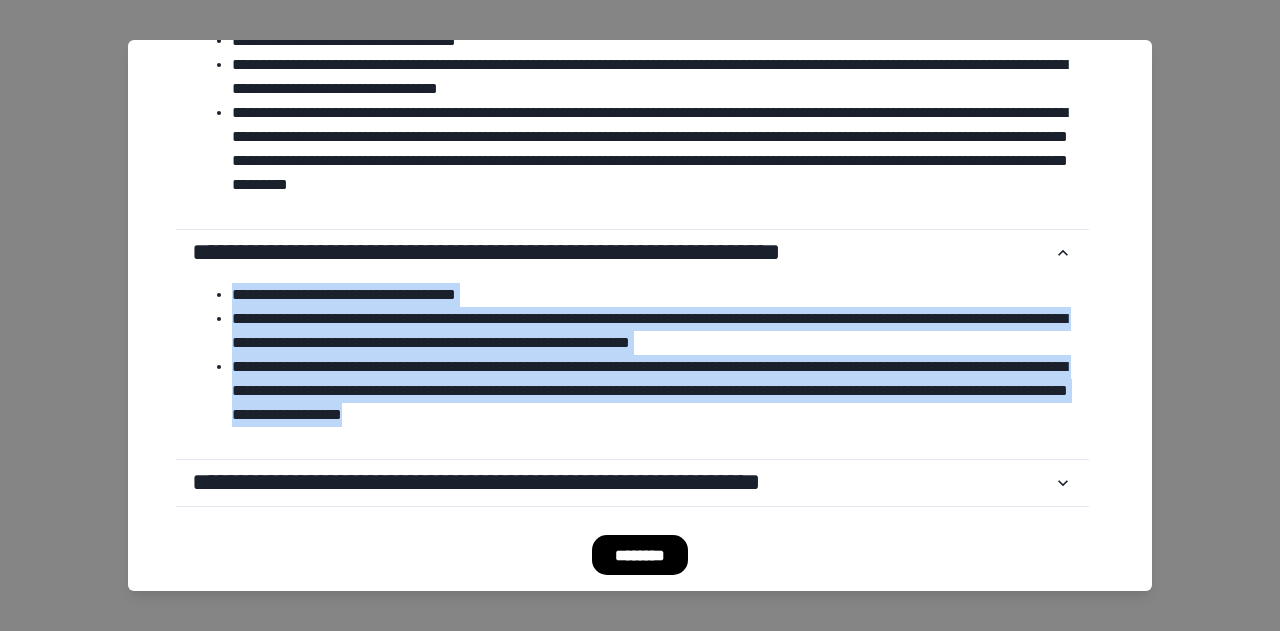 drag, startPoint x: 233, startPoint y: 309, endPoint x: 850, endPoint y: 452, distance: 633.35455 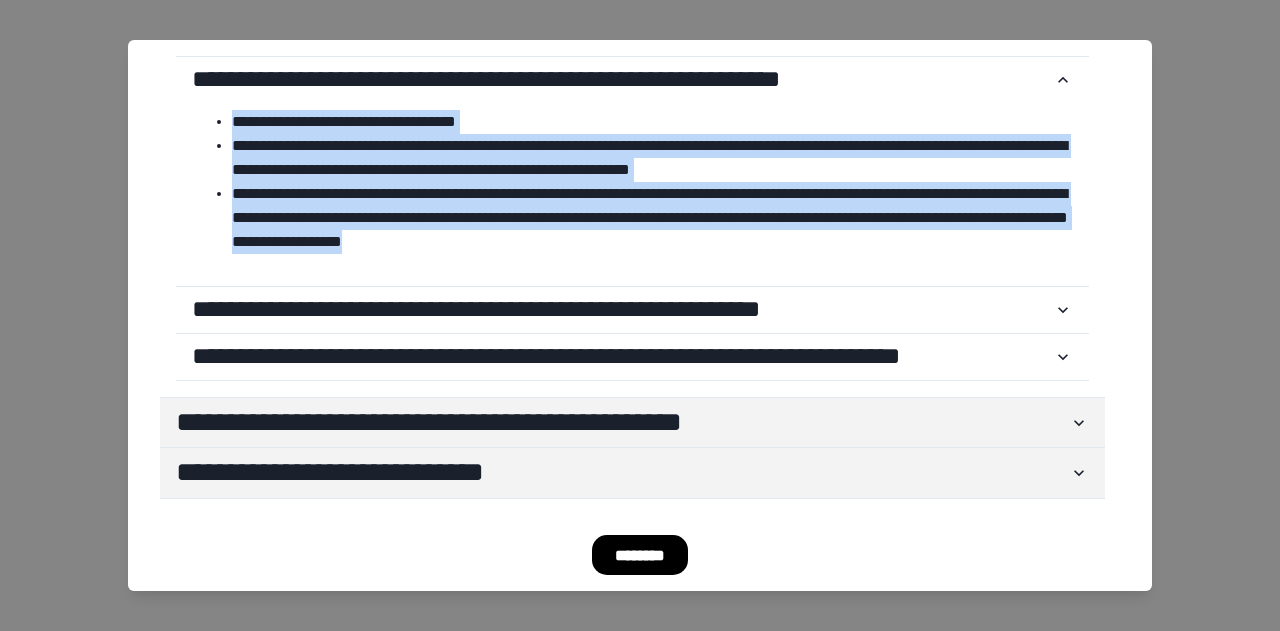 scroll, scrollTop: 3145, scrollLeft: 0, axis: vertical 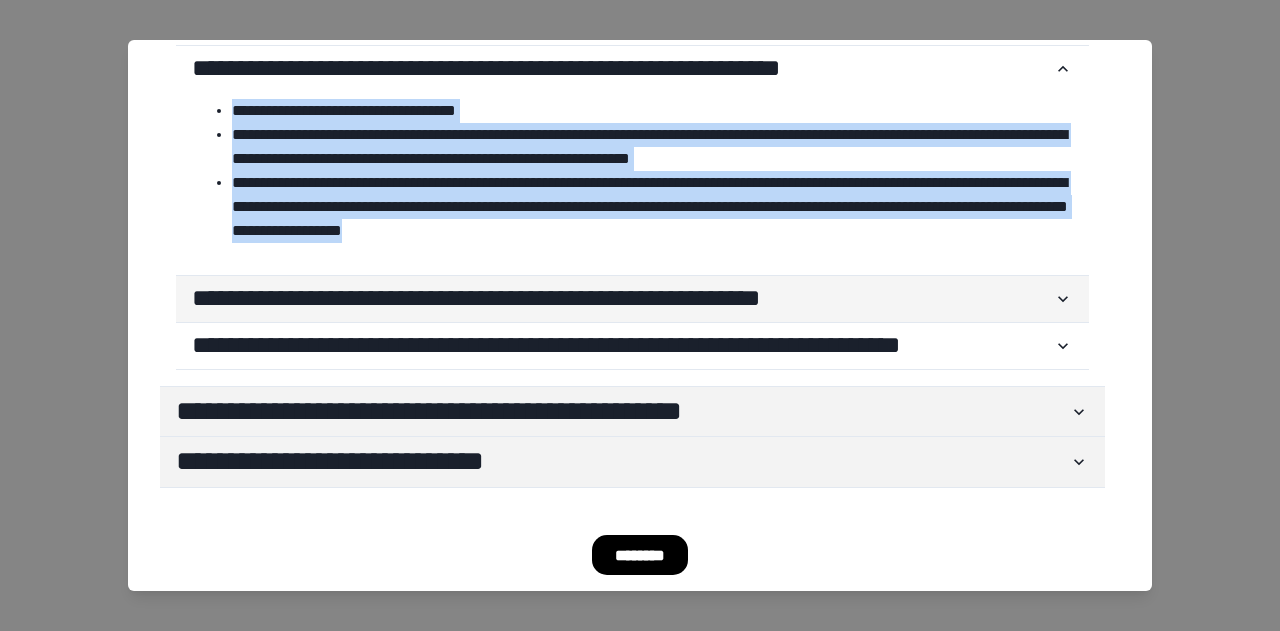 click 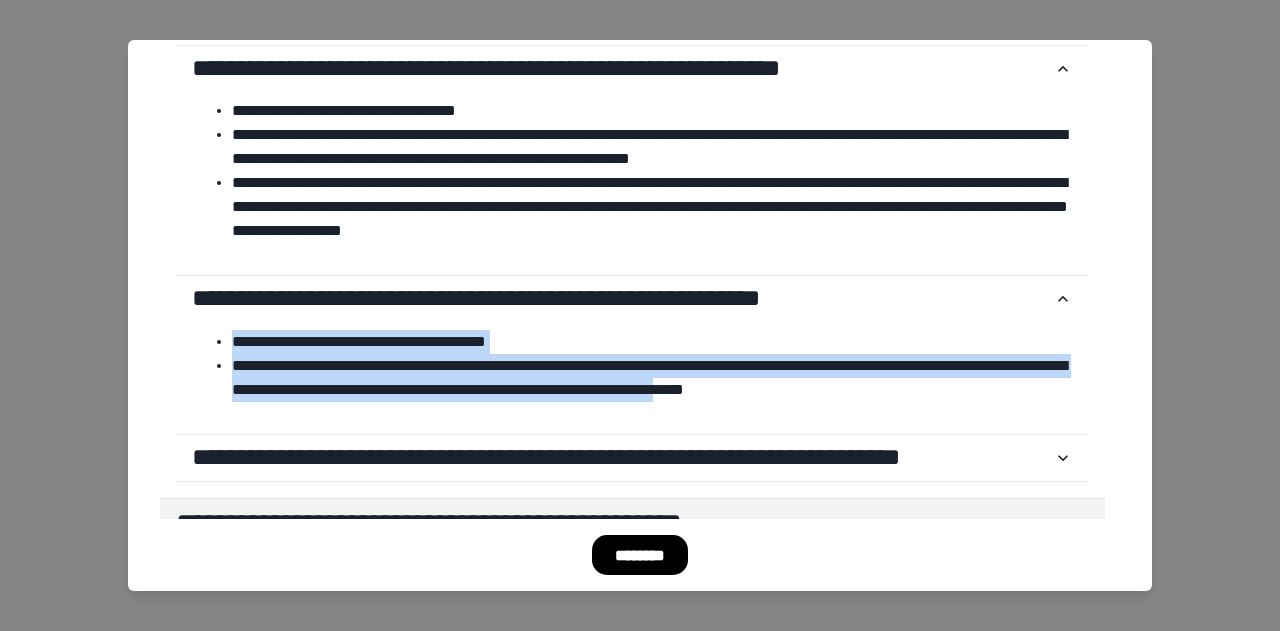 drag, startPoint x: 231, startPoint y: 360, endPoint x: 940, endPoint y: 418, distance: 711.3684 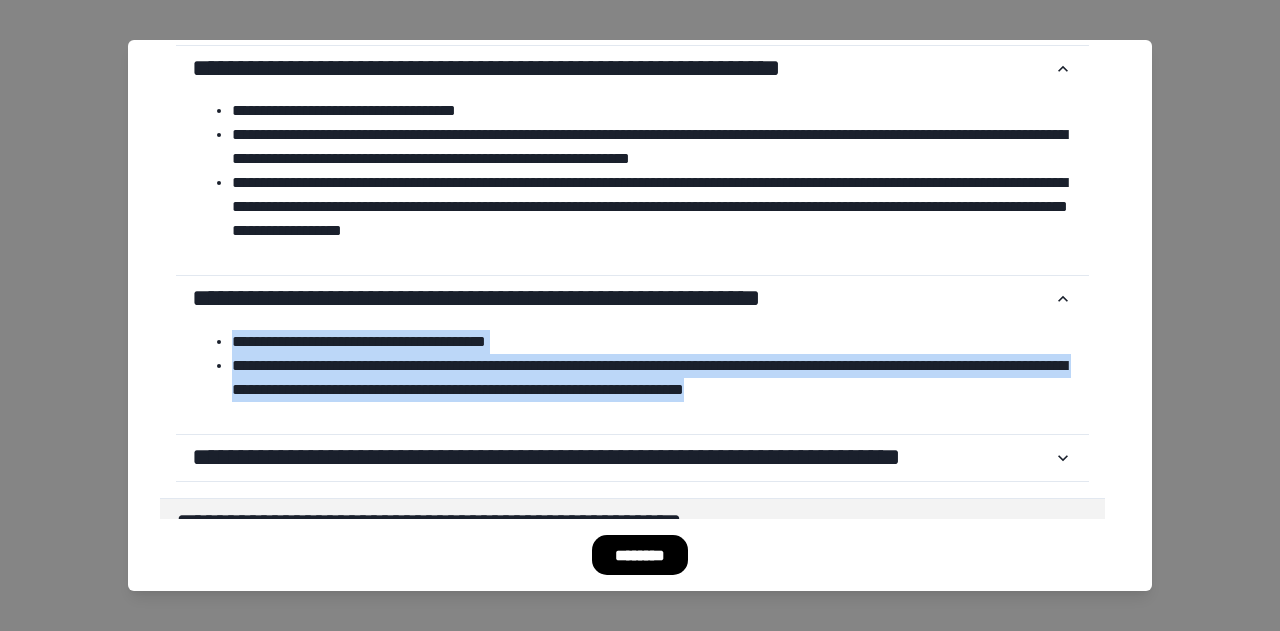 drag, startPoint x: 230, startPoint y: 355, endPoint x: 1020, endPoint y: 401, distance: 791.33813 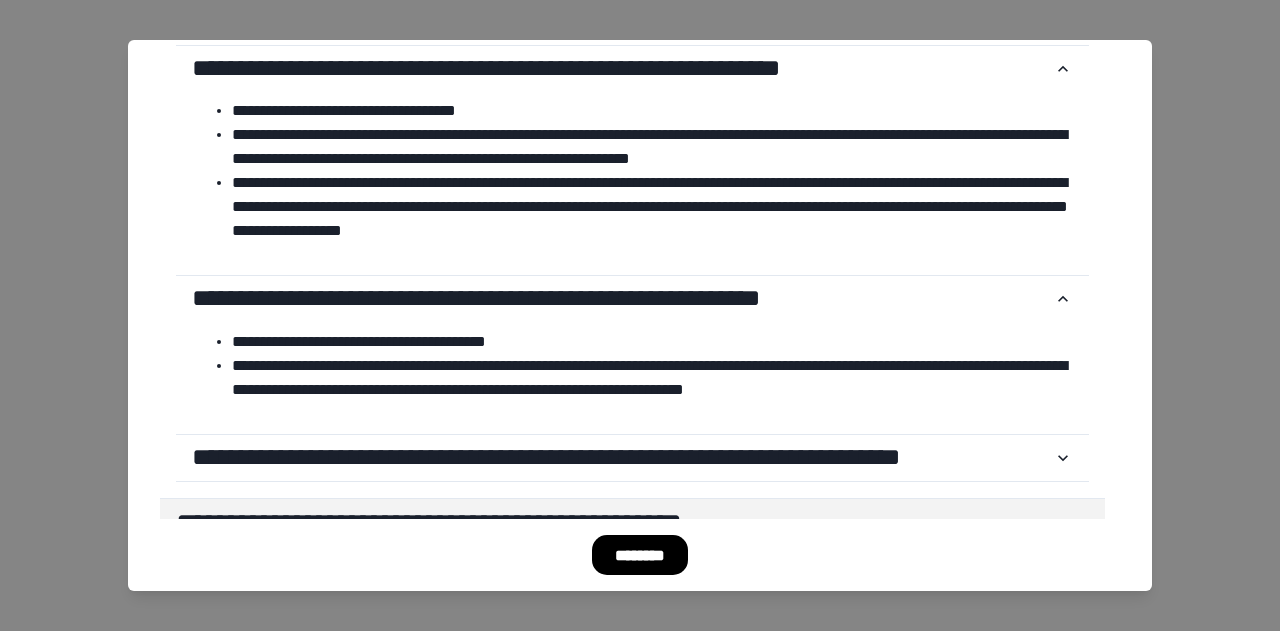 click on "**********" at bounding box center (640, 279) 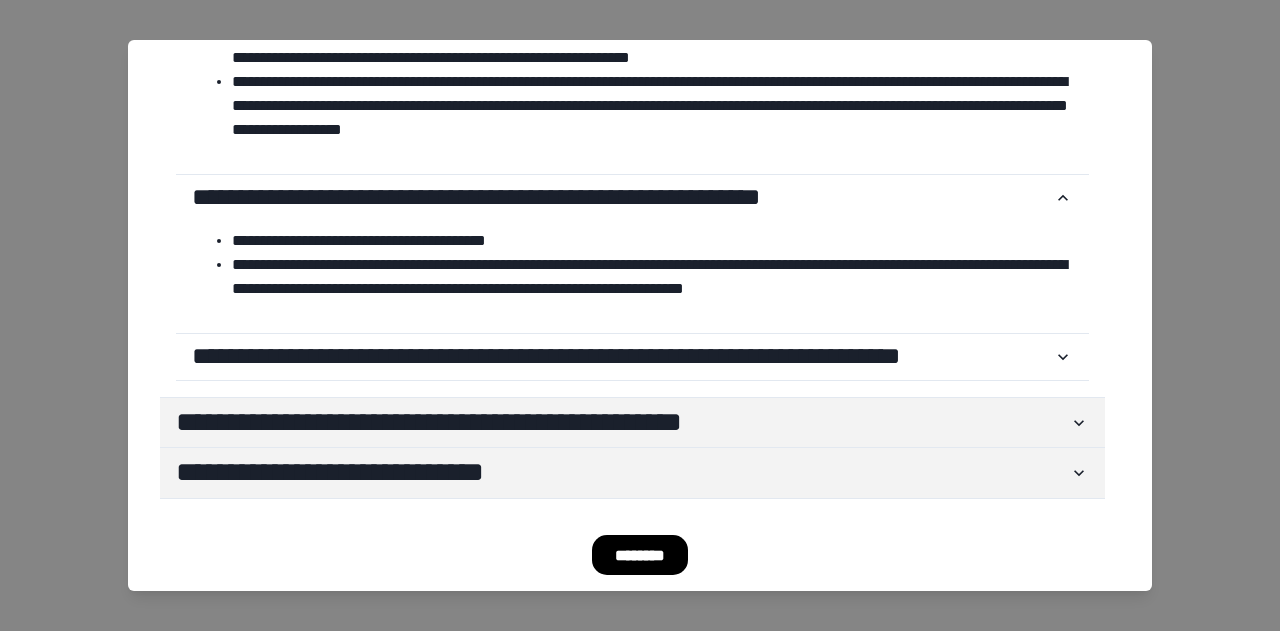 scroll, scrollTop: 3257, scrollLeft: 0, axis: vertical 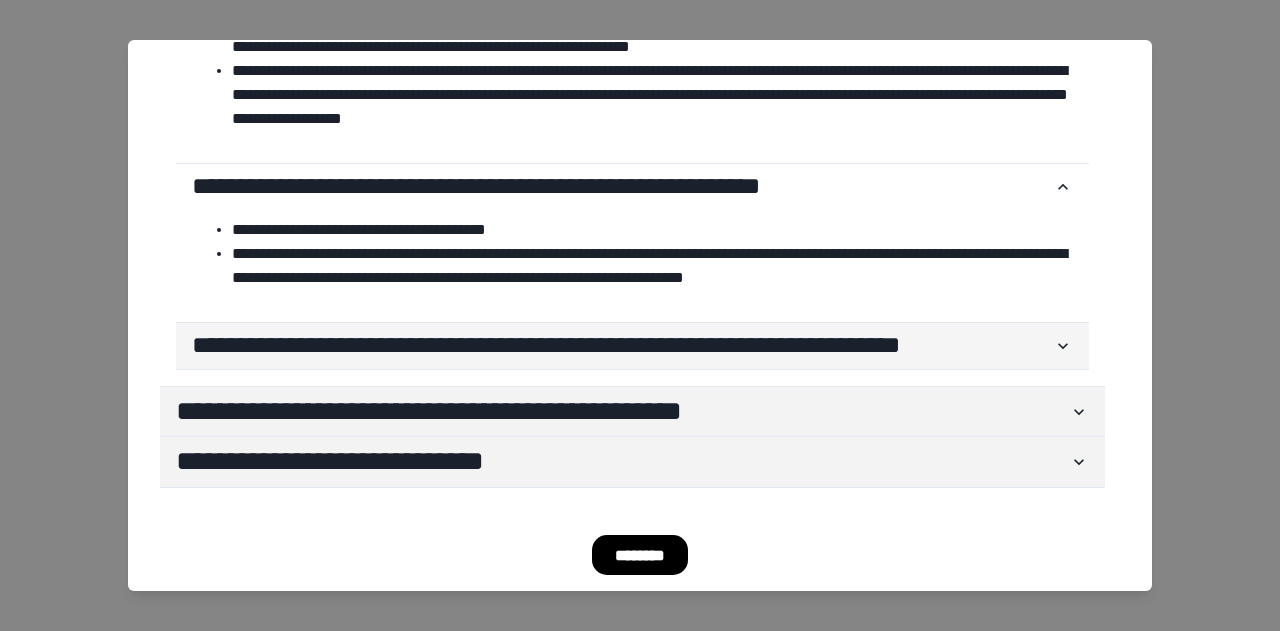 click on "**********" at bounding box center (622, 346) 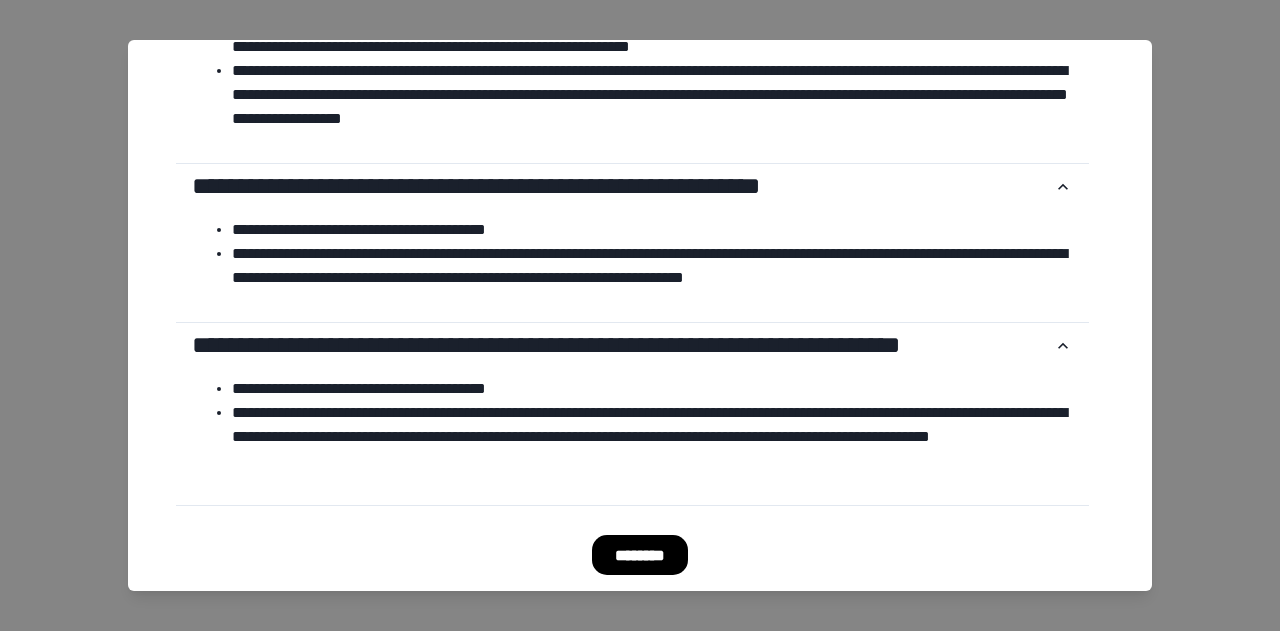 click on "********" at bounding box center (640, 555) 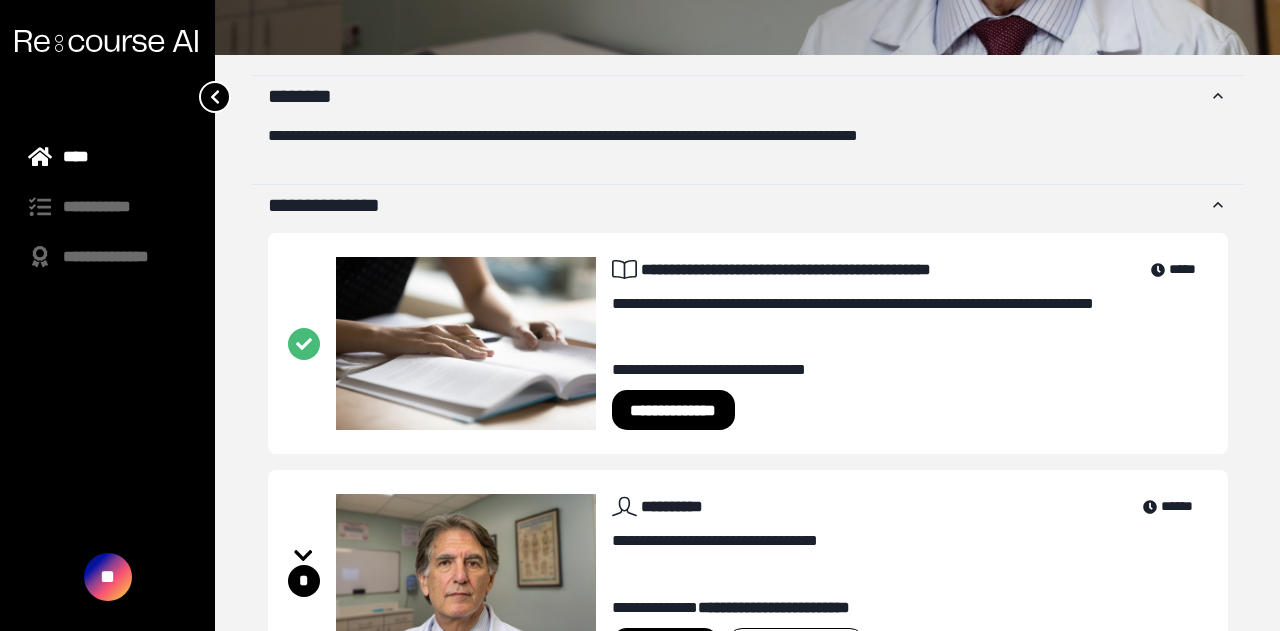 scroll, scrollTop: 430, scrollLeft: 0, axis: vertical 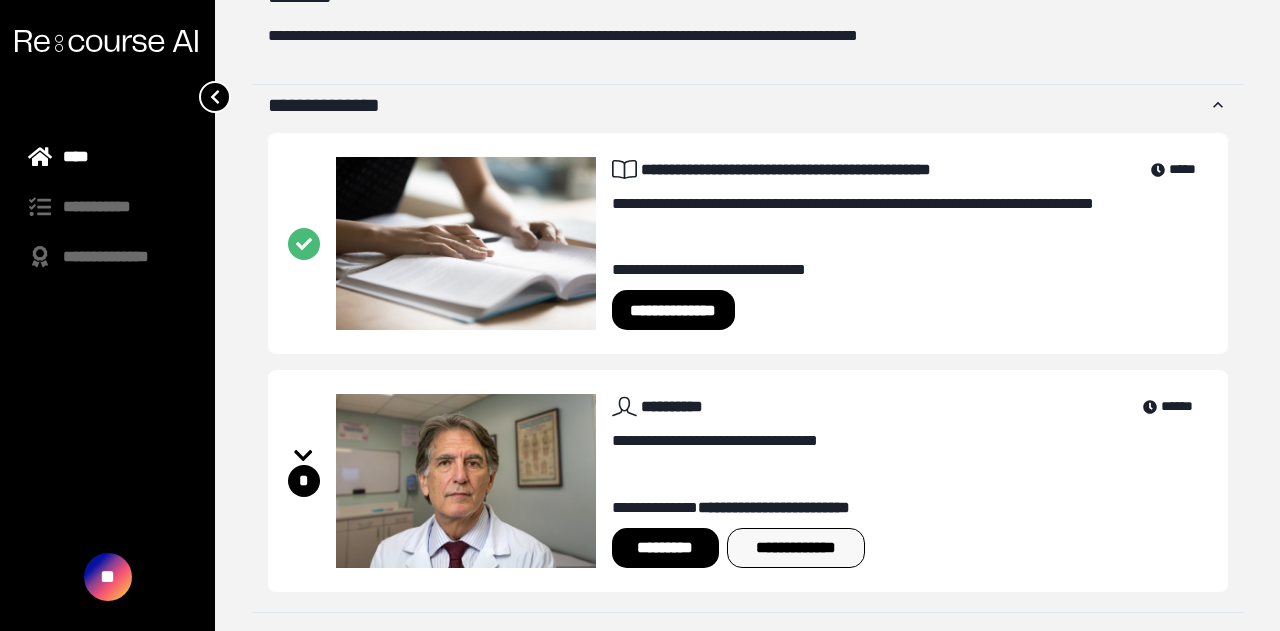click on "**********" at bounding box center (796, 548) 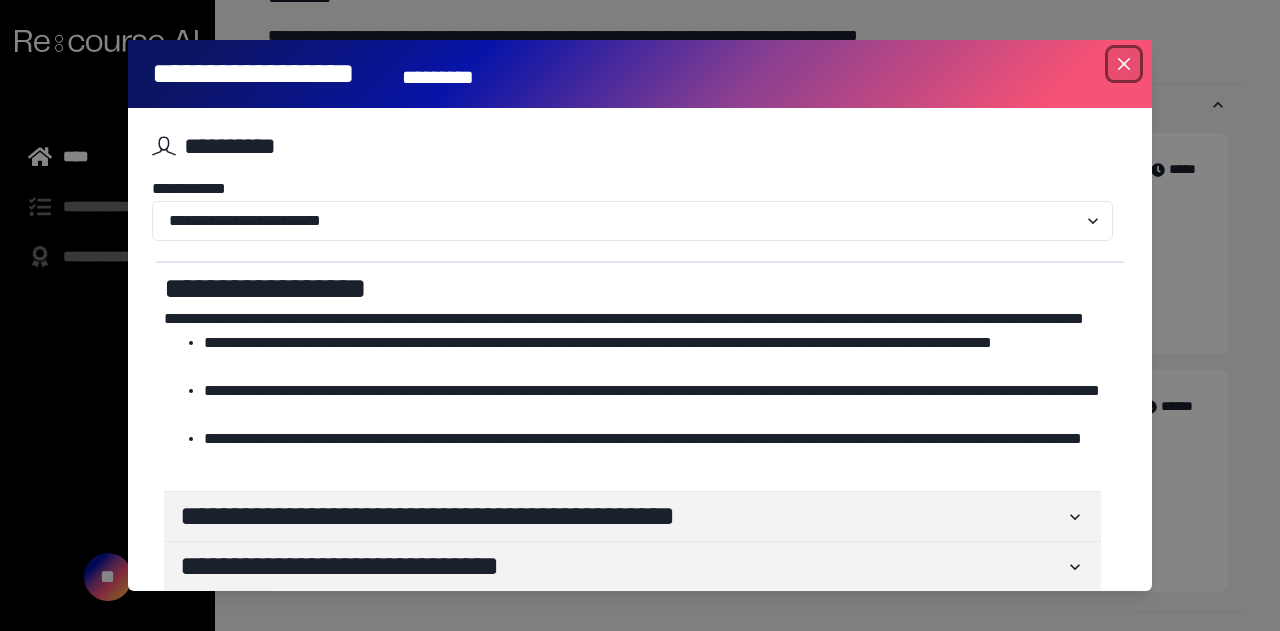 click at bounding box center (1124, 64) 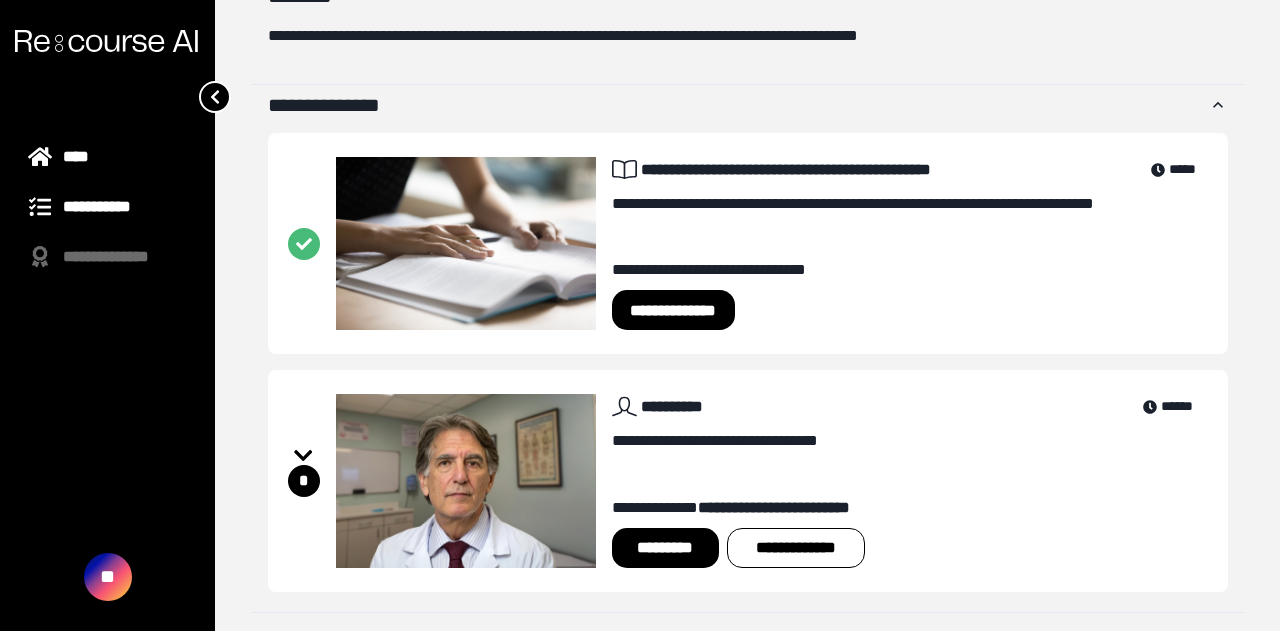 click on "**********" at bounding box center [107, 207] 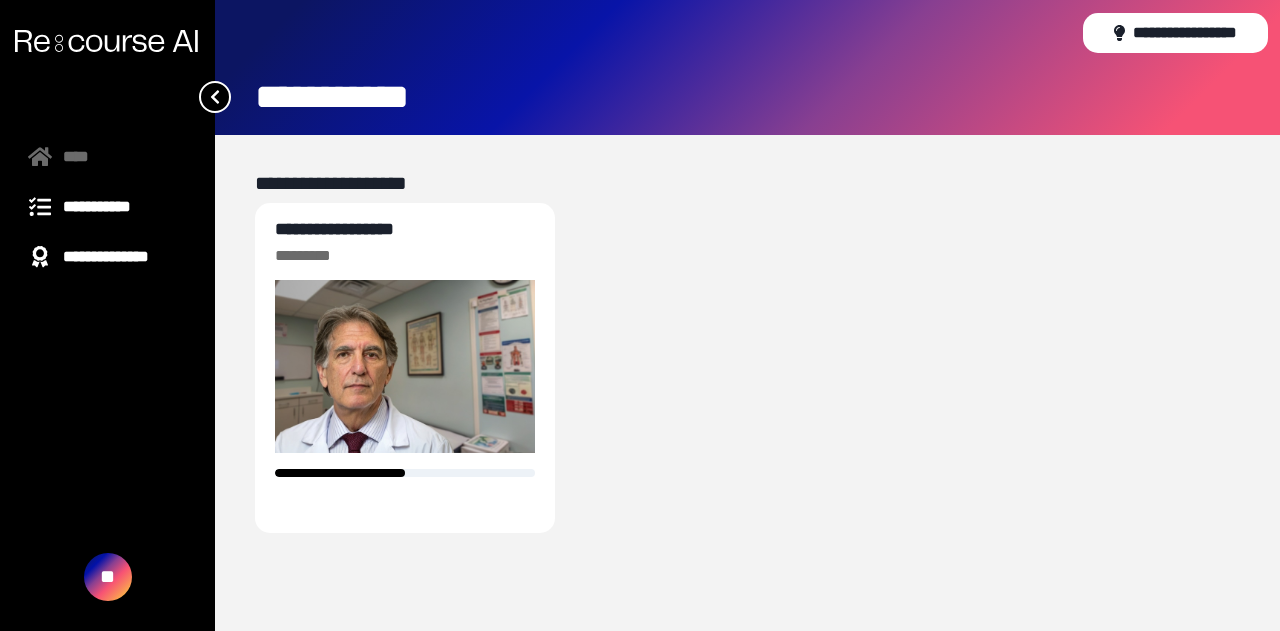 click on "**********" at bounding box center (107, 257) 